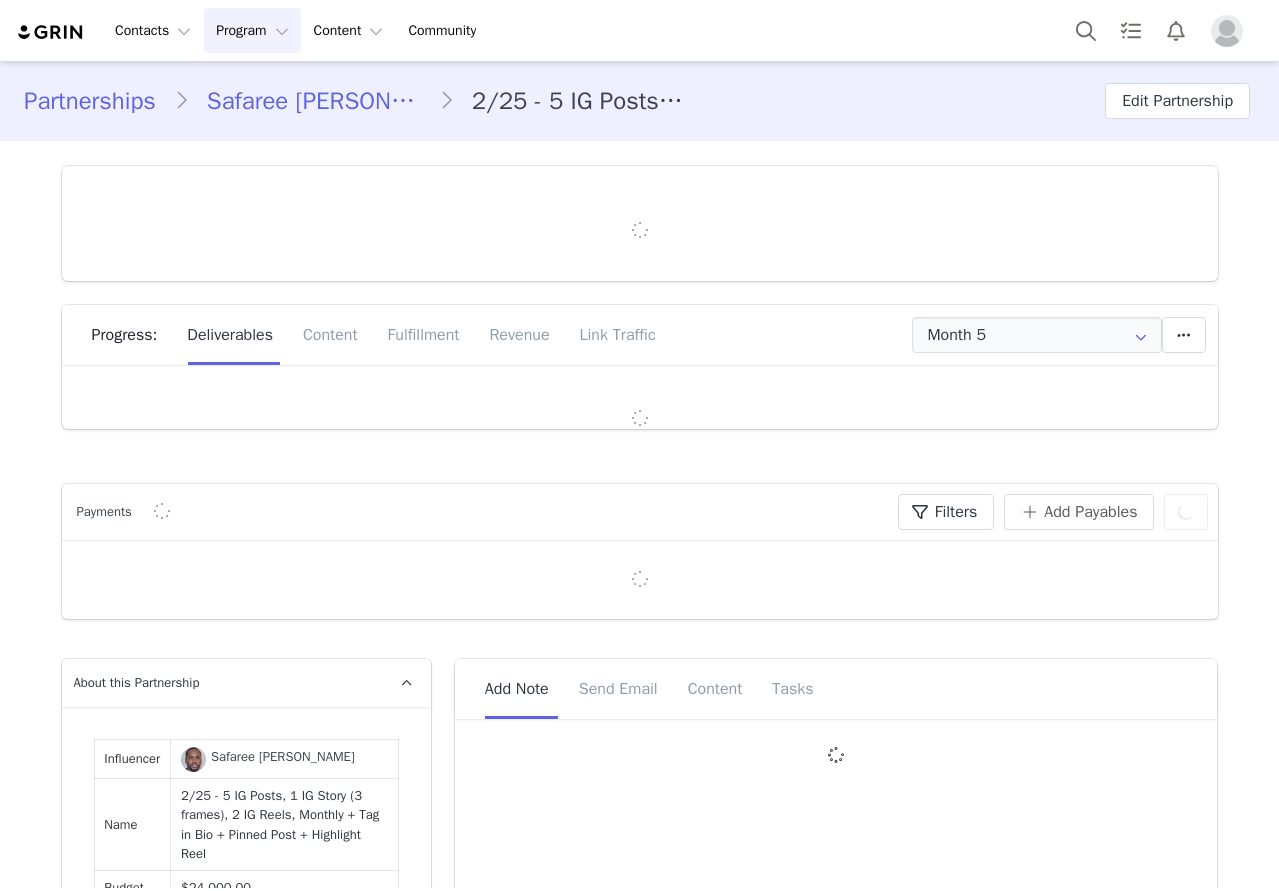 scroll, scrollTop: 0, scrollLeft: 0, axis: both 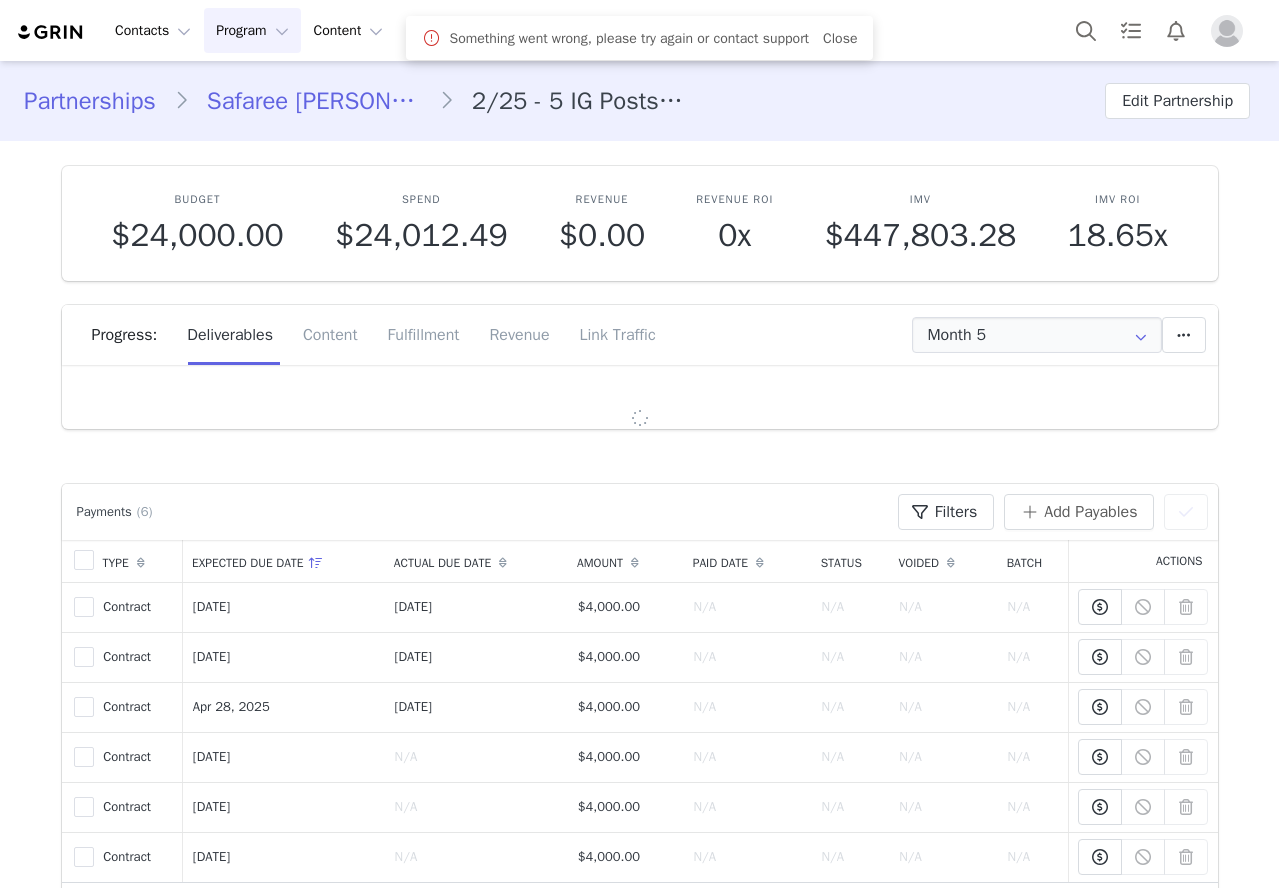 type on "+1 ([GEOGRAPHIC_DATA])" 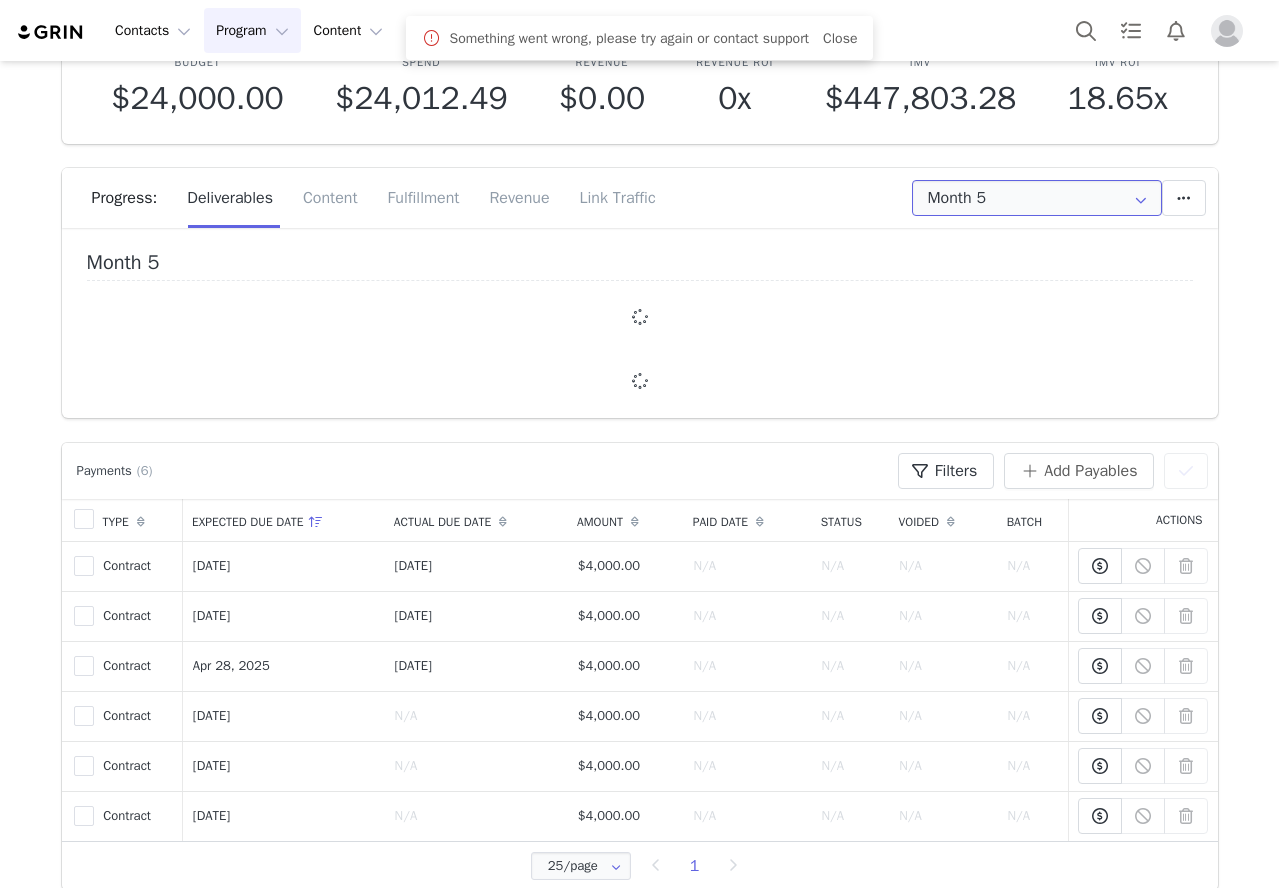 click on "Month 5" at bounding box center (1037, 198) 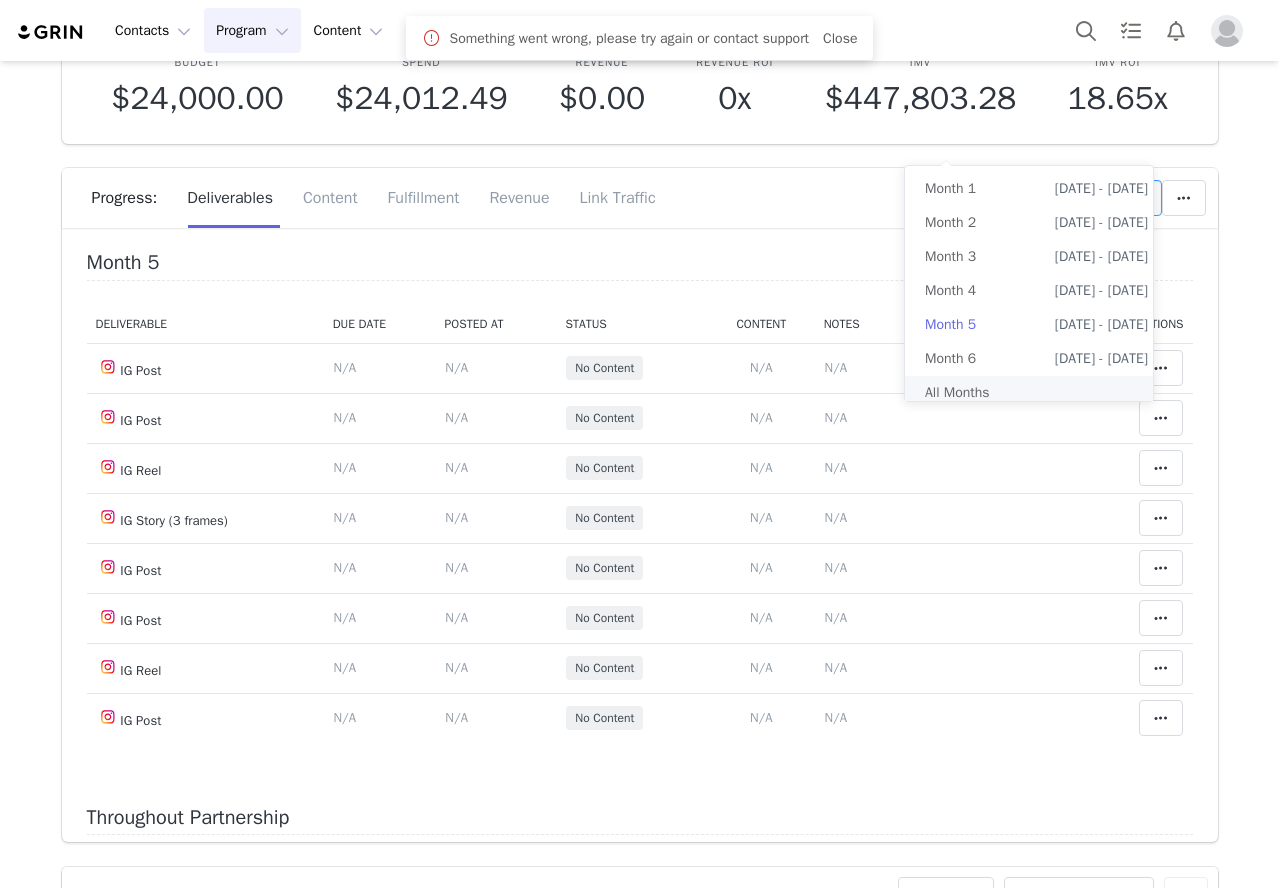 scroll, scrollTop: 200, scrollLeft: 0, axis: vertical 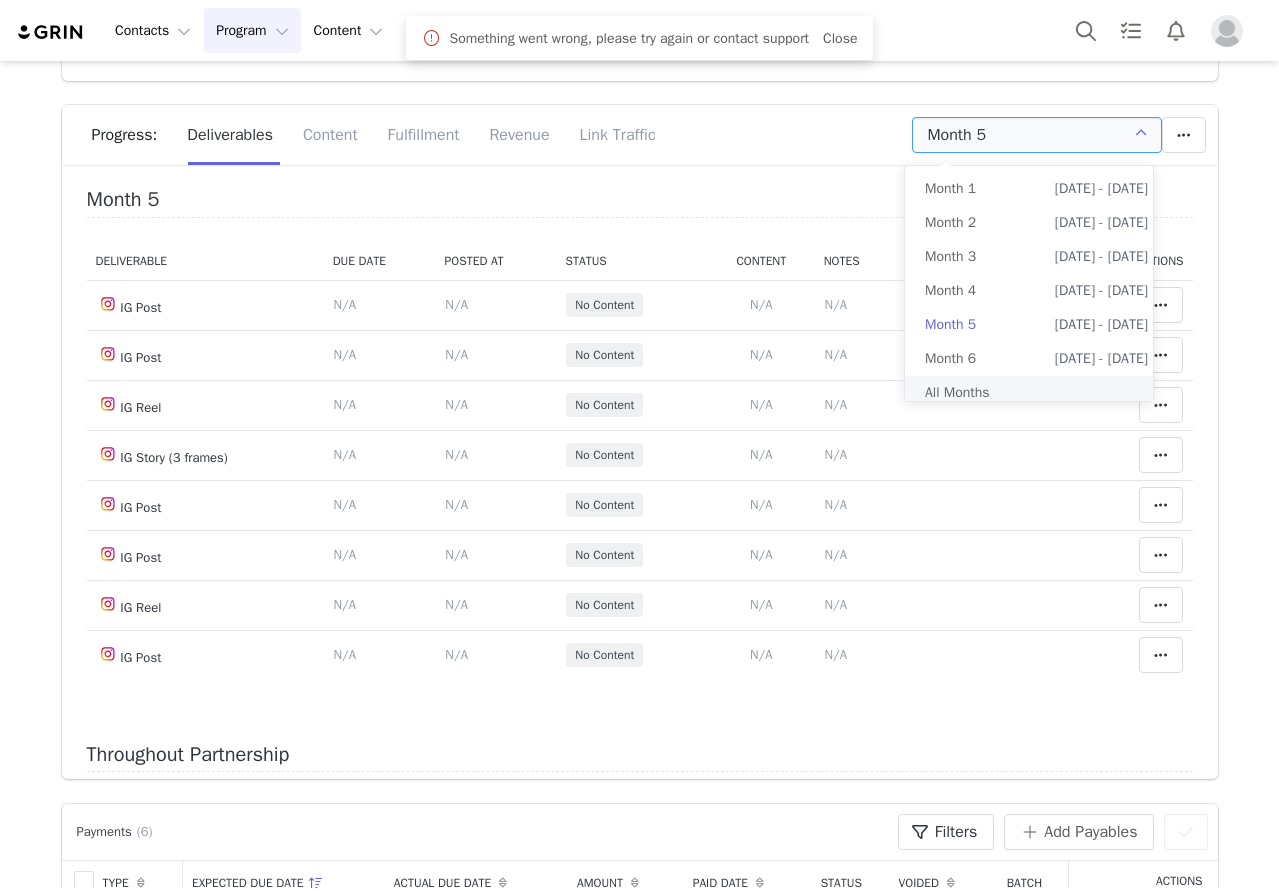 click on "All Months" at bounding box center [1036, 393] 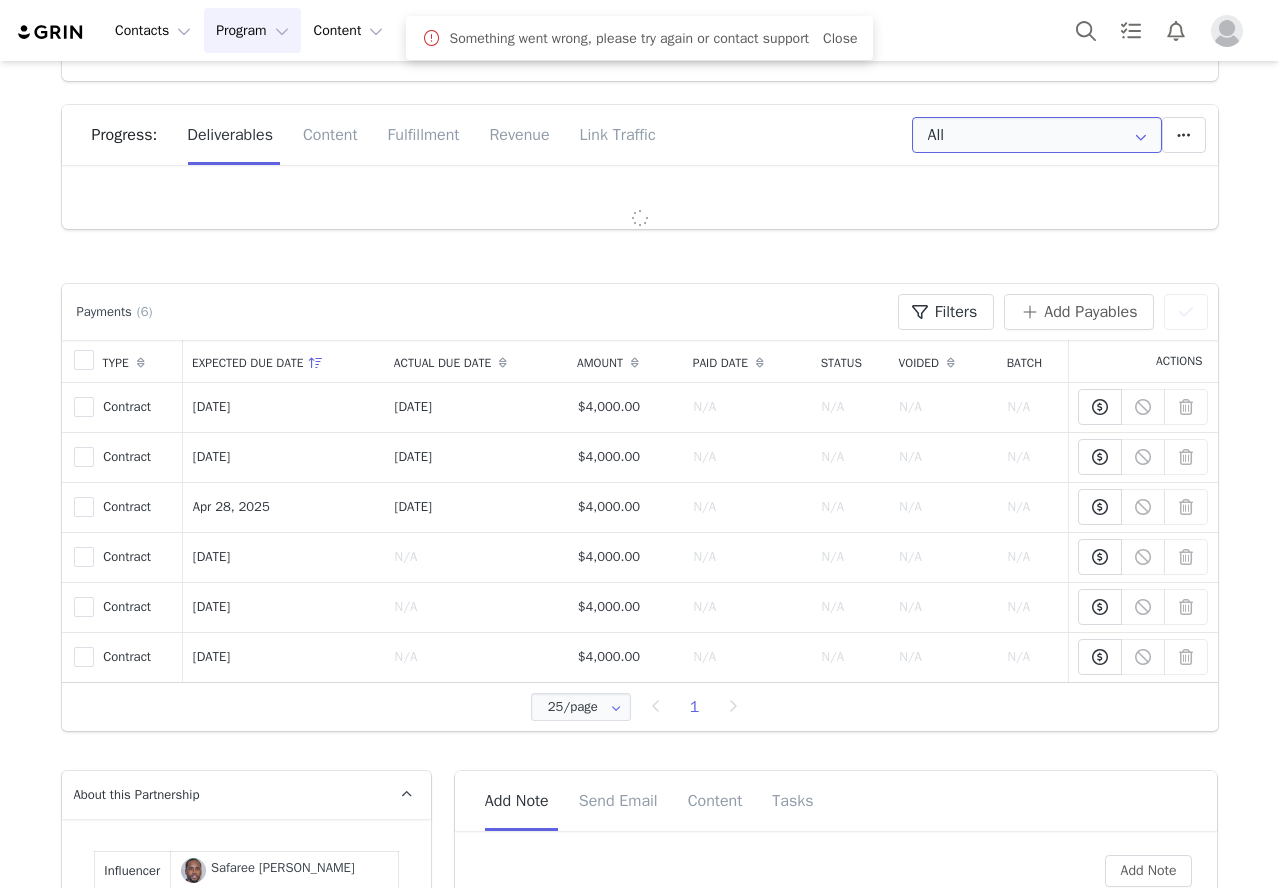 scroll, scrollTop: 0, scrollLeft: 0, axis: both 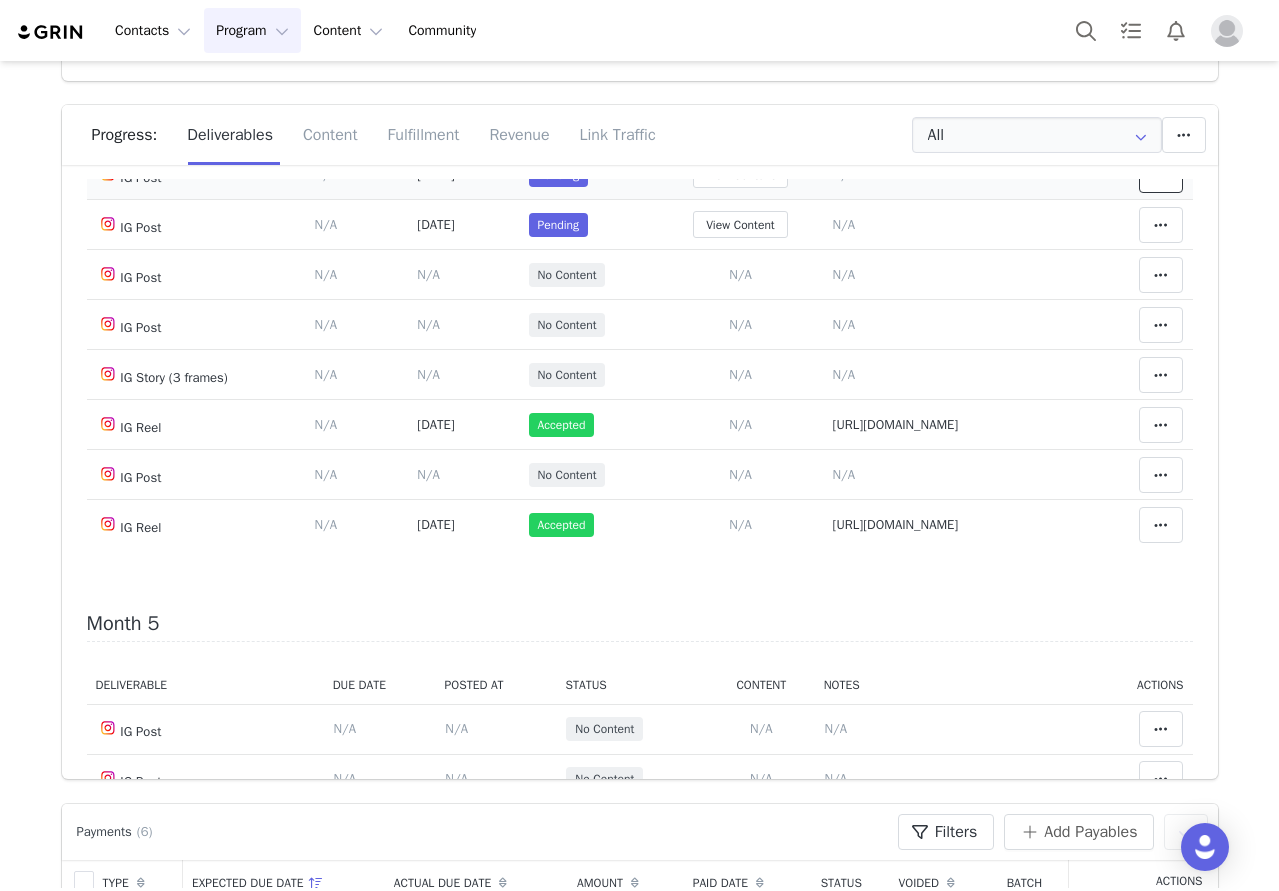 click at bounding box center (1161, 175) 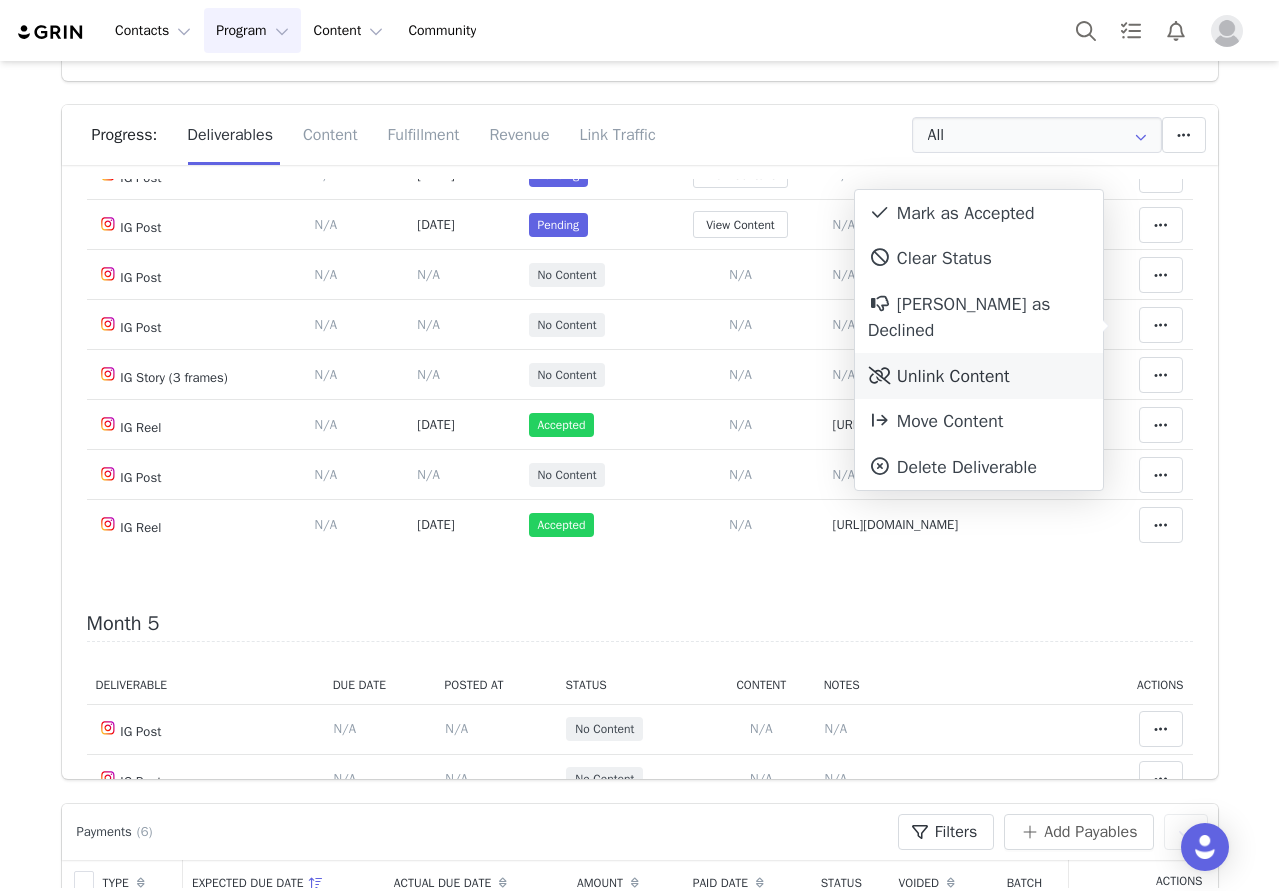 click on "Unlink Content" at bounding box center [979, 376] 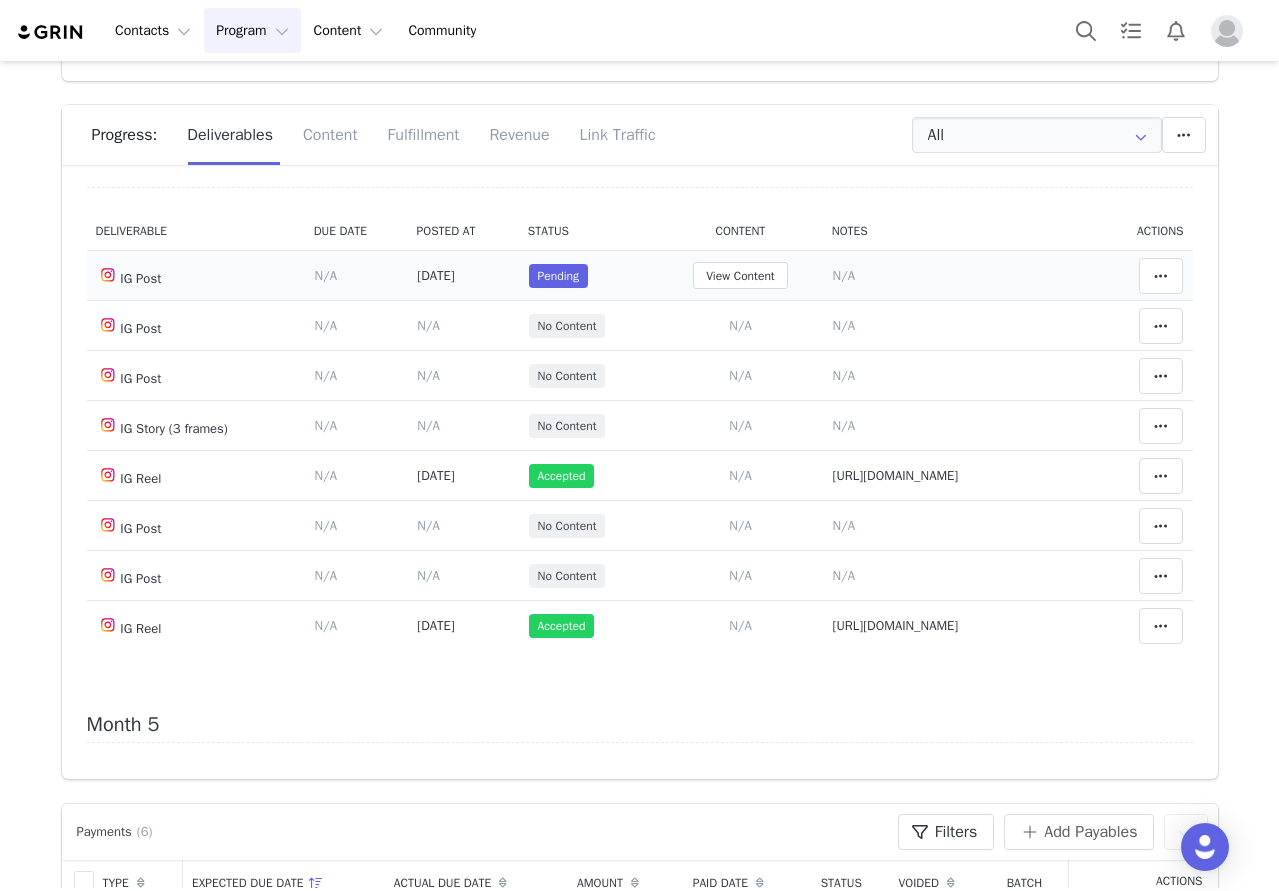 scroll, scrollTop: 1700, scrollLeft: 0, axis: vertical 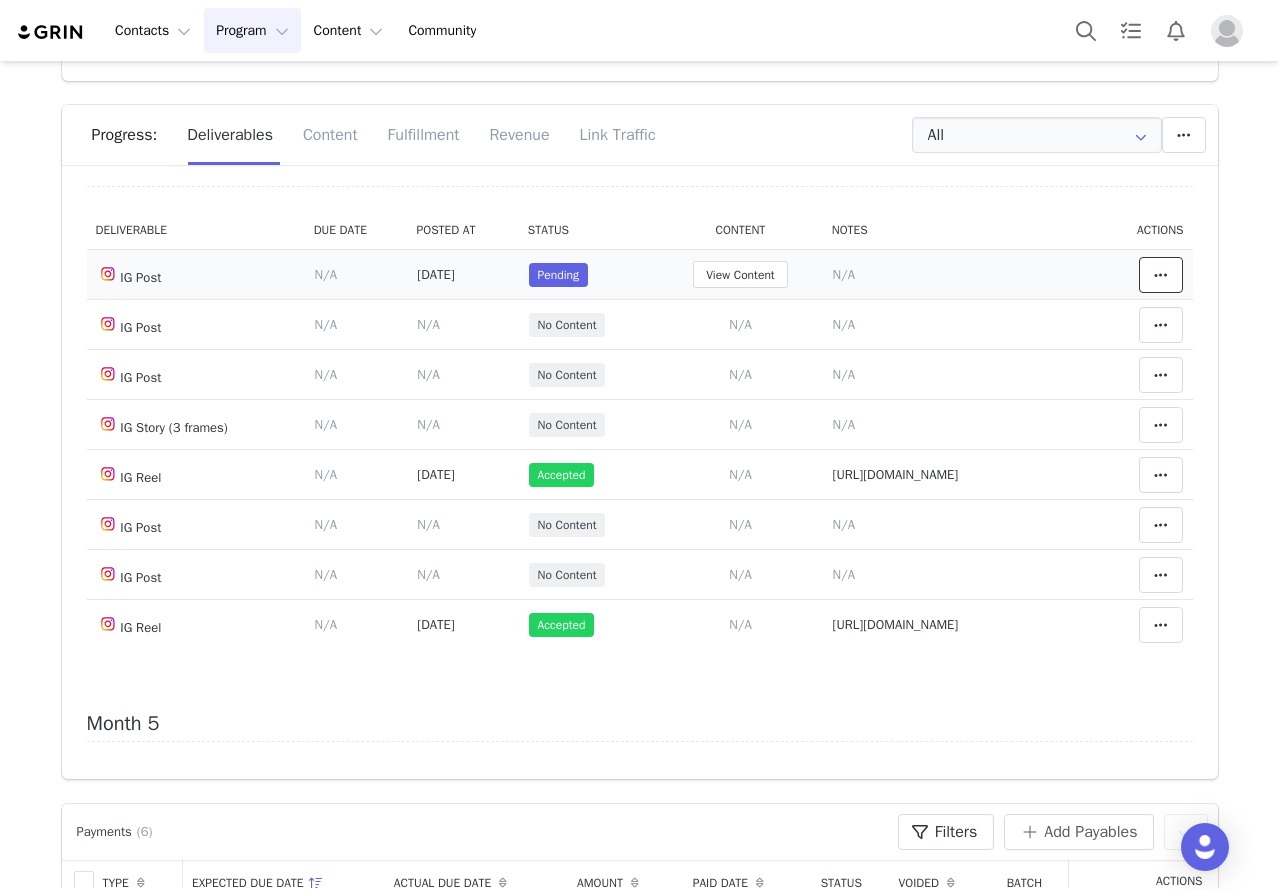 click at bounding box center (1161, 275) 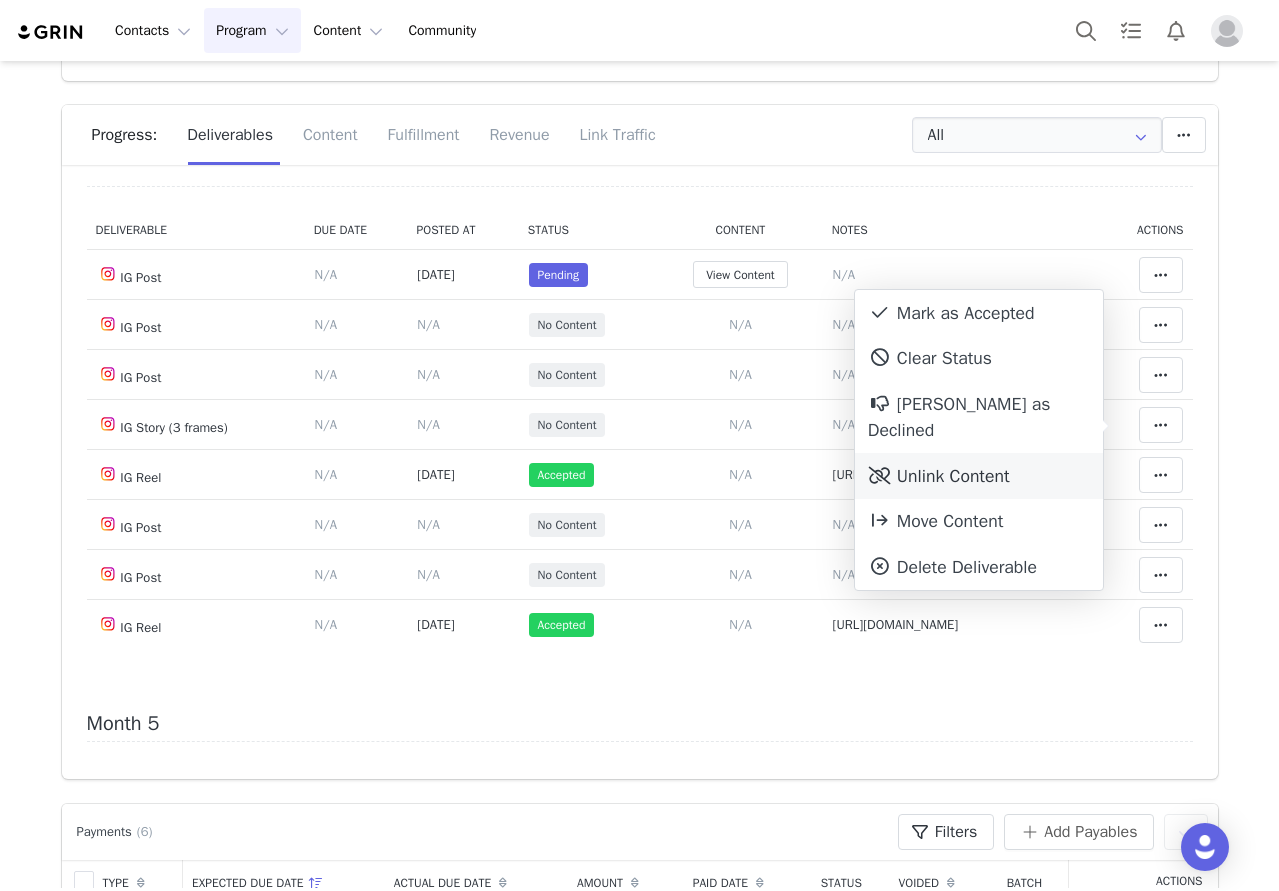 click on "Unlink Content" at bounding box center [979, 476] 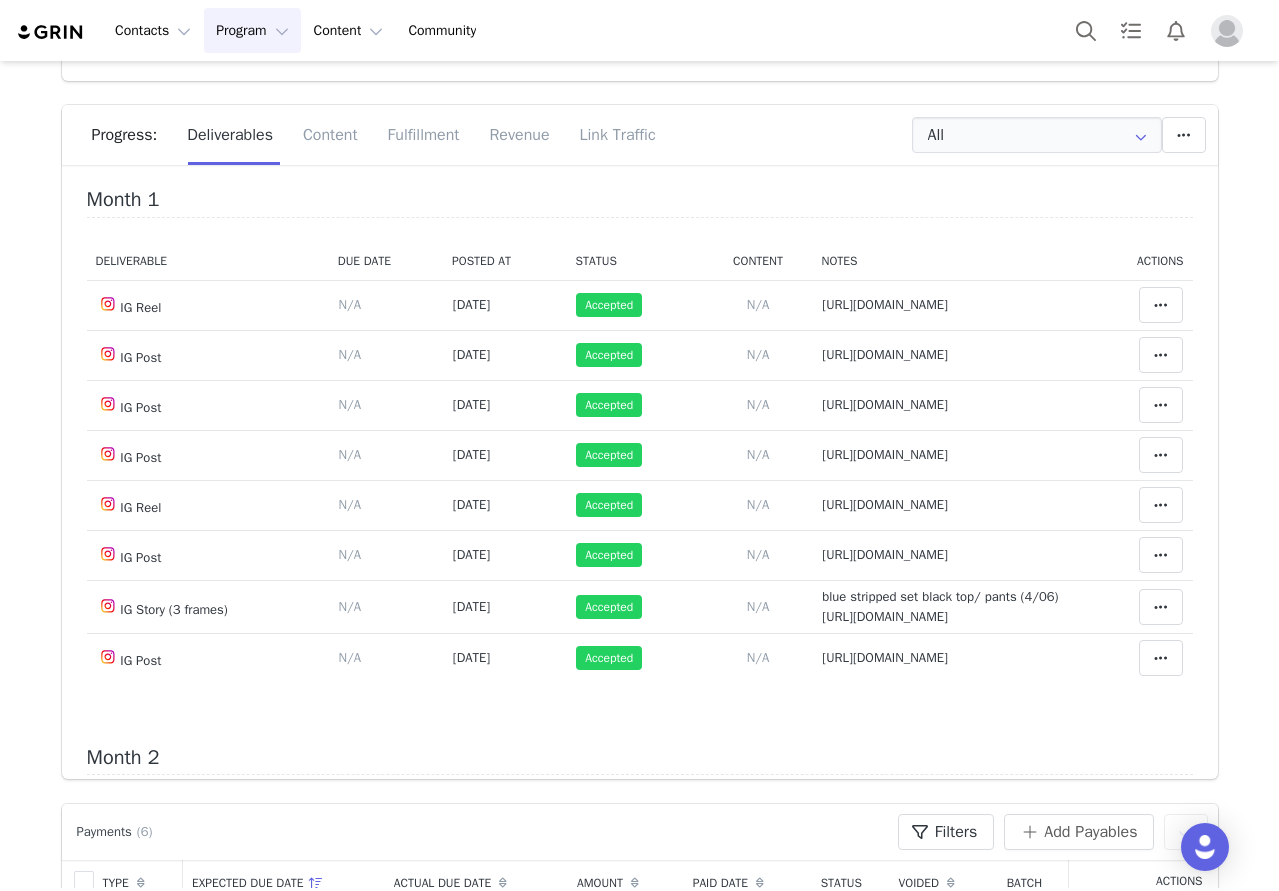 click on "Month 1" at bounding box center [640, 203] 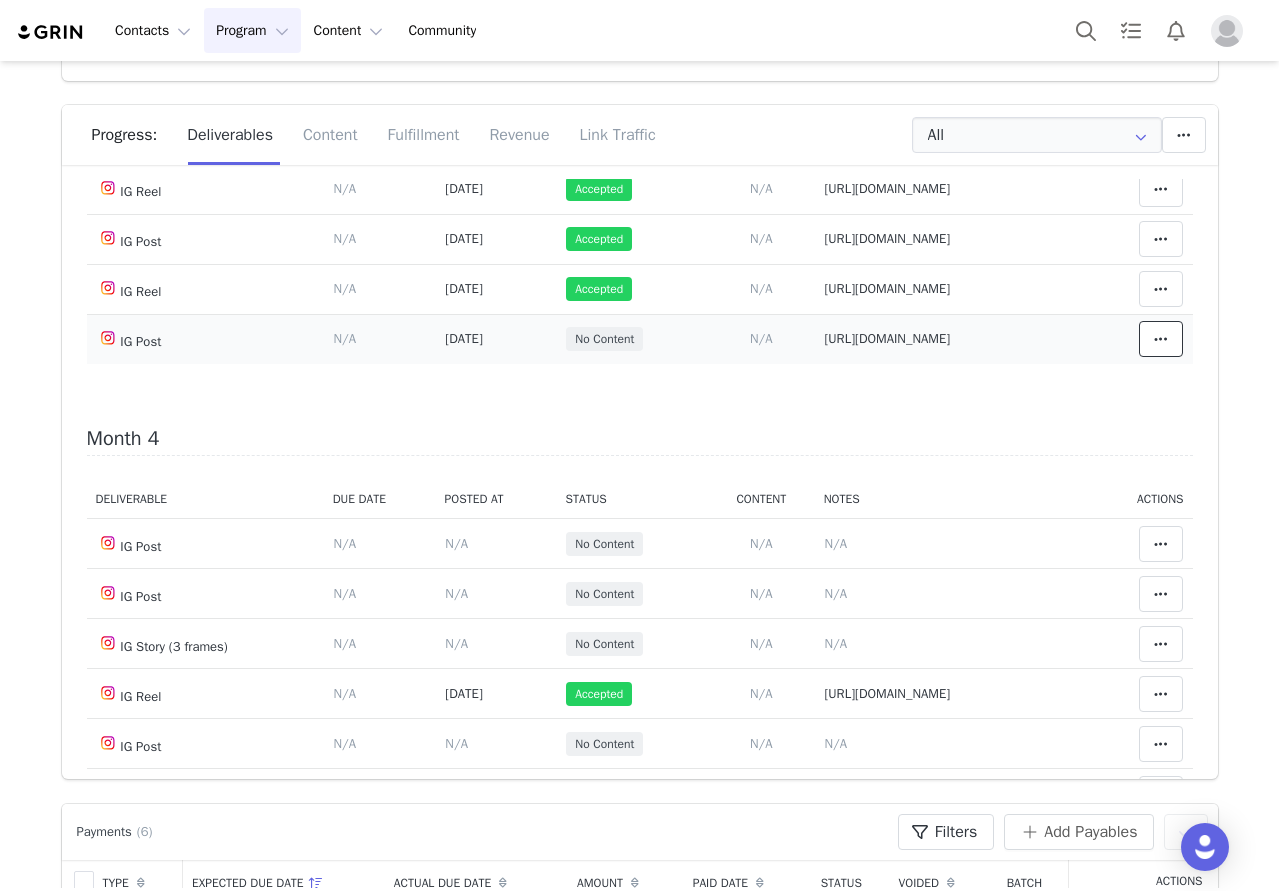 click at bounding box center [1161, 339] 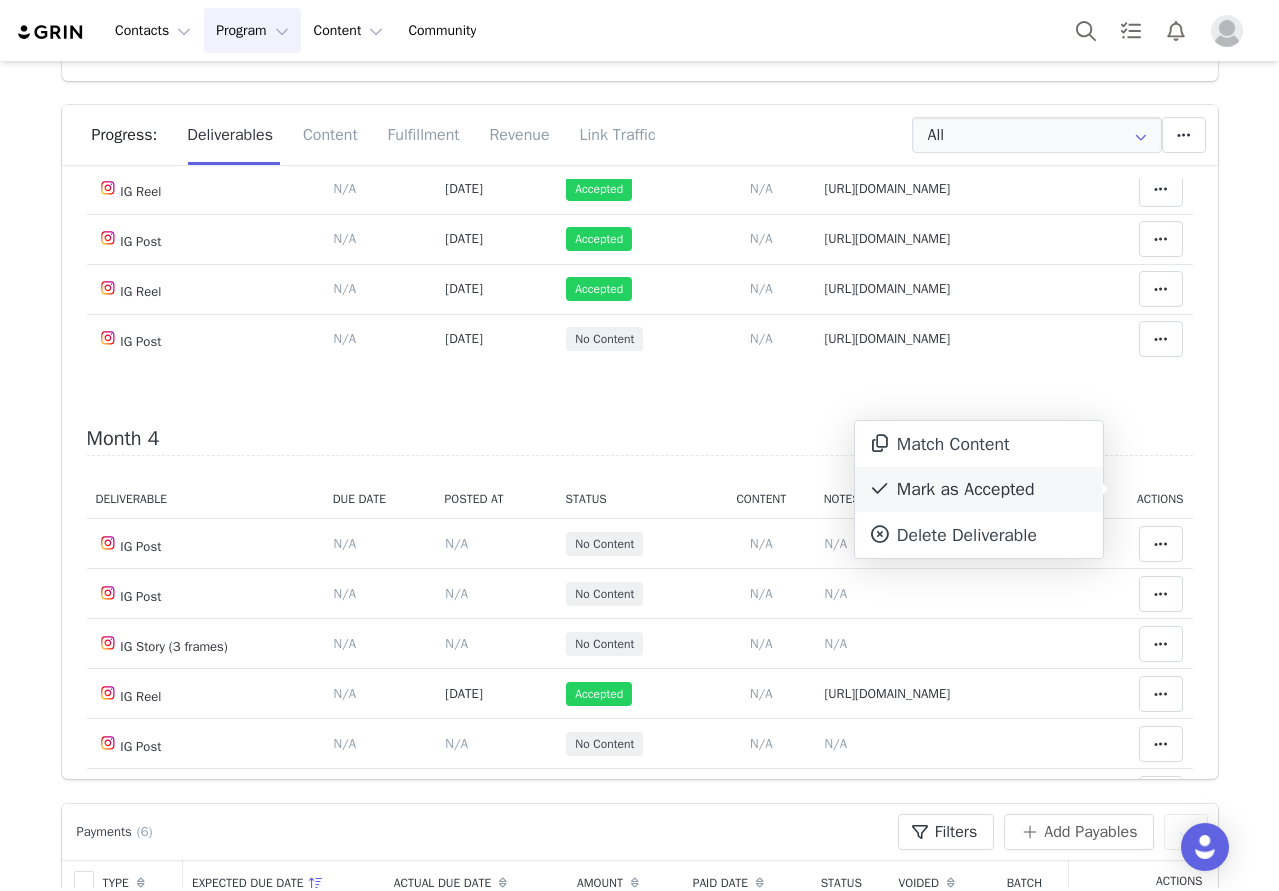 click on "Mark as Accepted" at bounding box center (979, 490) 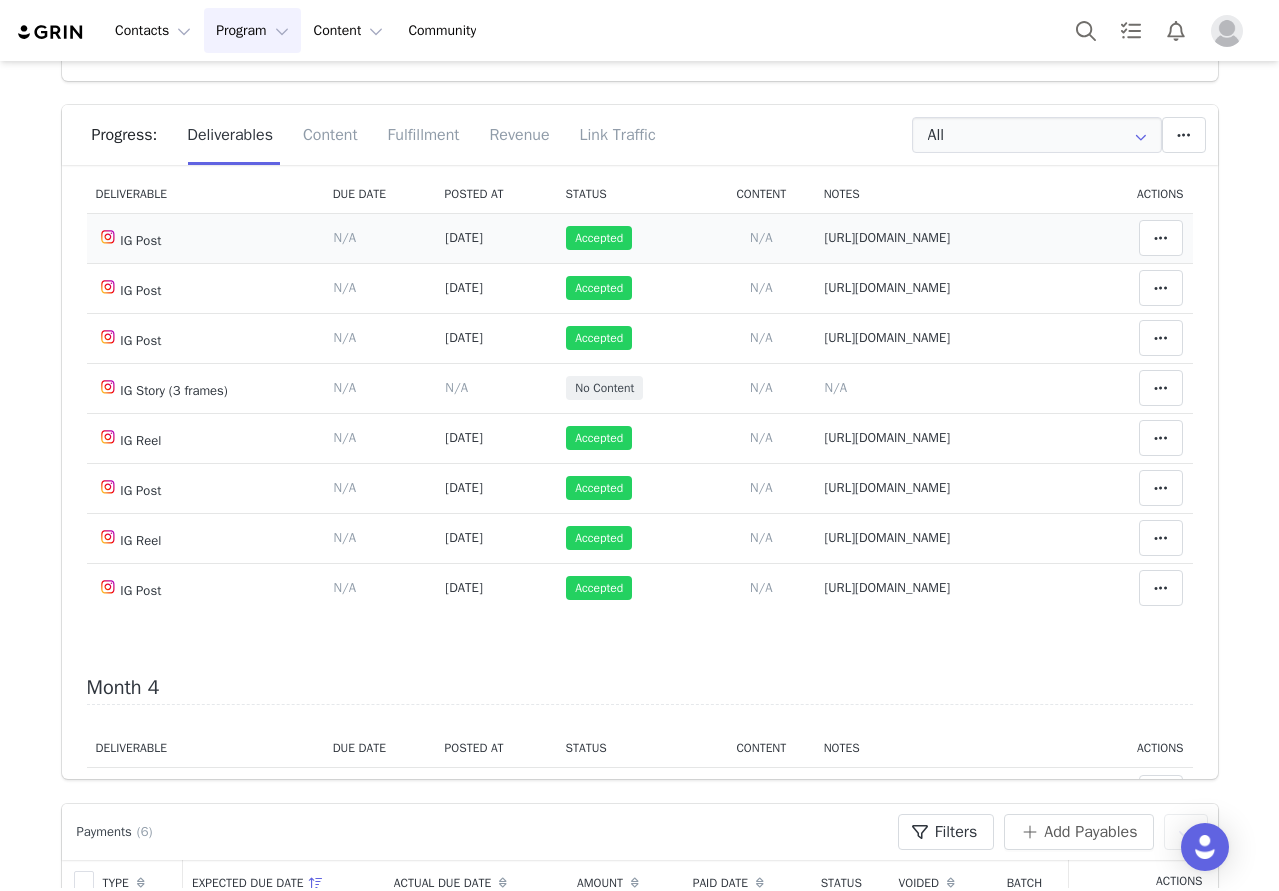 scroll, scrollTop: 1231, scrollLeft: 0, axis: vertical 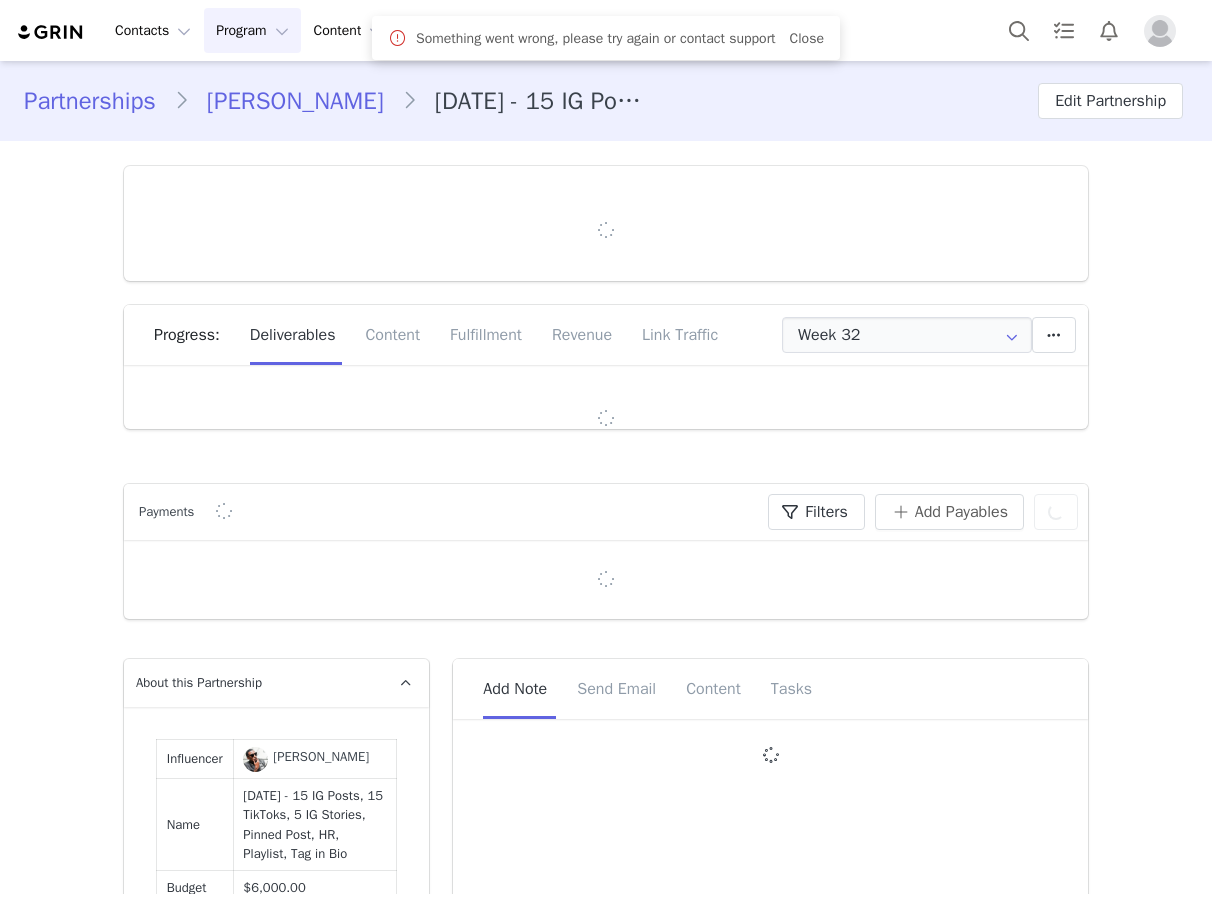 type on "+1 ([GEOGRAPHIC_DATA])" 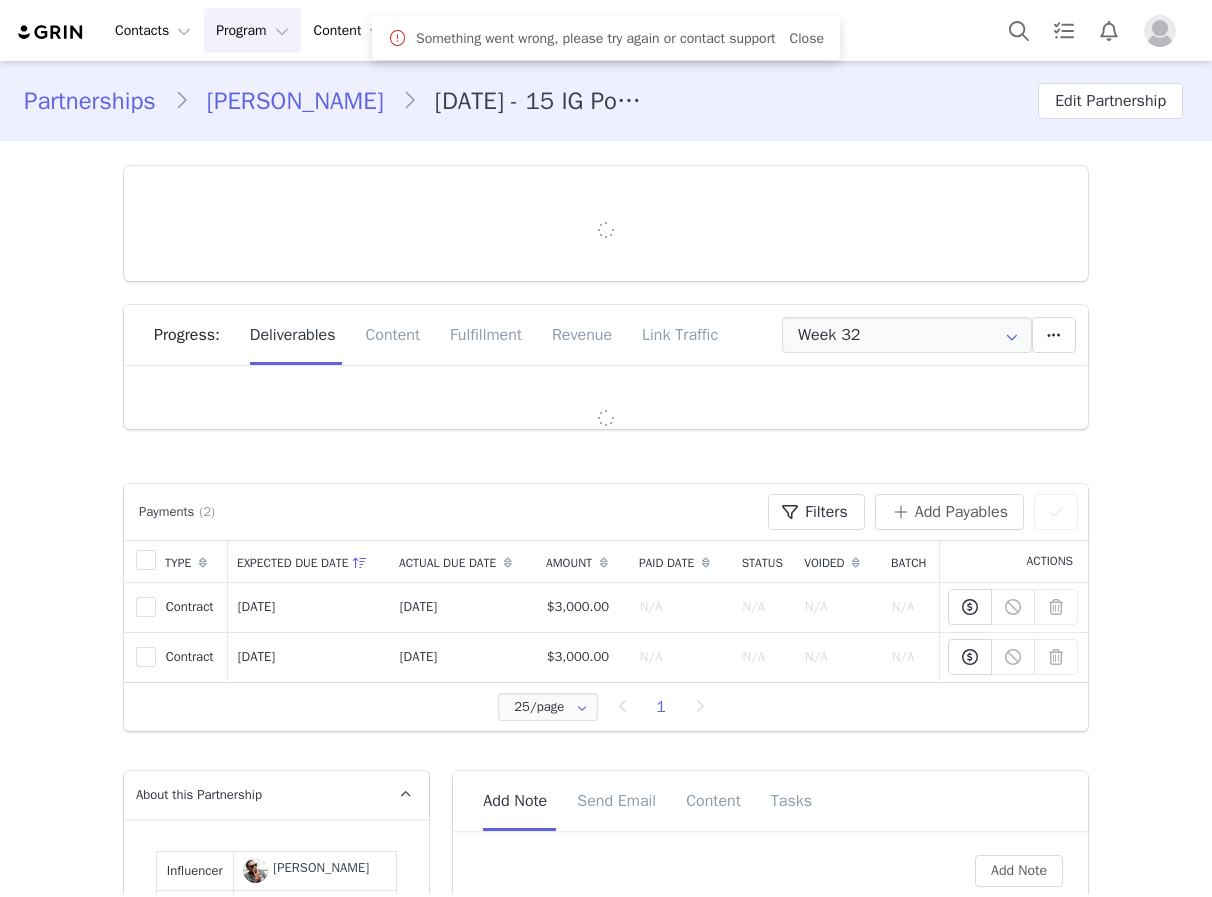 scroll, scrollTop: 0, scrollLeft: 0, axis: both 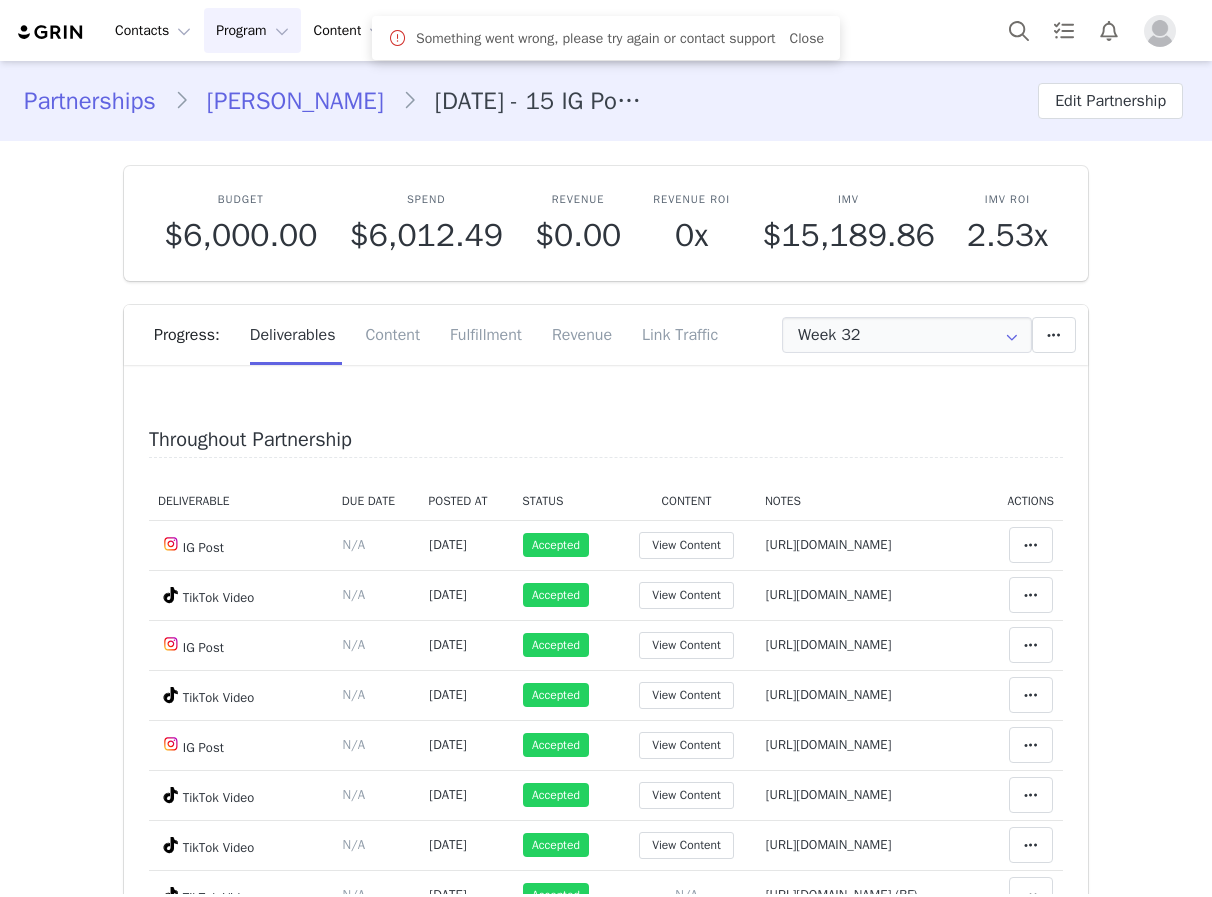 click on "Tavarius Royalston" at bounding box center [295, 101] 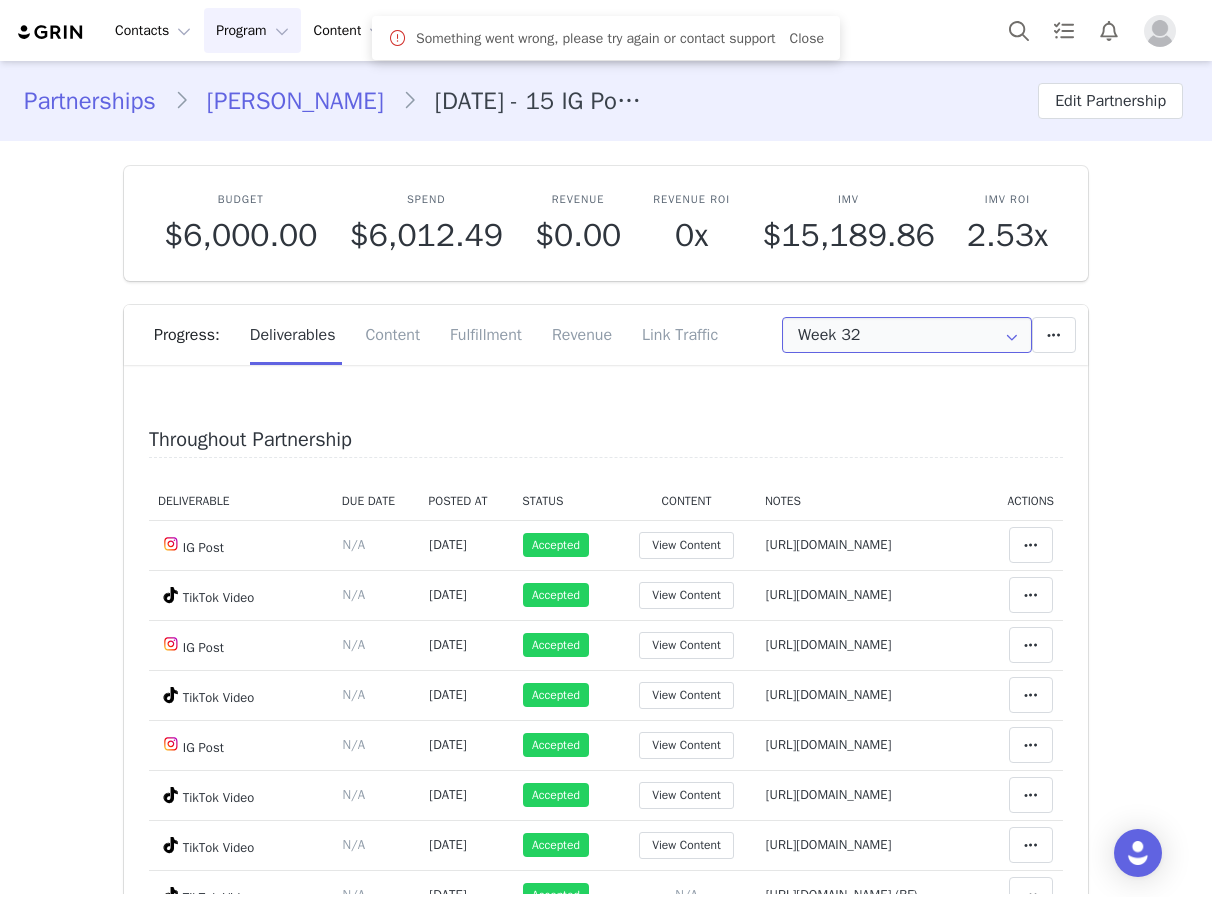 click on "Week 32" at bounding box center [907, 335] 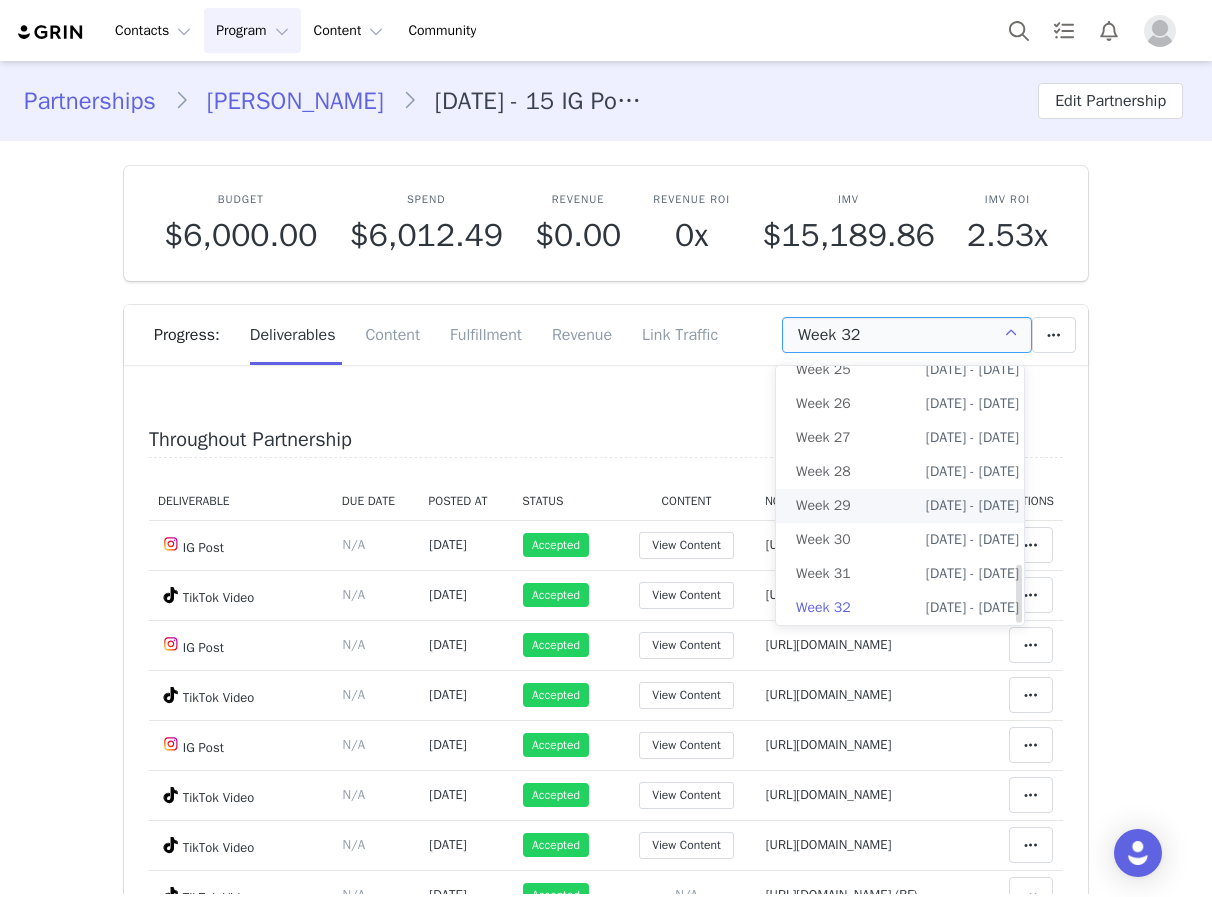 scroll, scrollTop: 875, scrollLeft: 0, axis: vertical 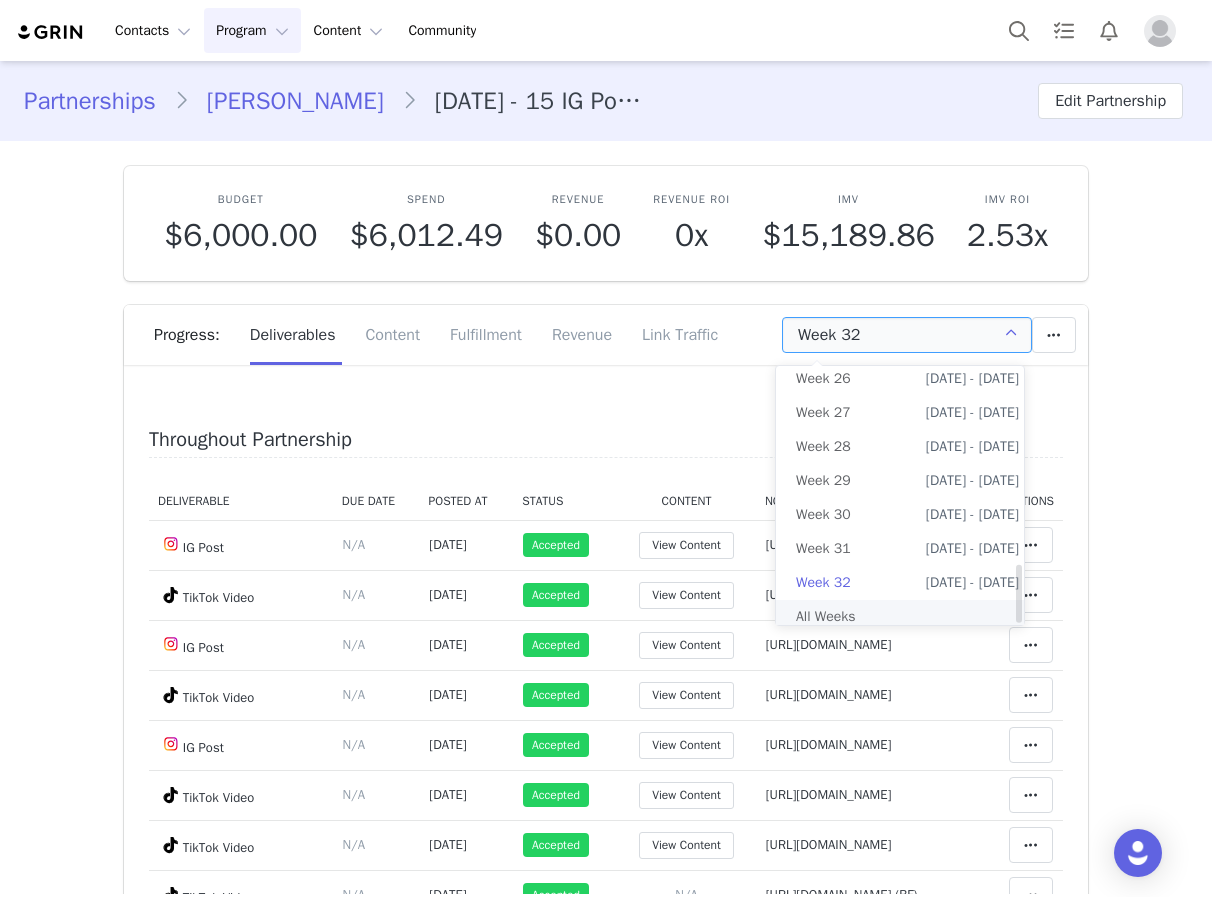 click on "All Weeks" at bounding box center (907, 617) 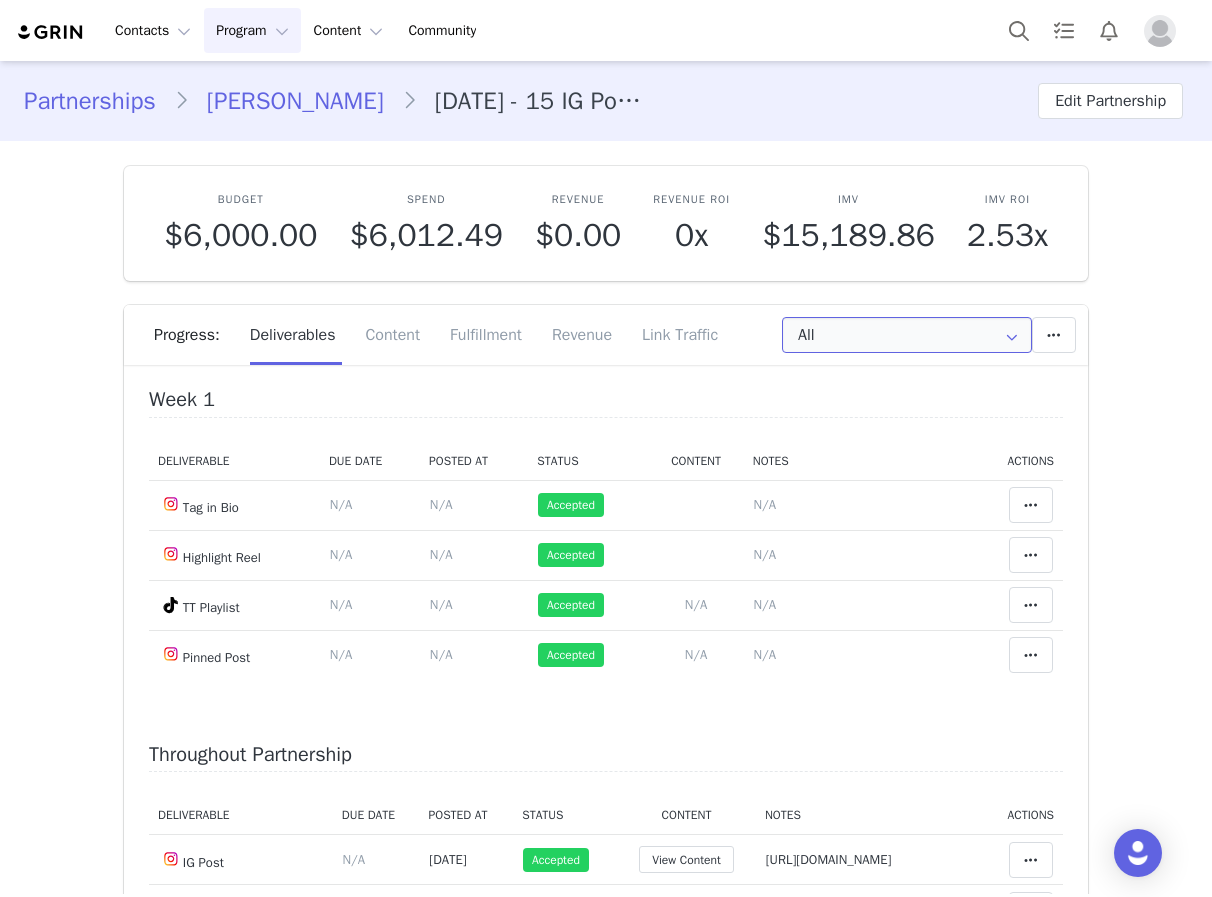 scroll, scrollTop: 400, scrollLeft: 0, axis: vertical 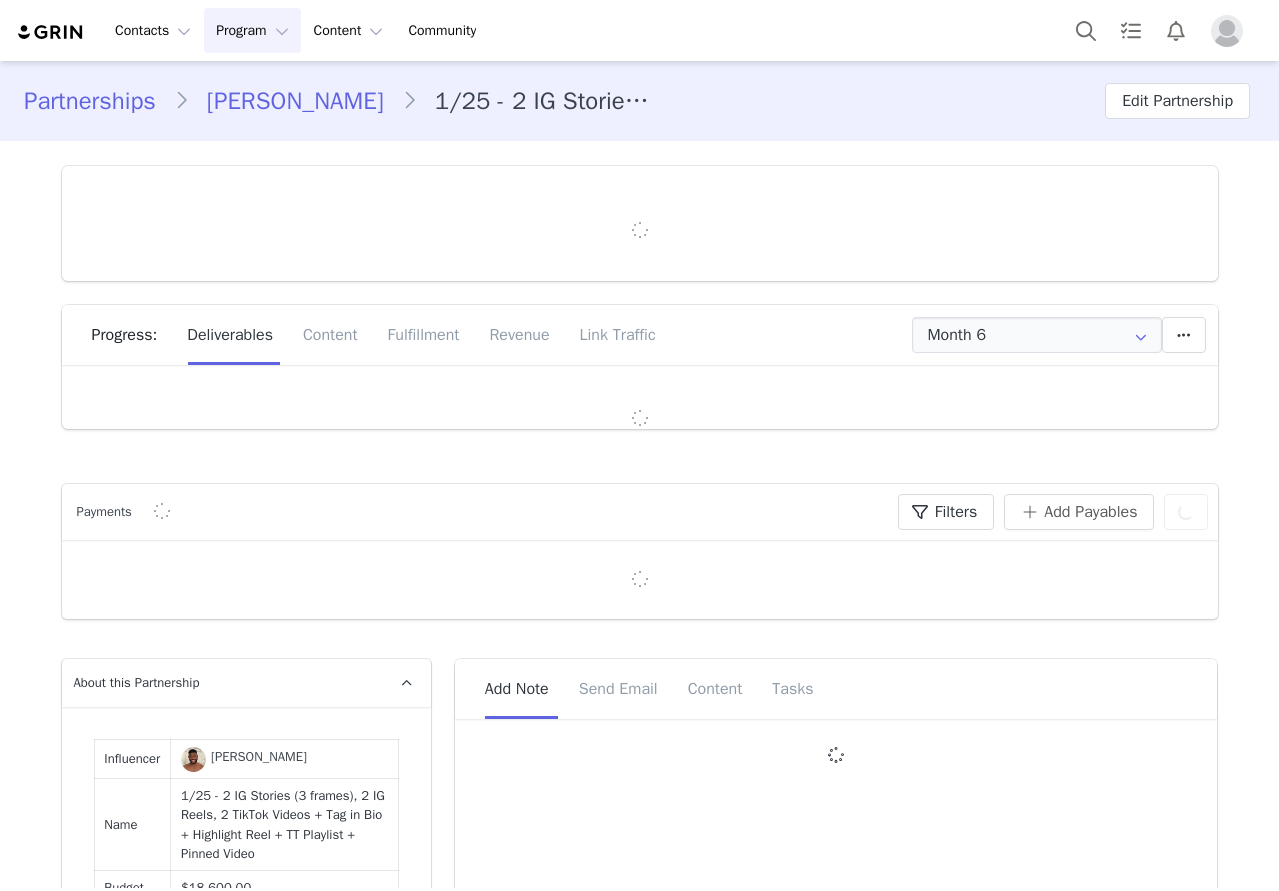 type on "+44 ([GEOGRAPHIC_DATA])" 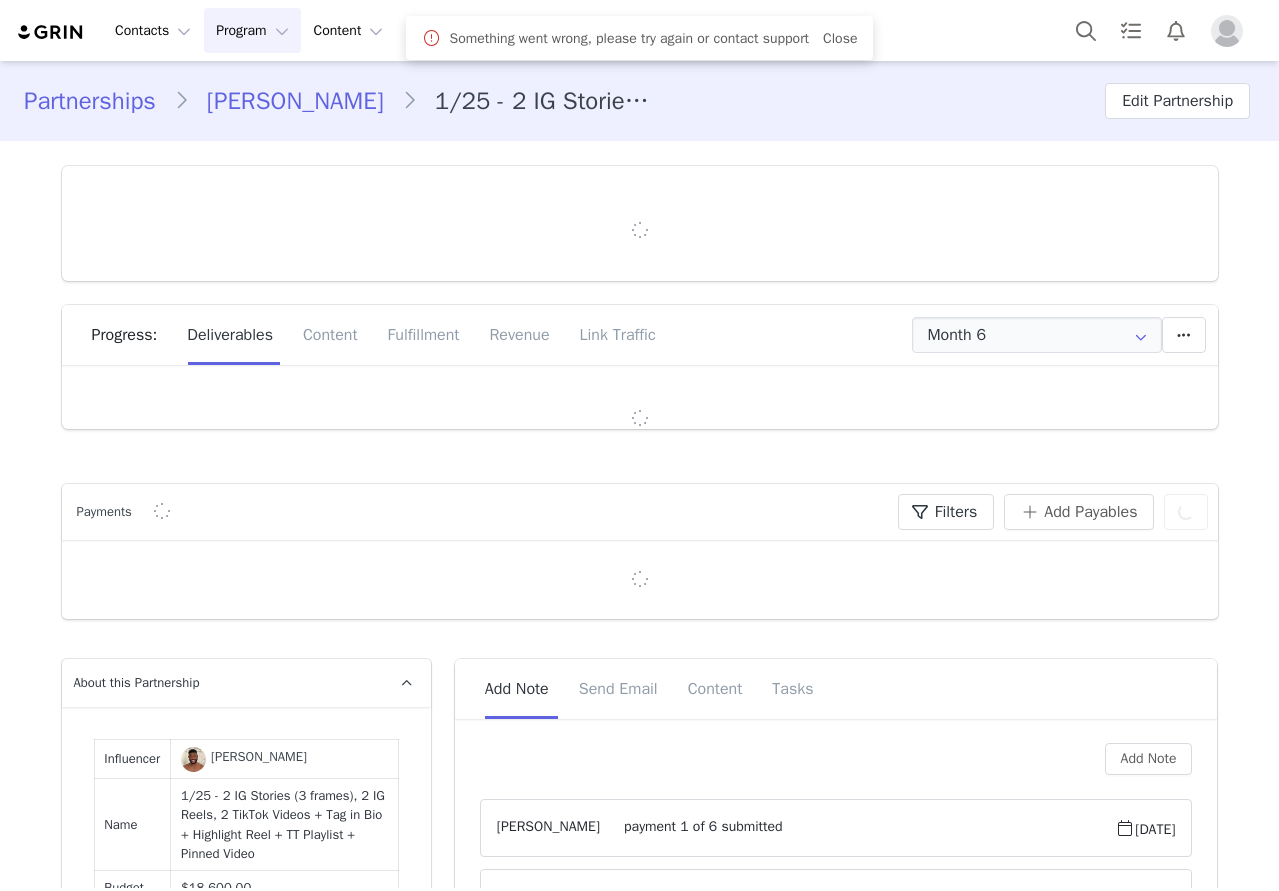 scroll, scrollTop: 0, scrollLeft: 0, axis: both 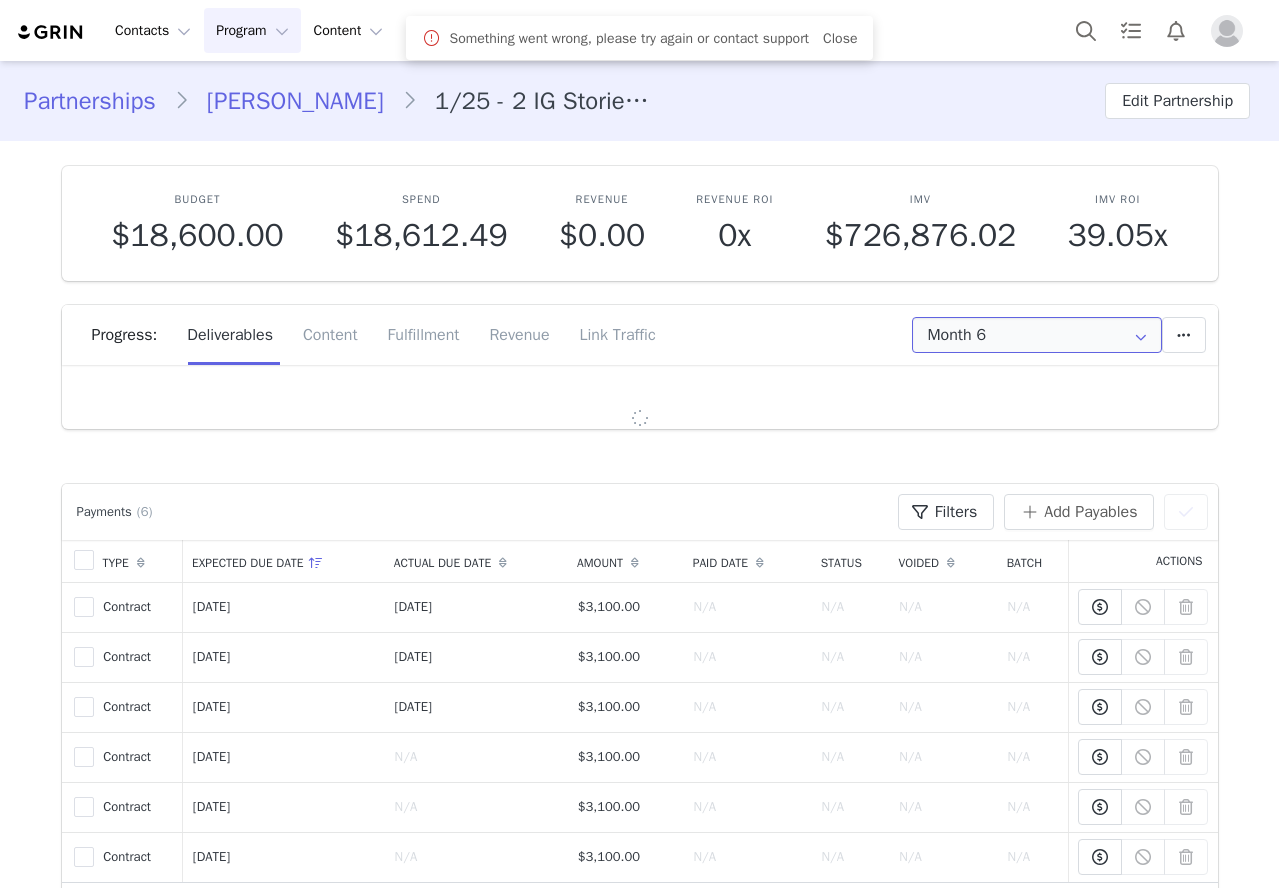 click on "Month 6" at bounding box center [1037, 335] 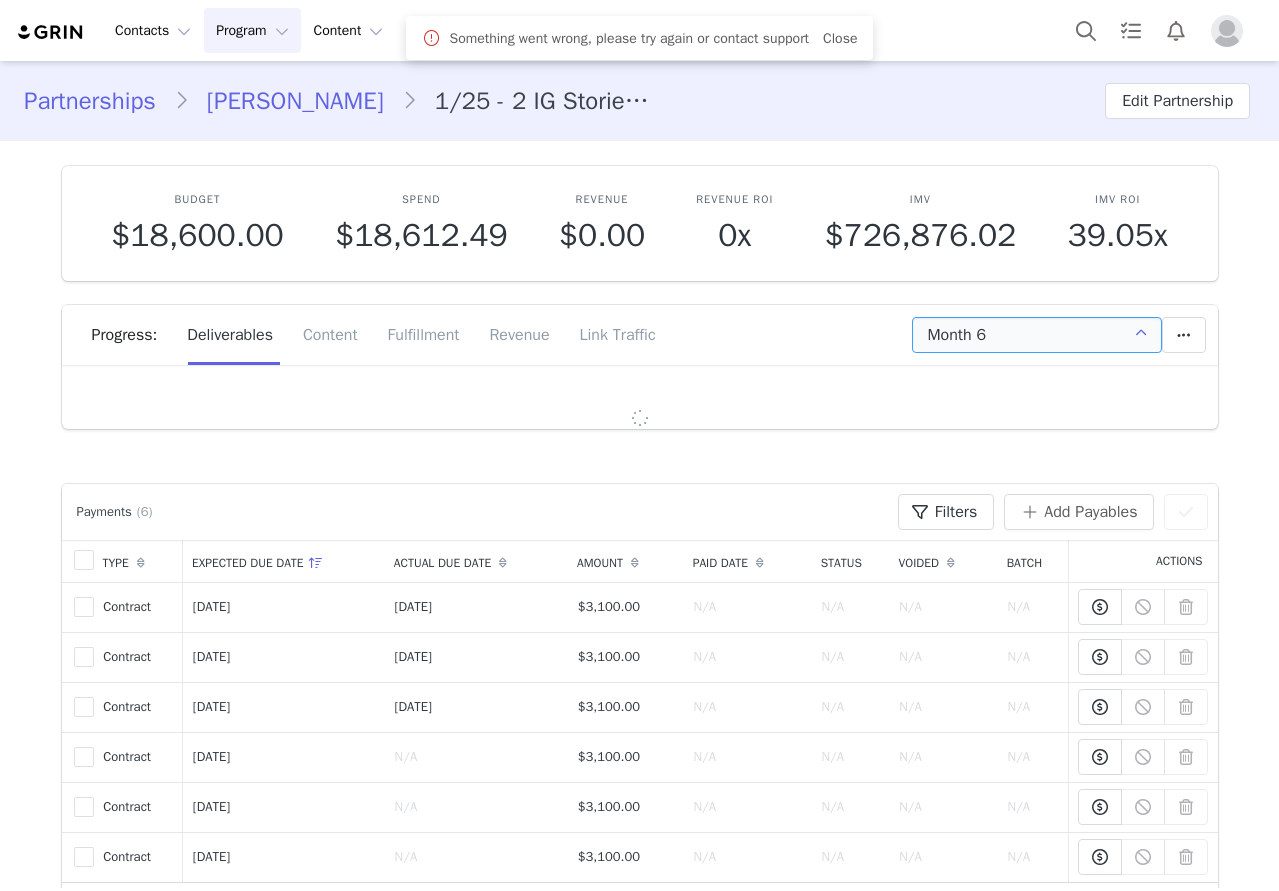 scroll, scrollTop: 0, scrollLeft: 0, axis: both 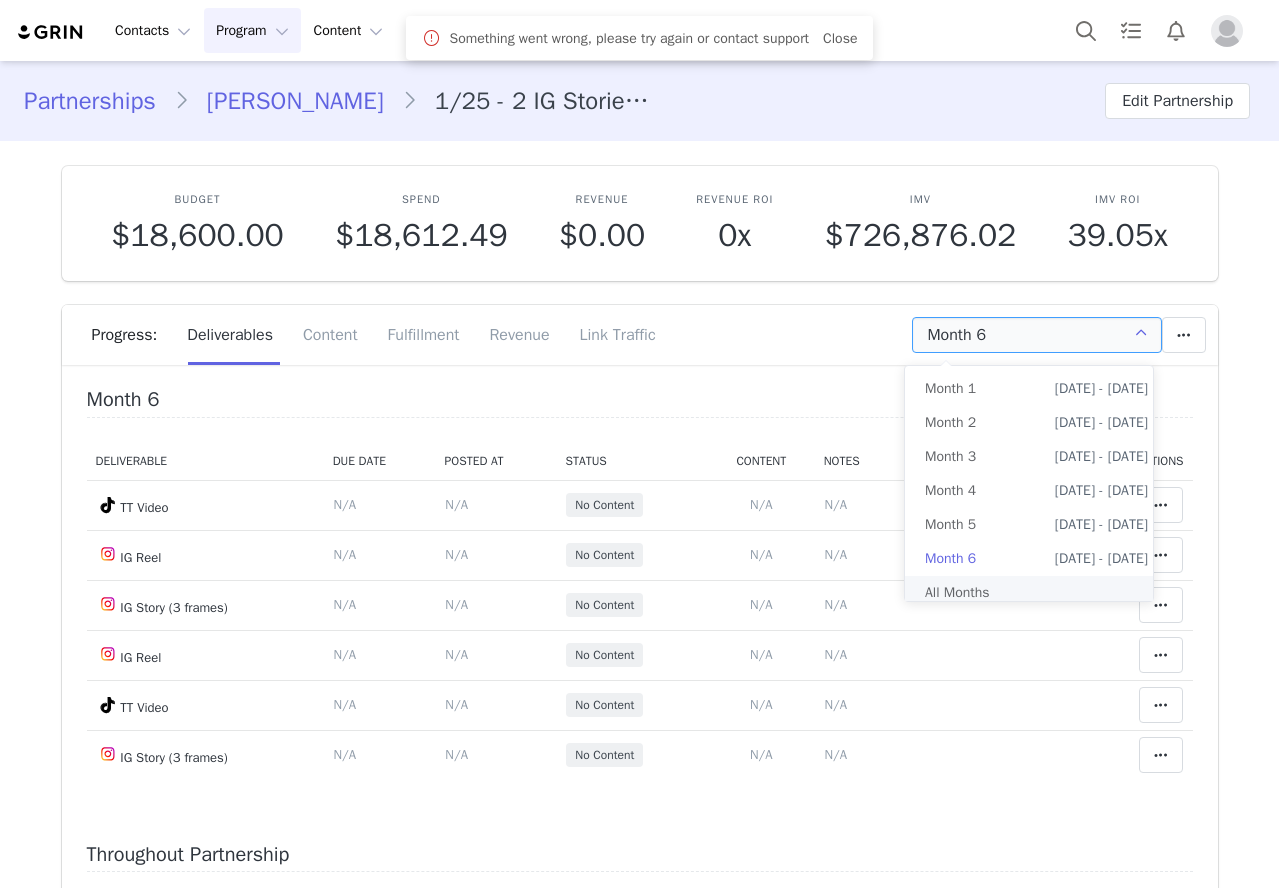 click on "All Months" at bounding box center [1036, 593] 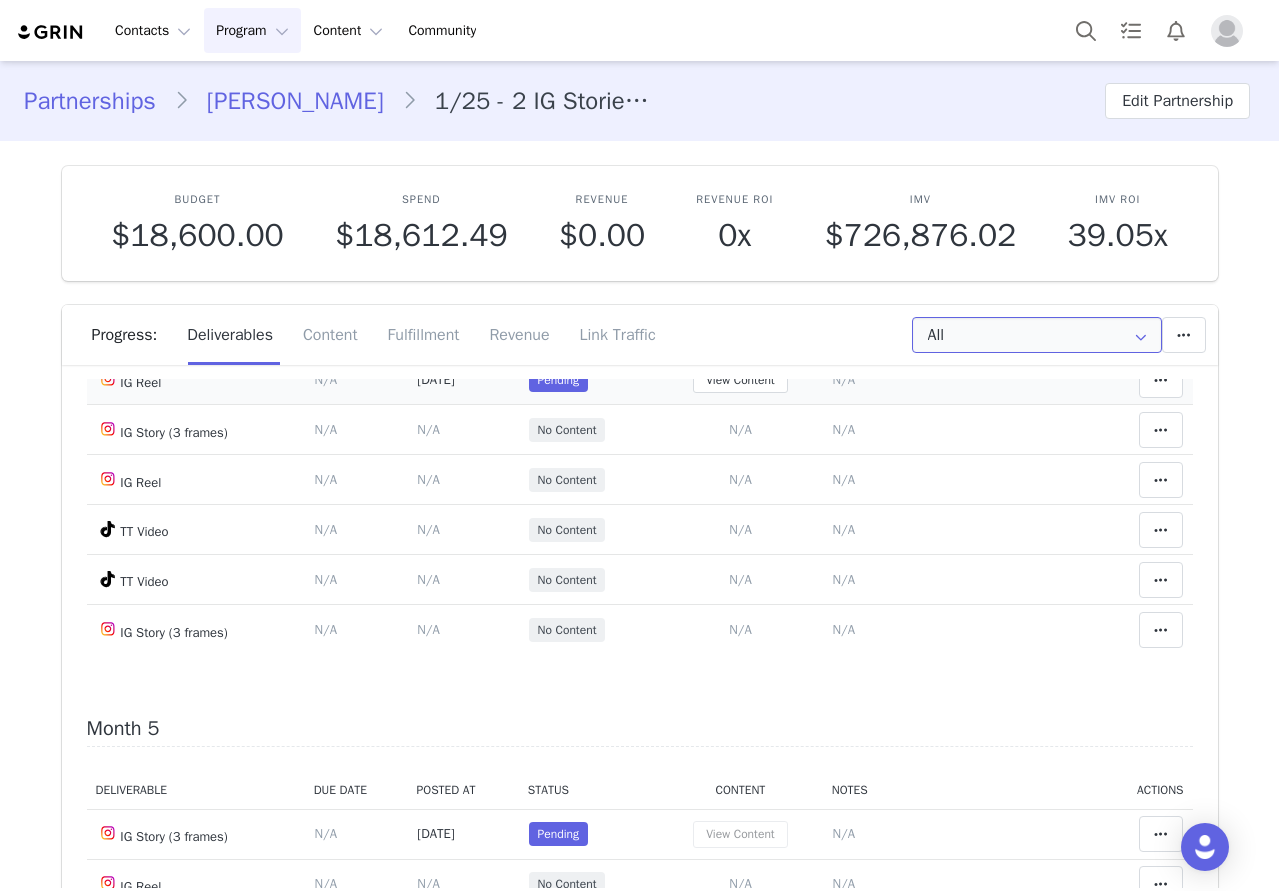 scroll, scrollTop: 1500, scrollLeft: 0, axis: vertical 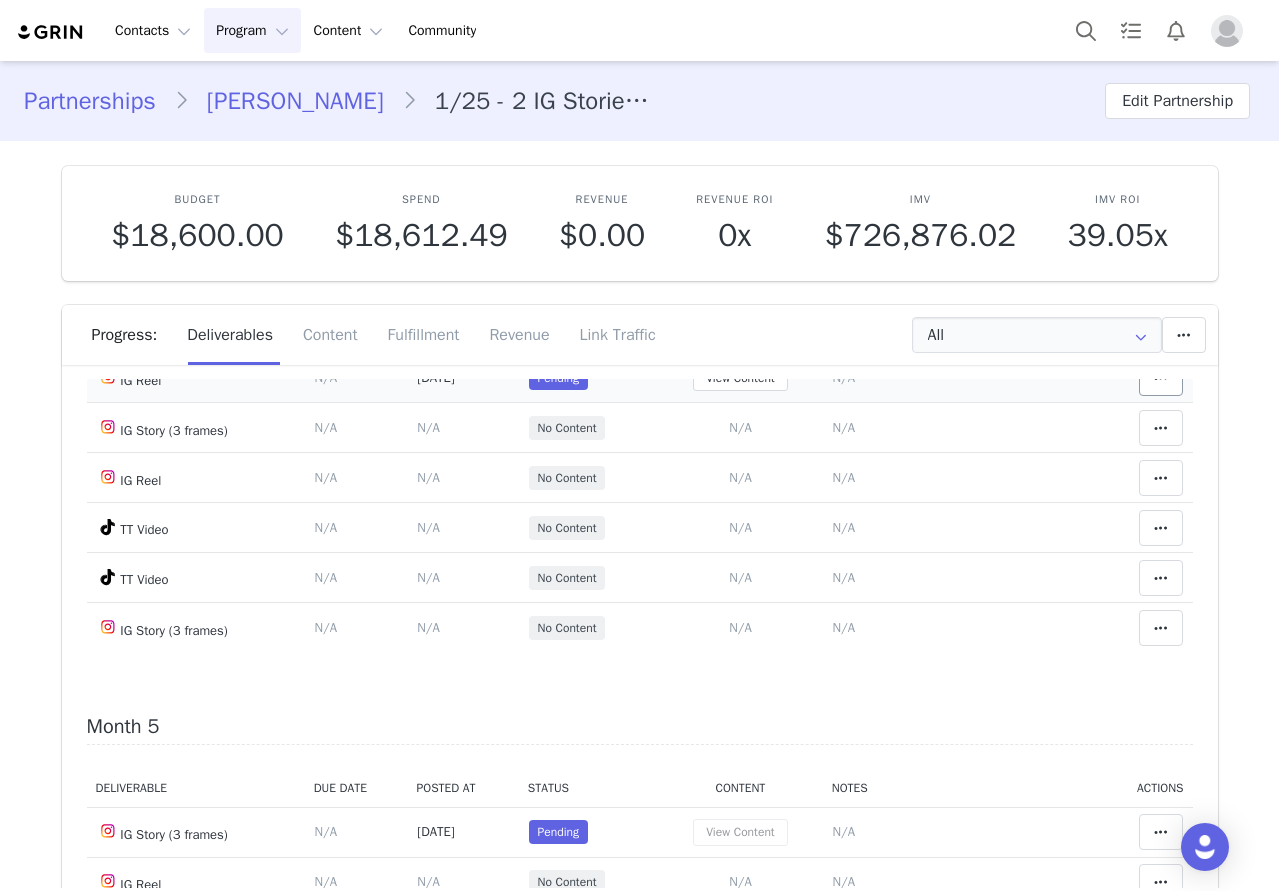drag, startPoint x: 1161, startPoint y: 589, endPoint x: 1147, endPoint y: 584, distance: 14.866069 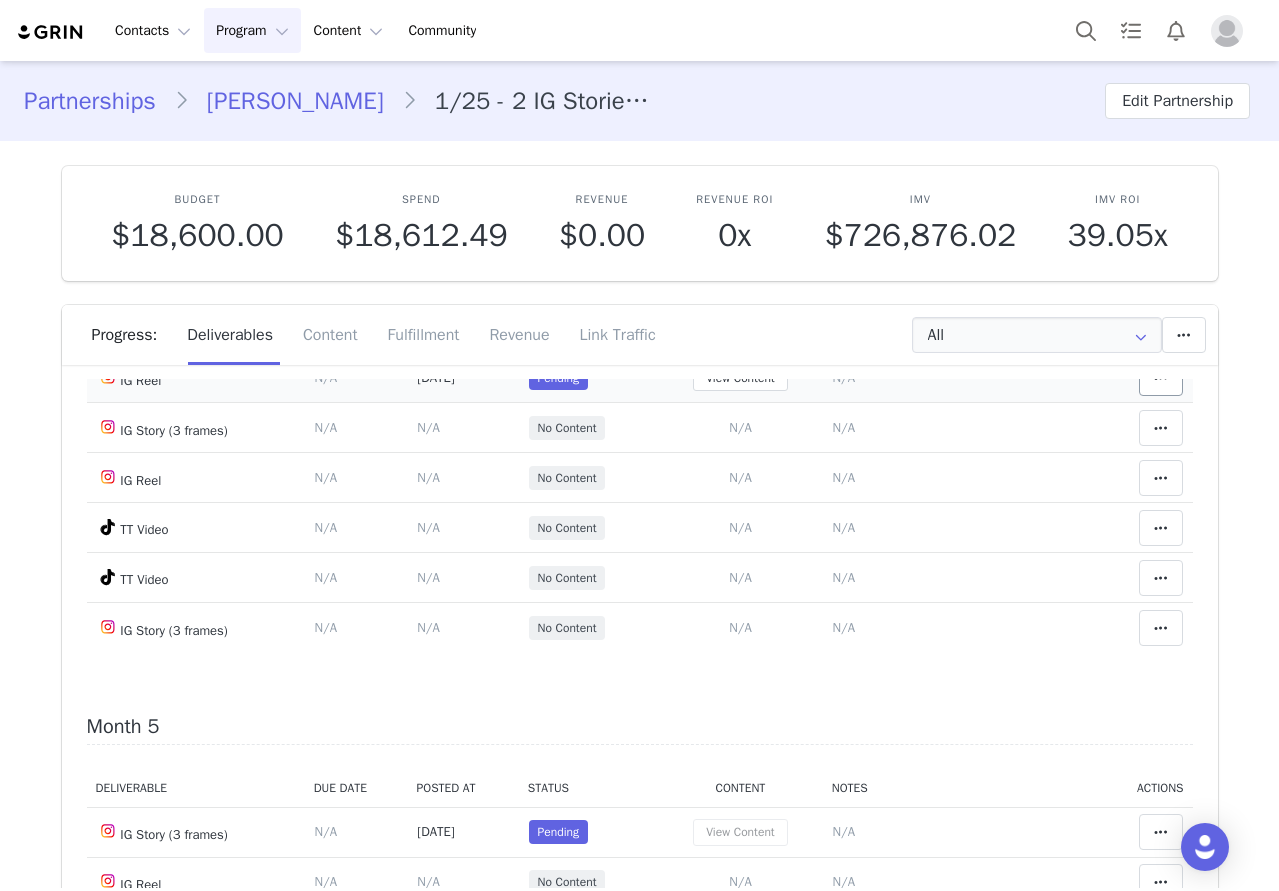 click on "Mark as Accepted   Clear Status   Reason for declining this deliverable   Decline   Mark as Declined   Unlink Content  Move Content  Move  Cancel  Move Content  Delete Deliverable  This will unlink any content, this cannot be undone.  Yes, delete deliverable  Delete Deliverable  Match Deliverable with Content" at bounding box center (1145, 378) 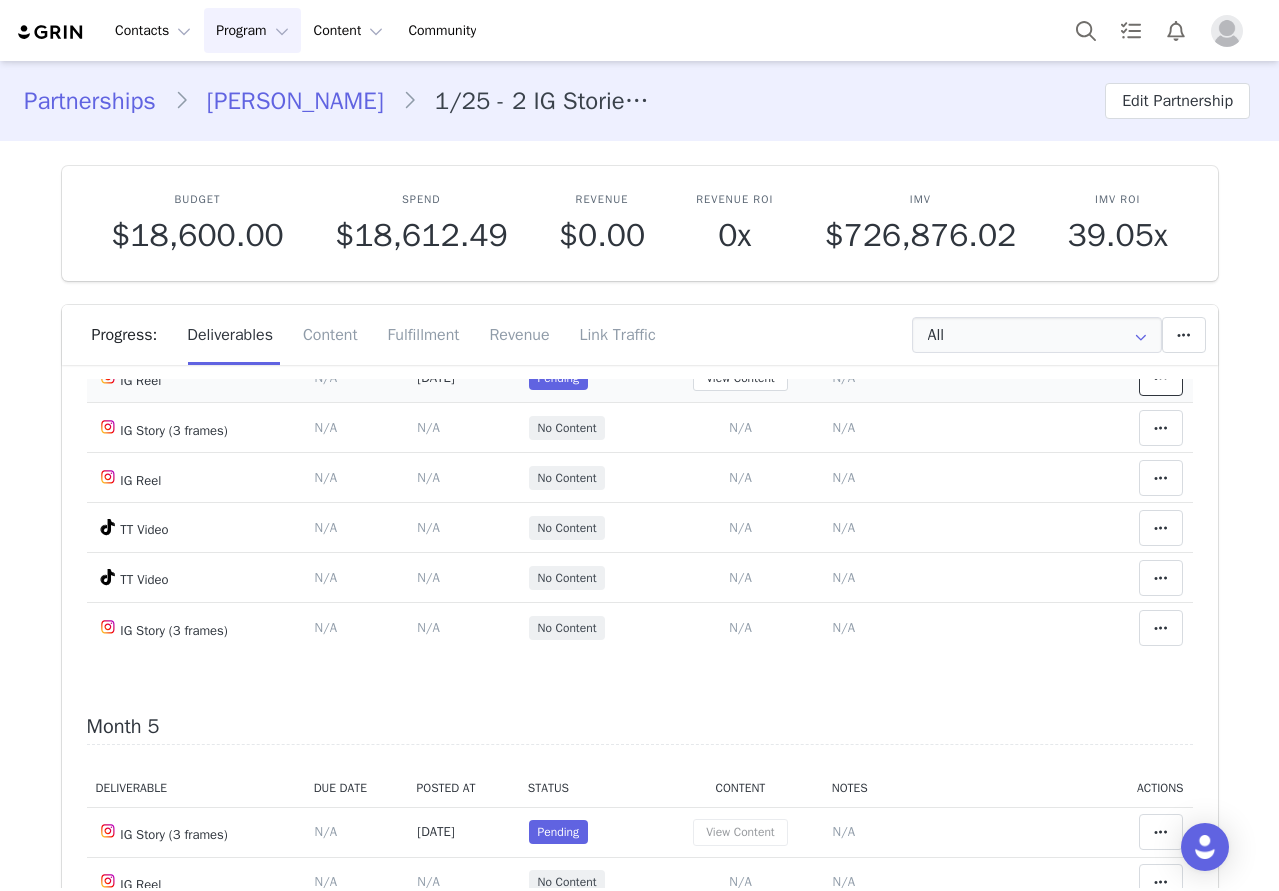 click at bounding box center [1161, 378] 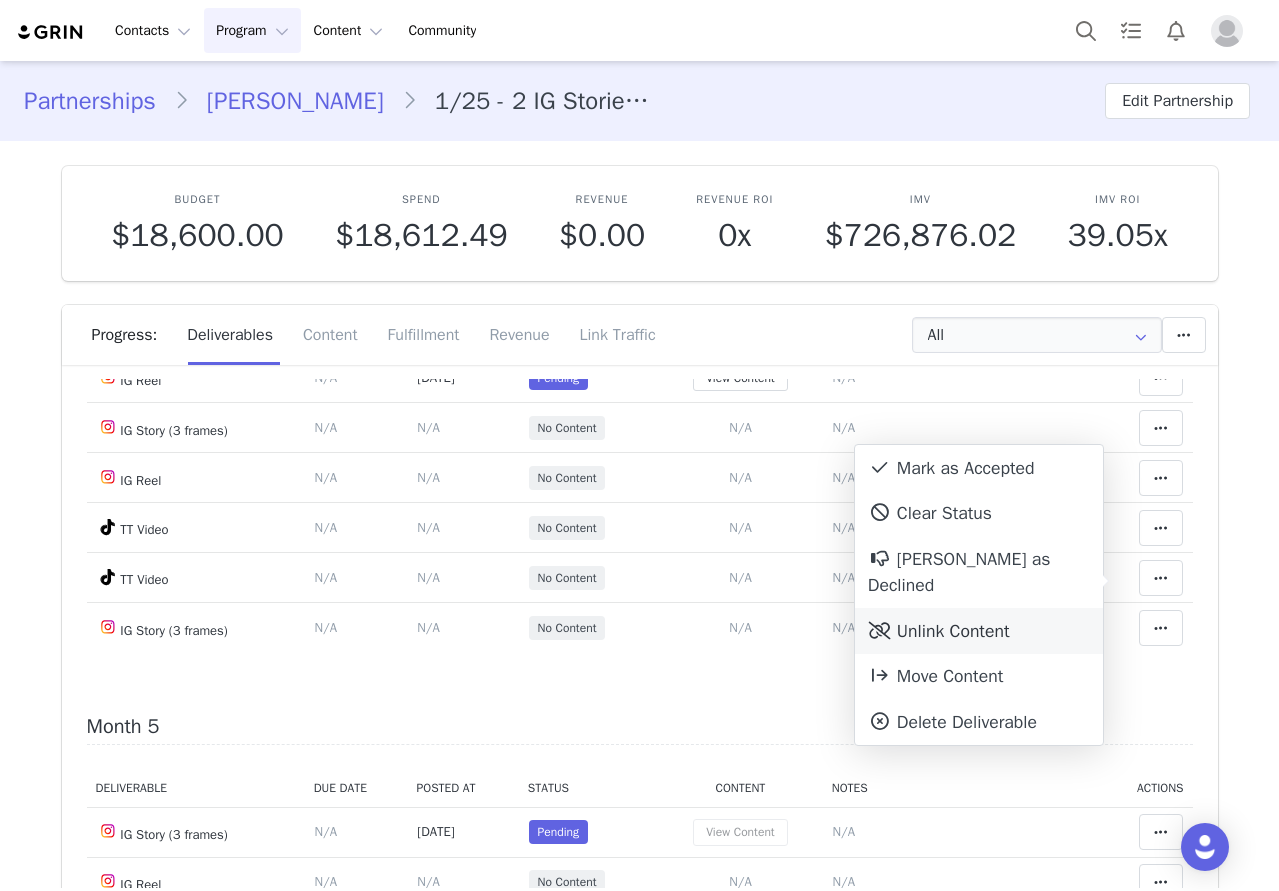 click on "Unlink Content" at bounding box center [979, 631] 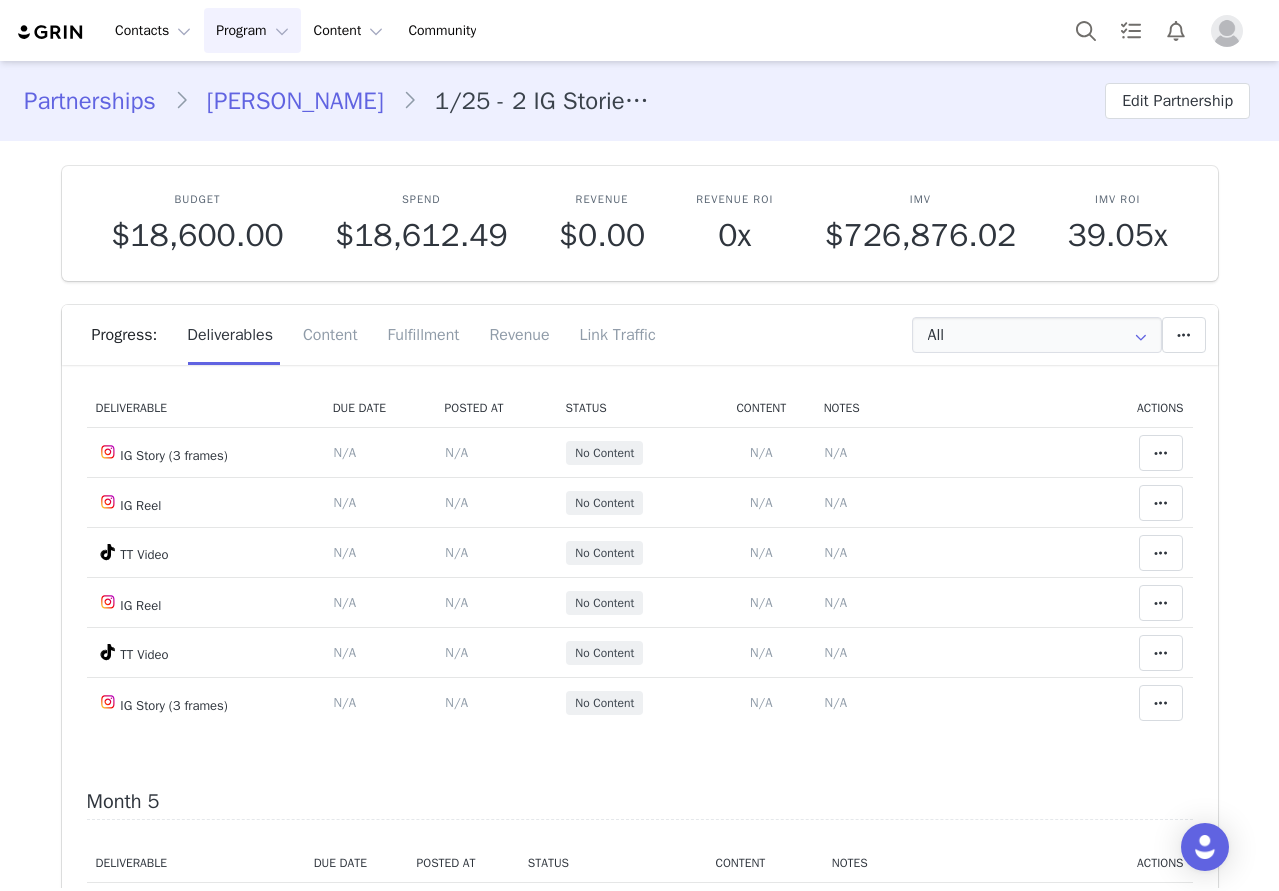 scroll, scrollTop: 1200, scrollLeft: 0, axis: vertical 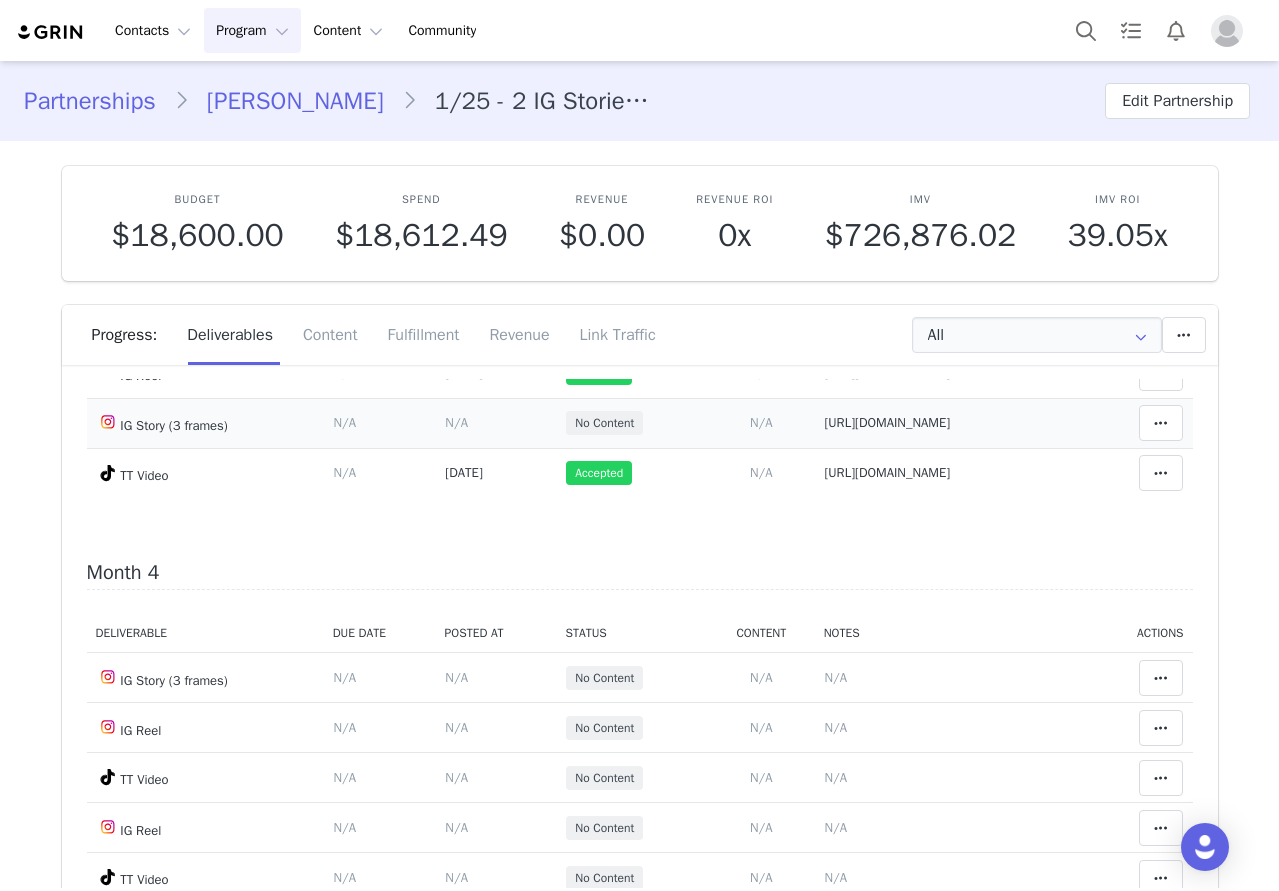 click on "https://static-resources.creatoriq.com/instagram-stories/videos/3672364721282465425.mp4" at bounding box center (887, 422) 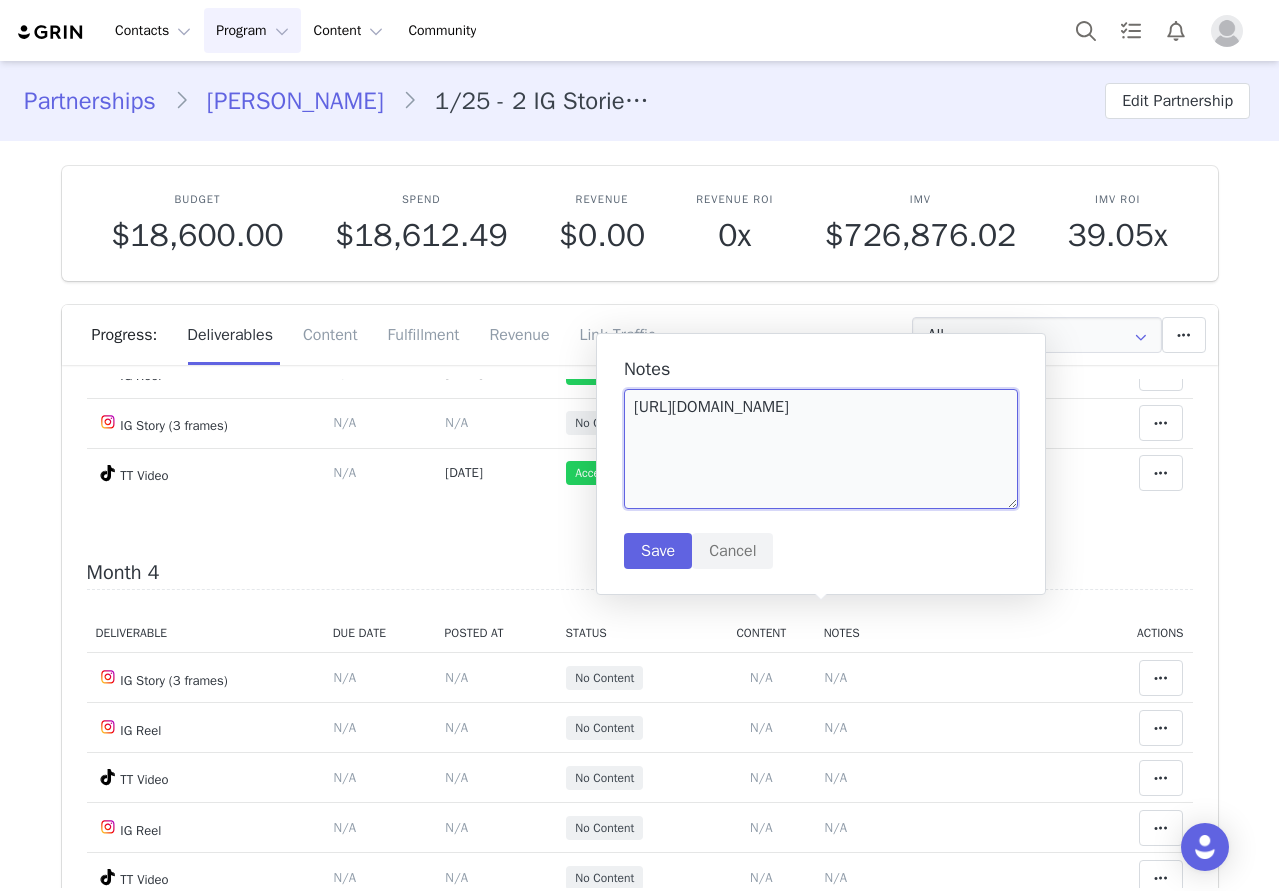 click on "https://static-resources.creatoriq.com/instagram-stories/videos/3672364721282465425.mp4" at bounding box center [821, 449] 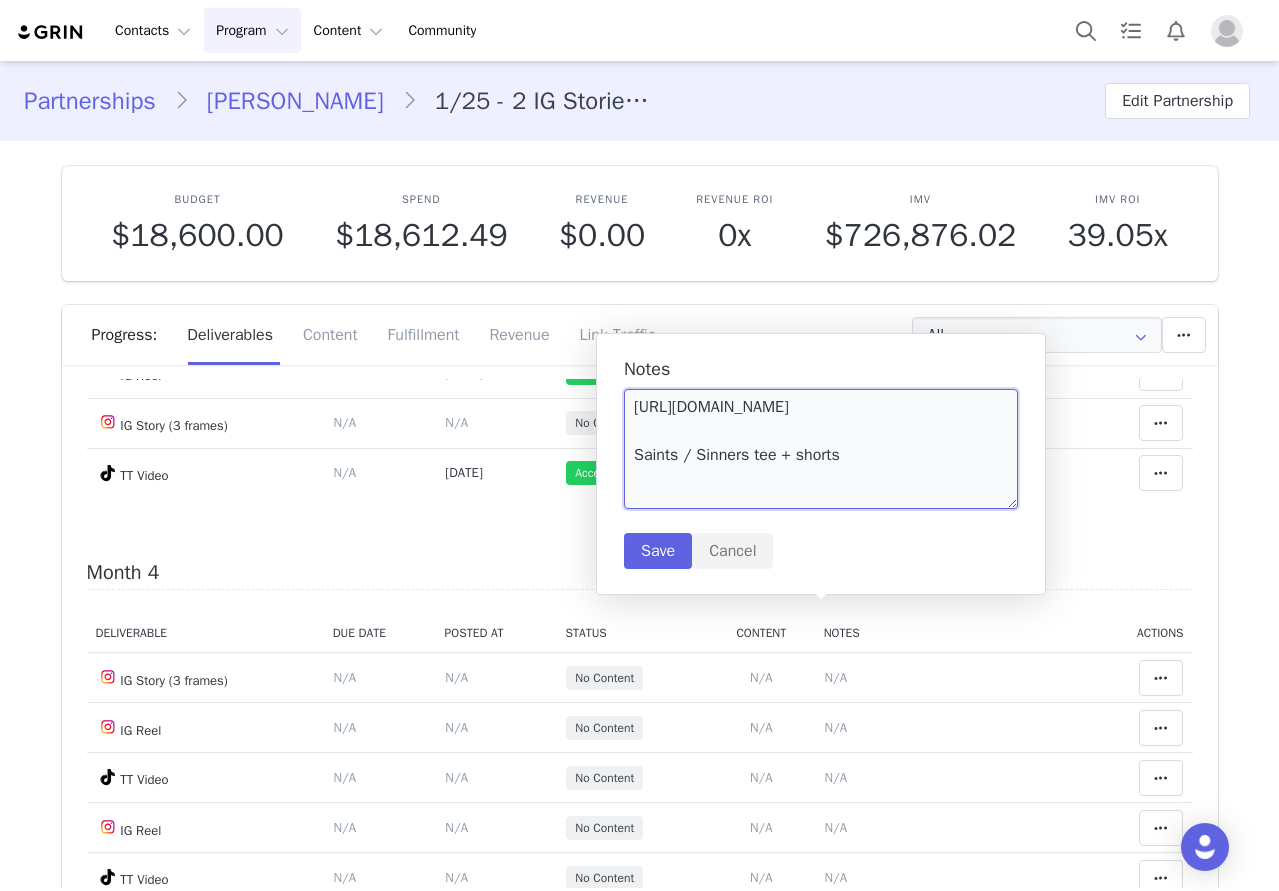 click on "https://static-resources.creatoriq.com/instagram-stories/videos/3672364721282465425.mp4
Saints / Sinners tee + shorts" at bounding box center [821, 449] 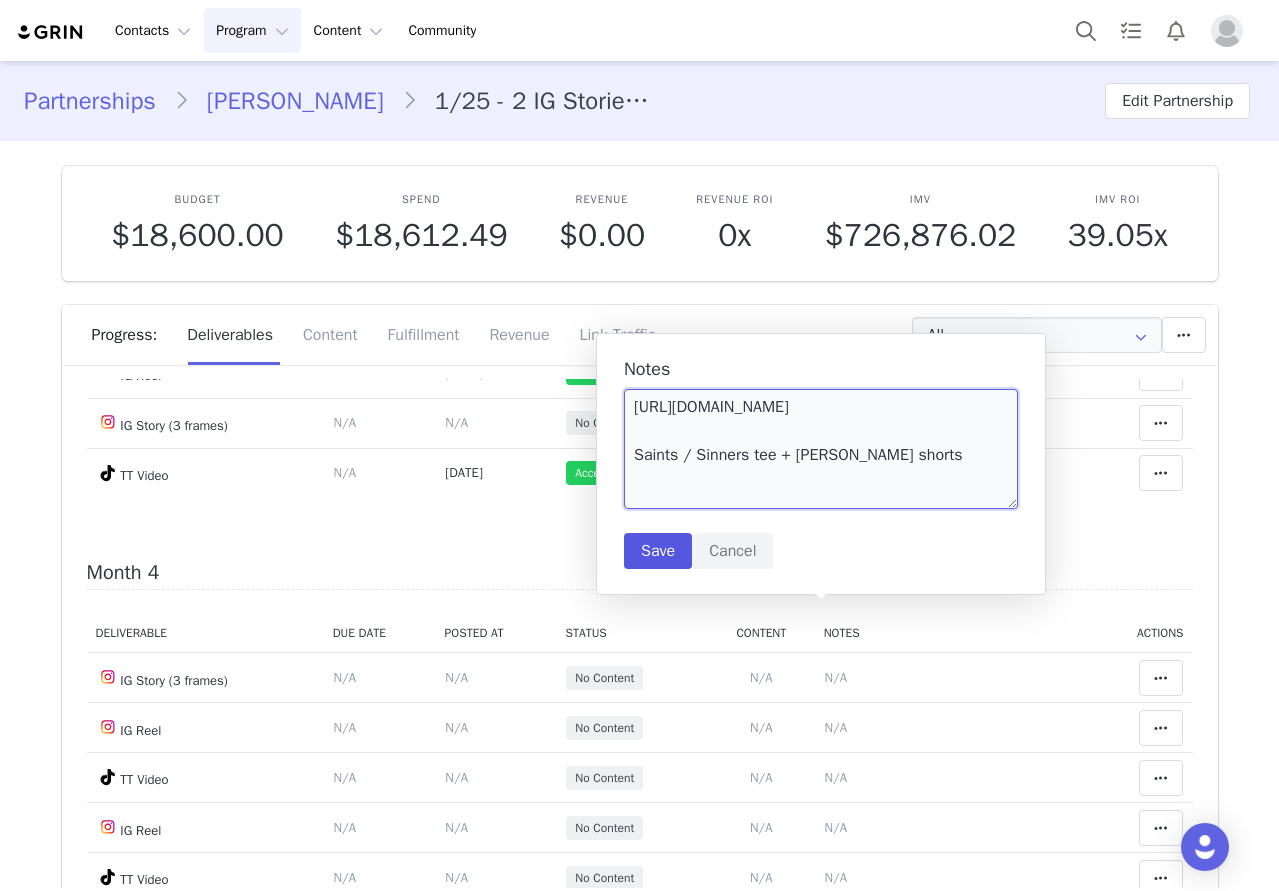 type on "https://static-resources.creatoriq.com/instagram-stories/videos/3672364721282465425.mp4
Saints / Sinners tee + jean shorts" 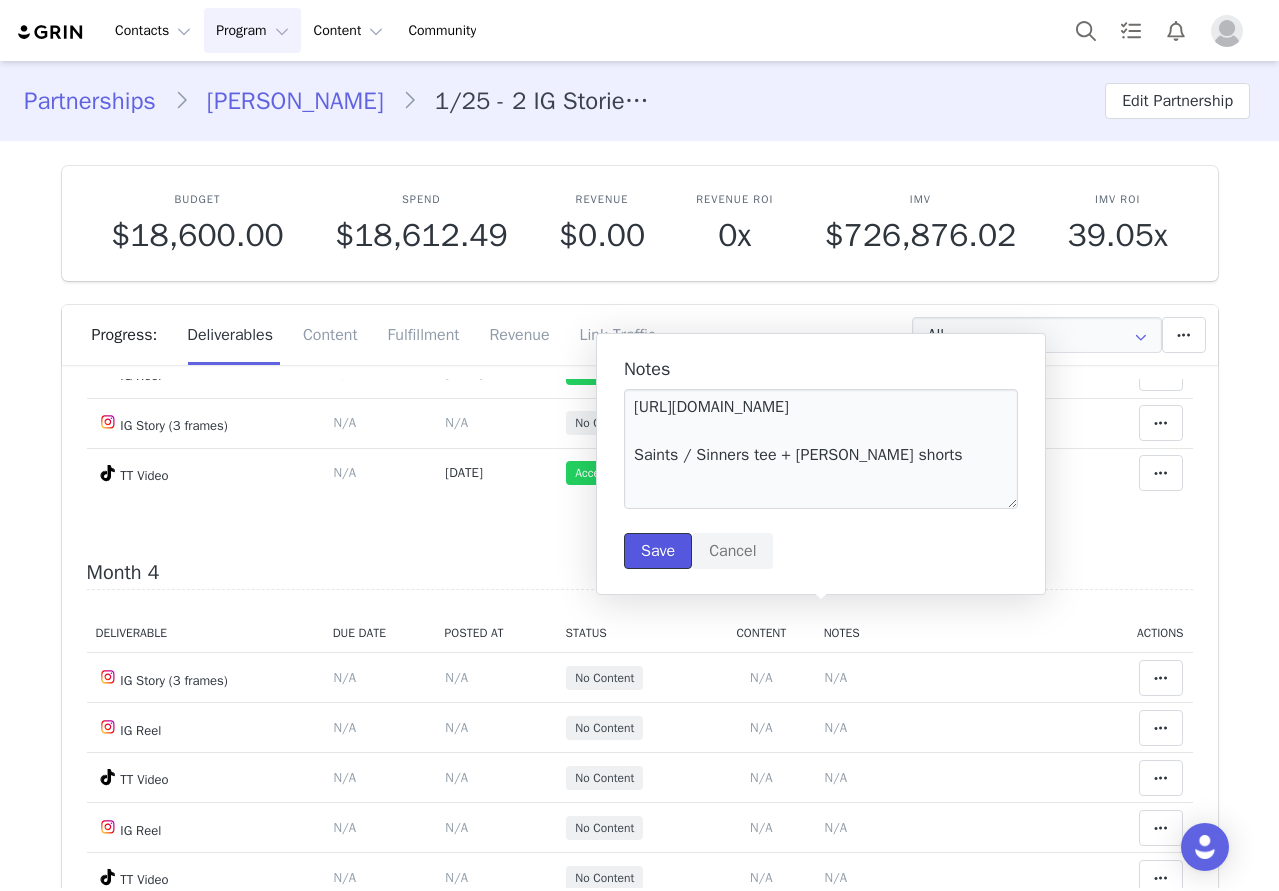 click on "Save" at bounding box center [658, 551] 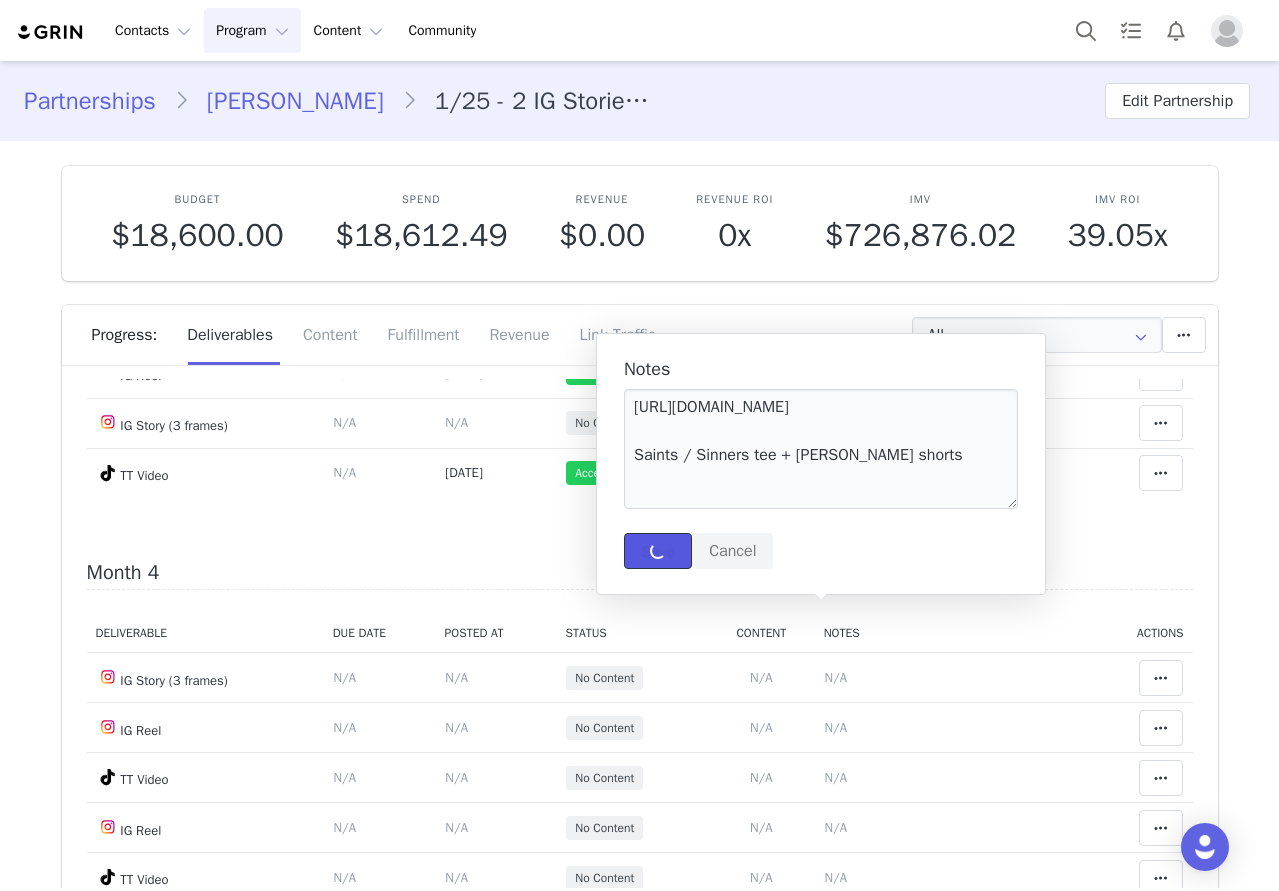 type 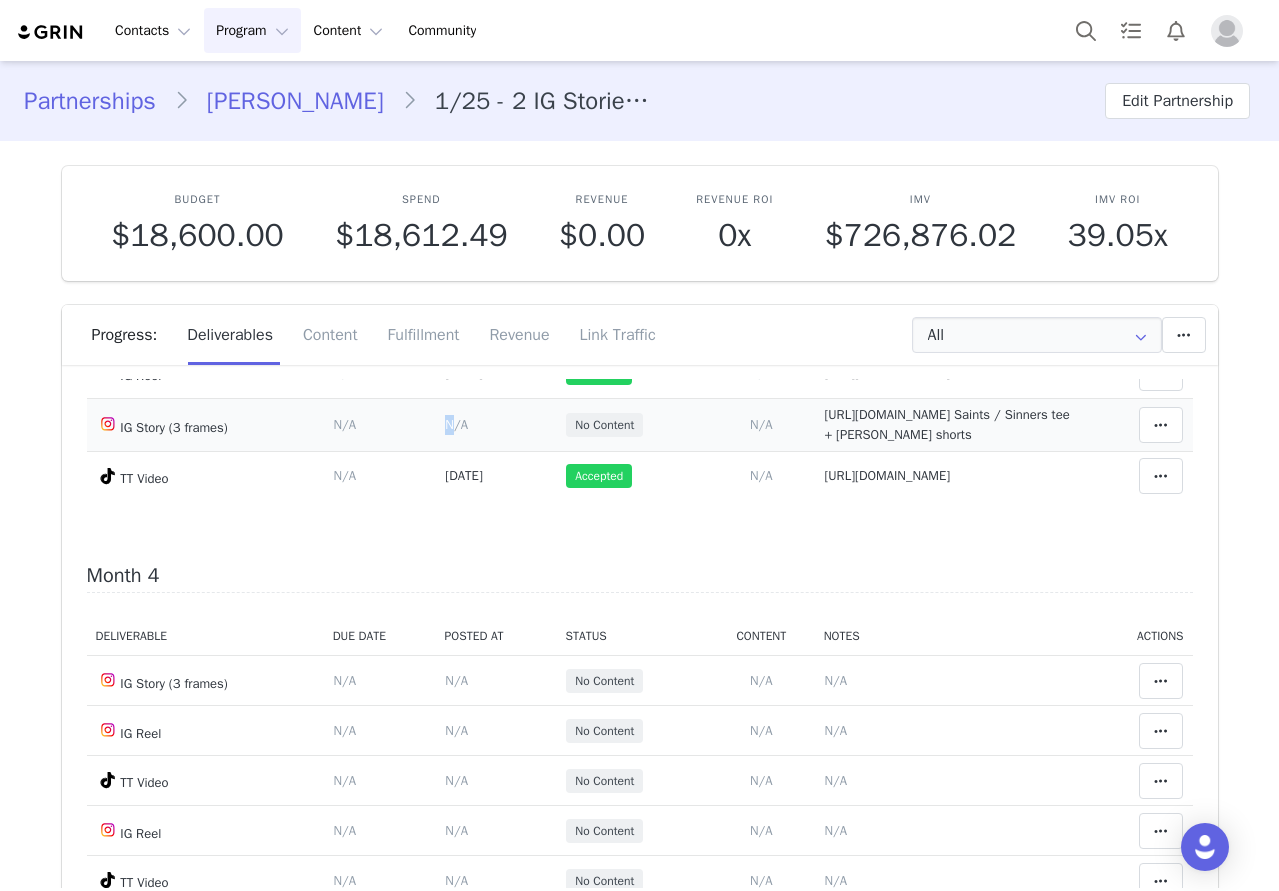 click on "Content Posted Date Set the date when this content was posted  Save  Cancel N/A" at bounding box center (496, 424) 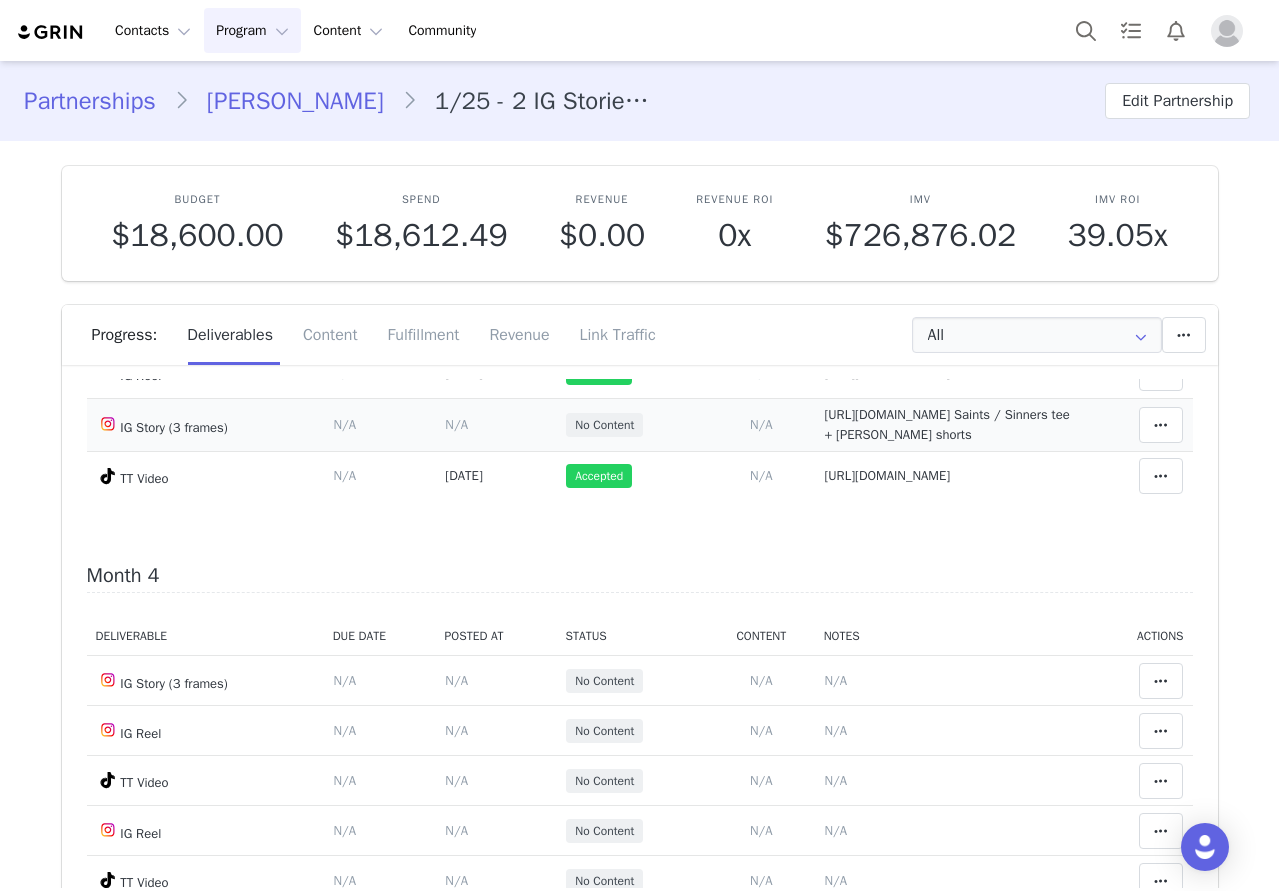 click on "N/A" at bounding box center (456, 424) 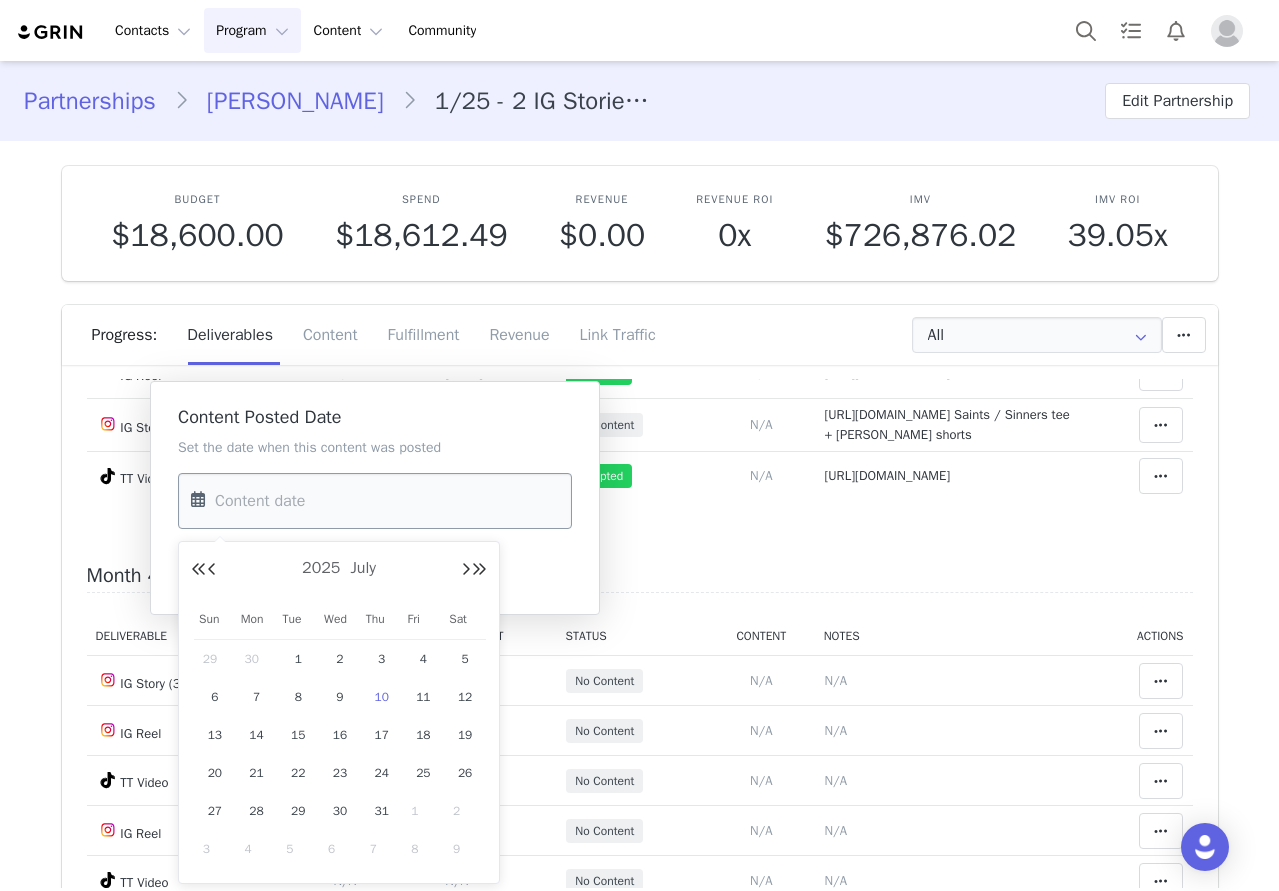 click at bounding box center (375, 501) 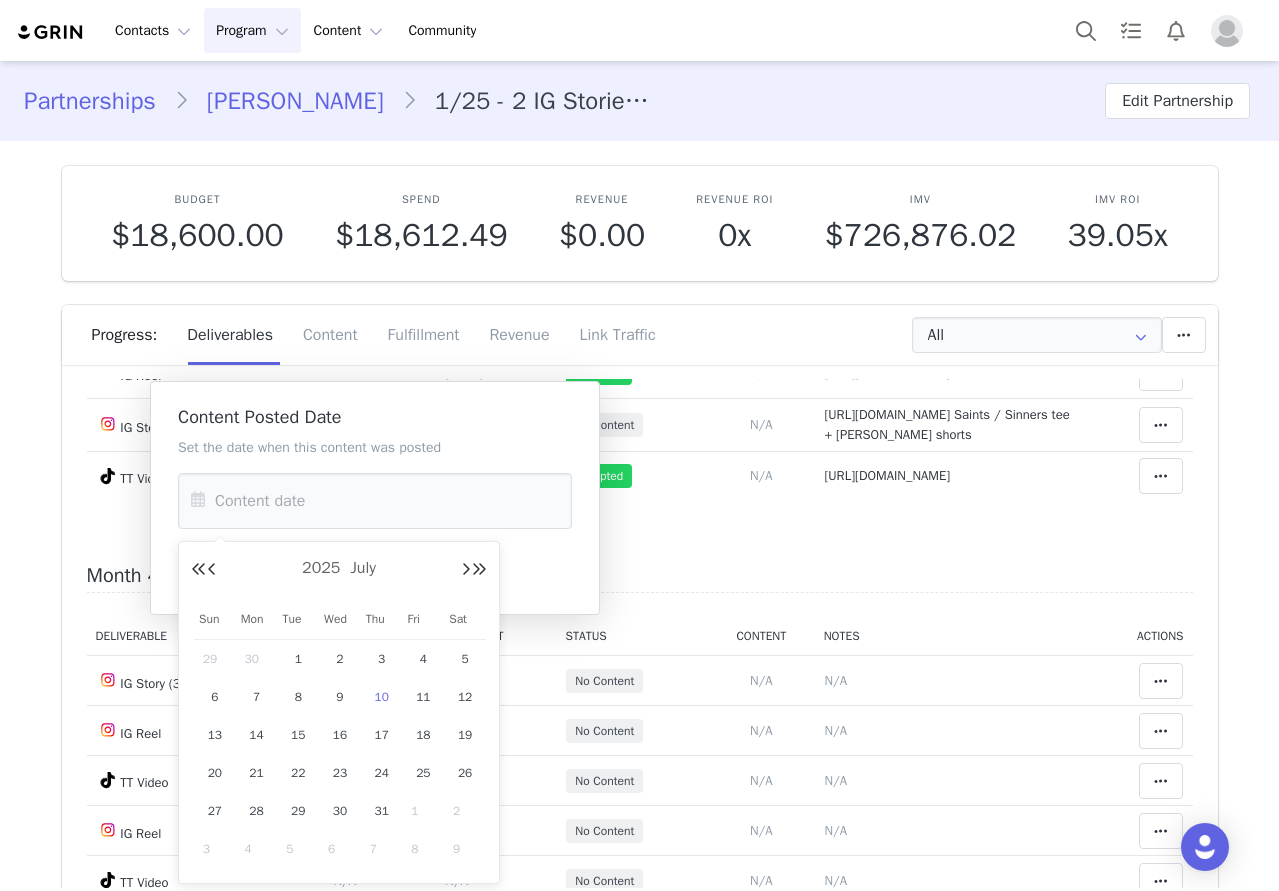 click on "10" at bounding box center [382, 697] 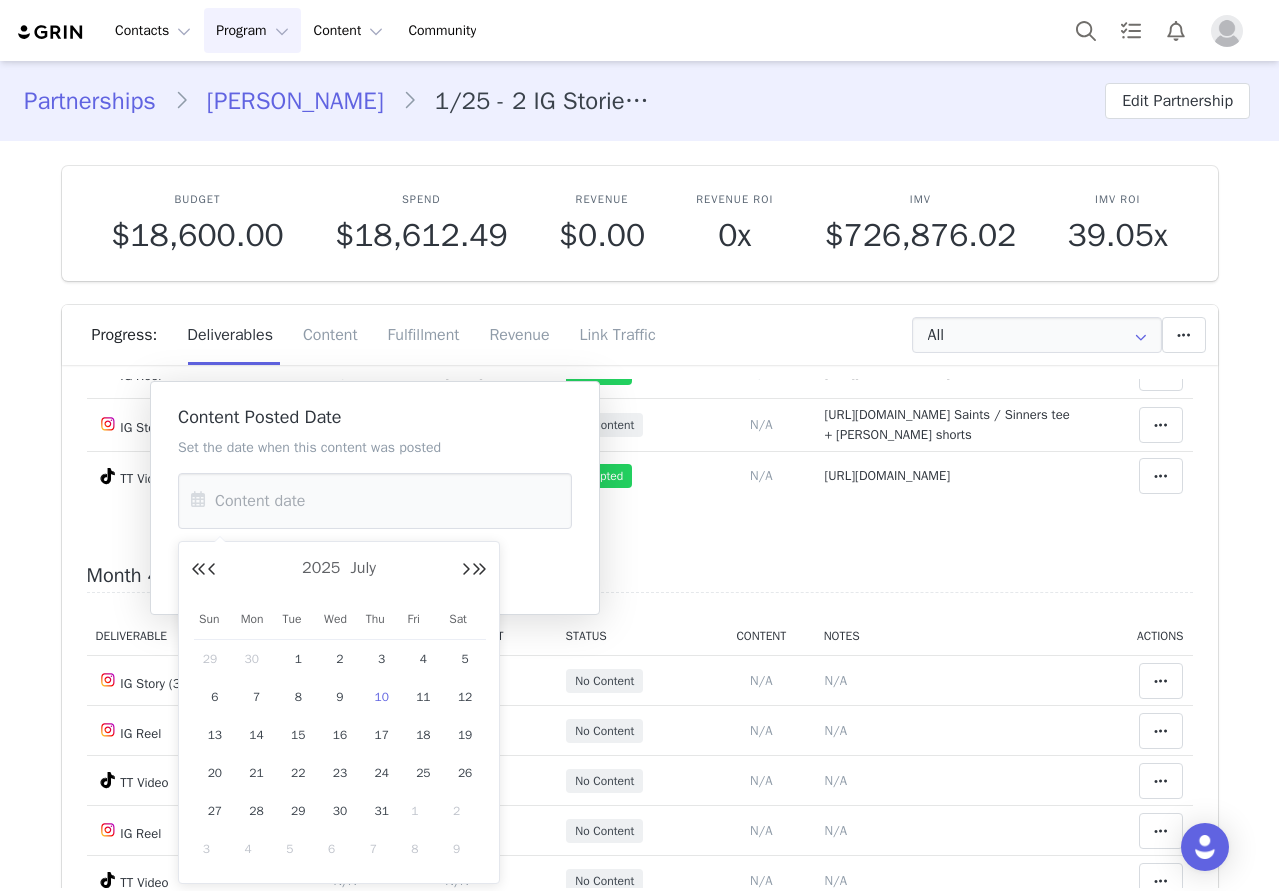 type on "[DATE]" 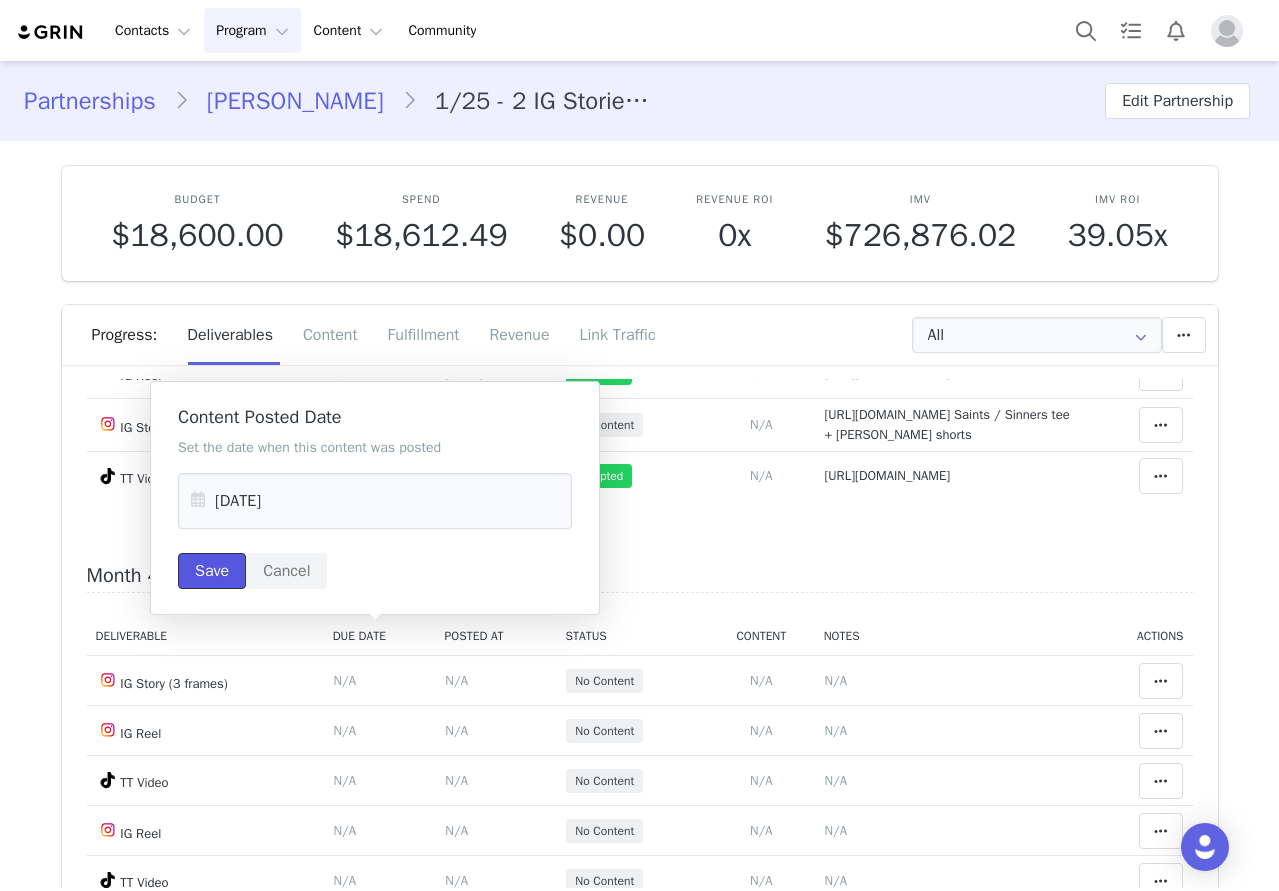 click on "Save" at bounding box center [212, 571] 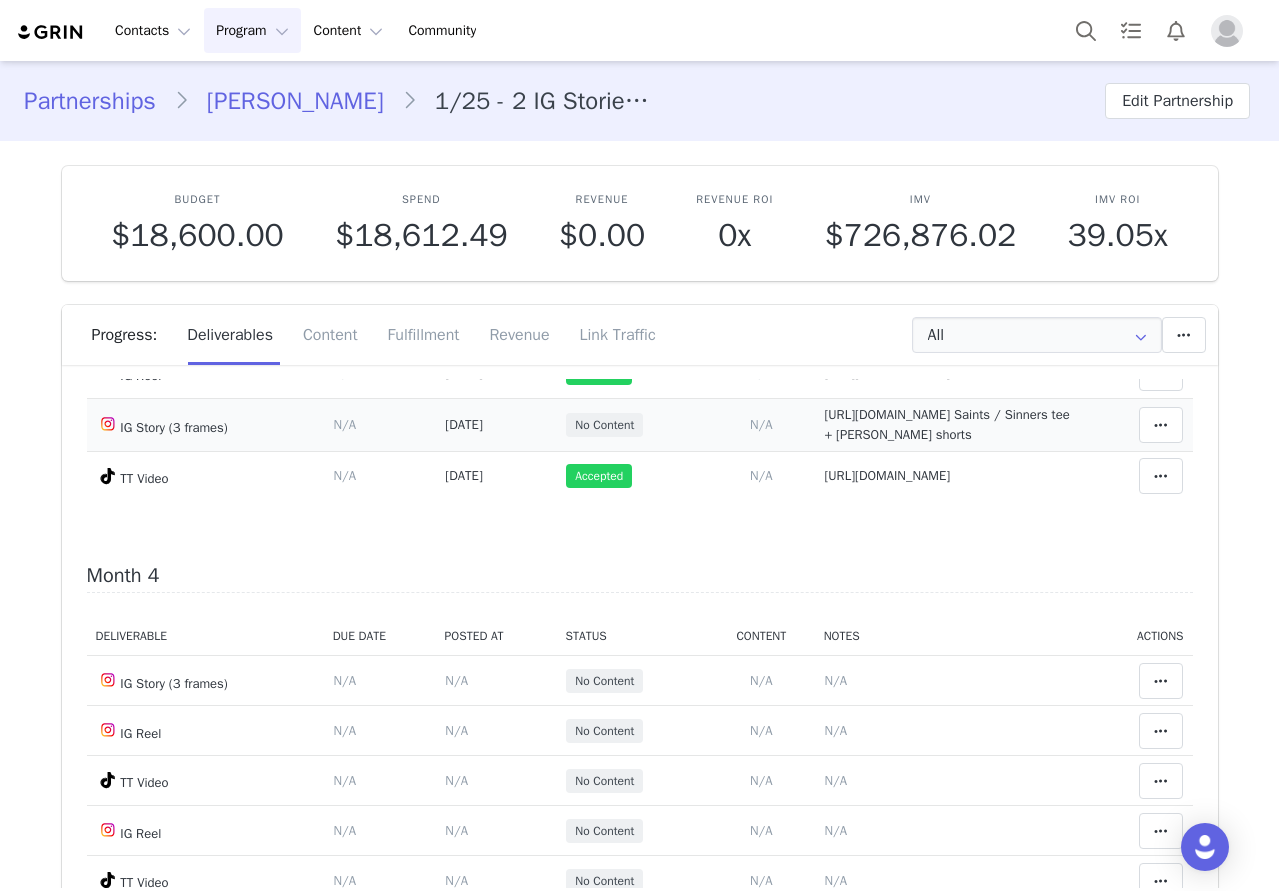 click on "https://static-resources.creatoriq.com/instagram-stories/videos/3672364721282465425.mp4
Saints / Sinners tee + jean shorts" at bounding box center [953, 424] 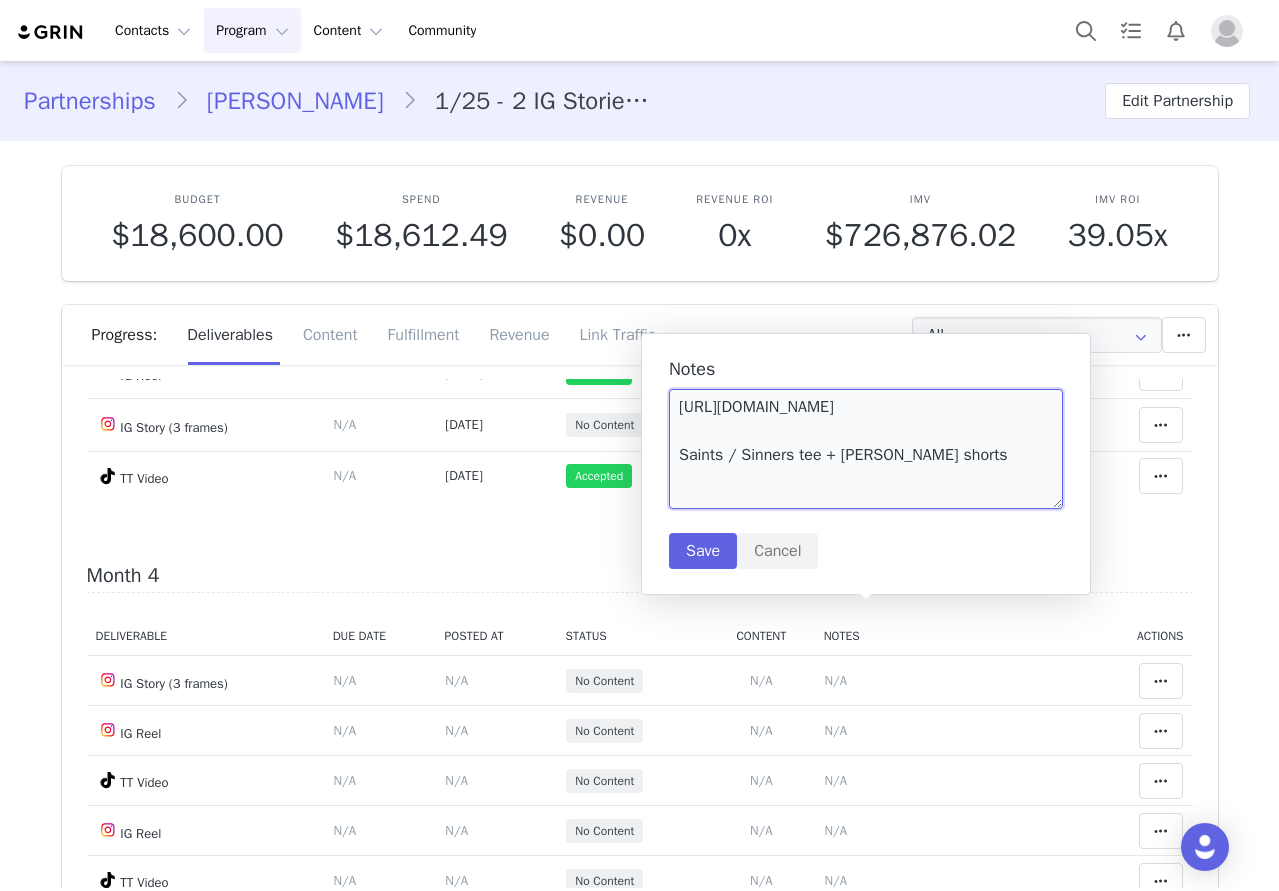 click on "https://static-resources.creatoriq.com/instagram-stories/videos/3672364721282465425.mp4
Saints / Sinners tee + jean shorts" at bounding box center [866, 449] 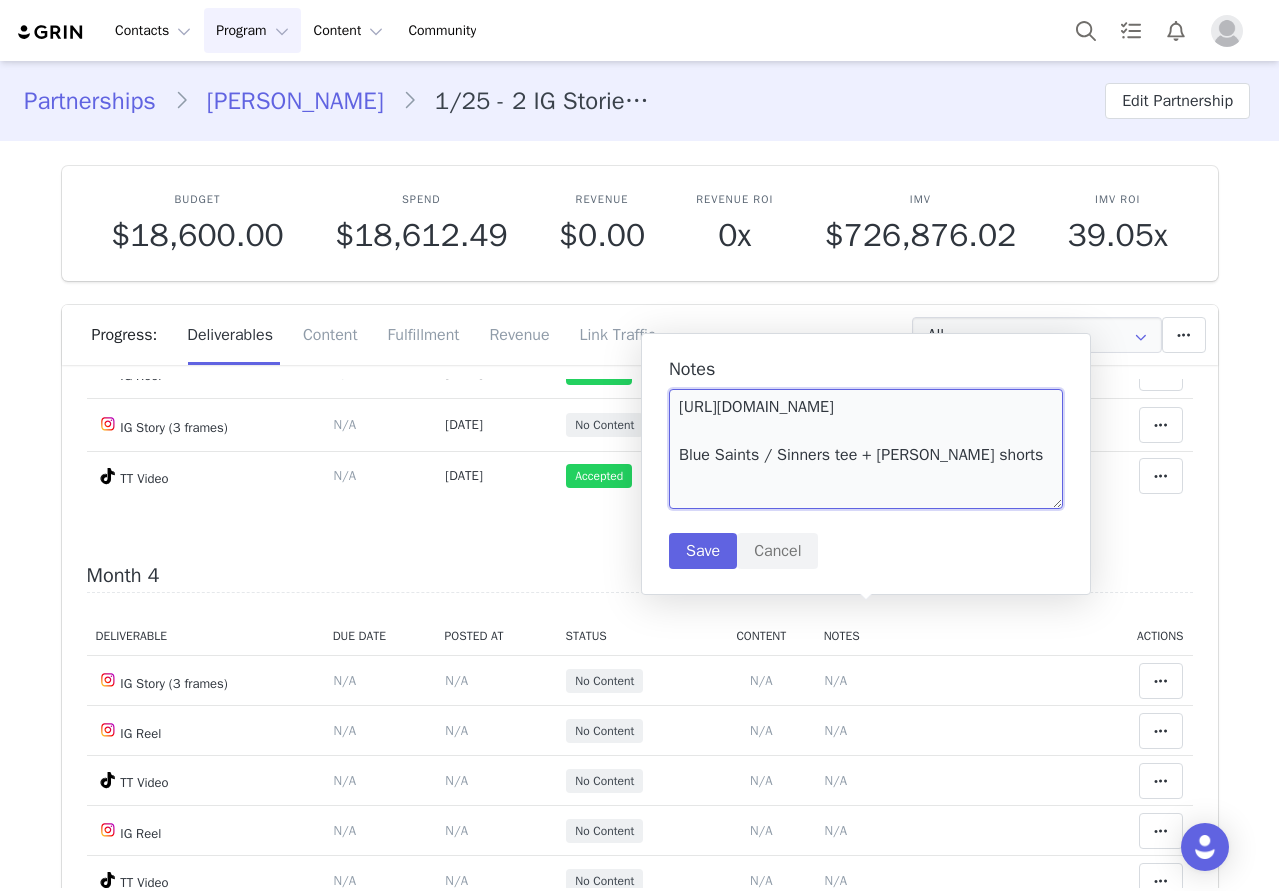 drag, startPoint x: 957, startPoint y: 479, endPoint x: 613, endPoint y: 484, distance: 344.03635 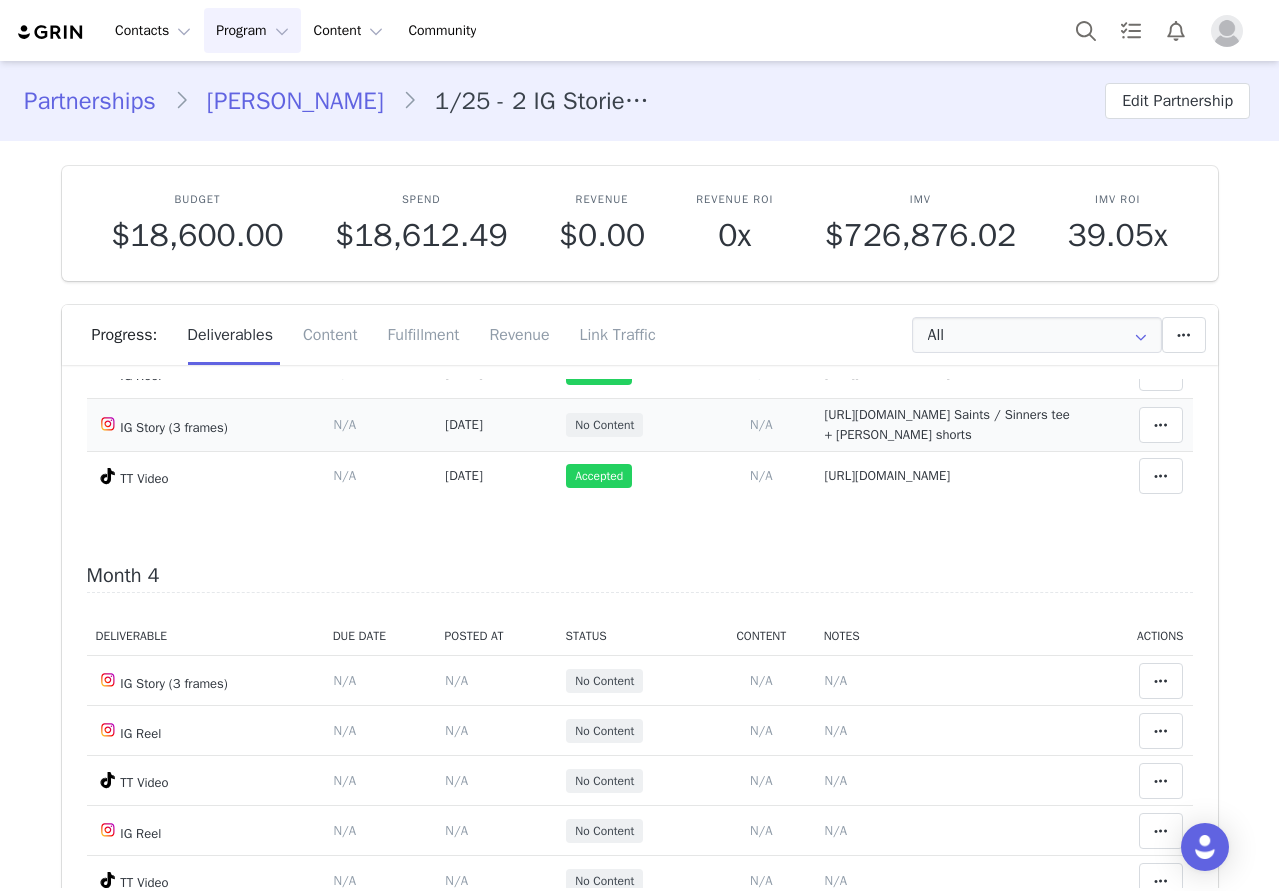 click on "https://static-resources.creatoriq.com/instagram-stories/videos/3672364721282465425.mp4
Saints / Sinners tee + jean shorts" at bounding box center (946, 424) 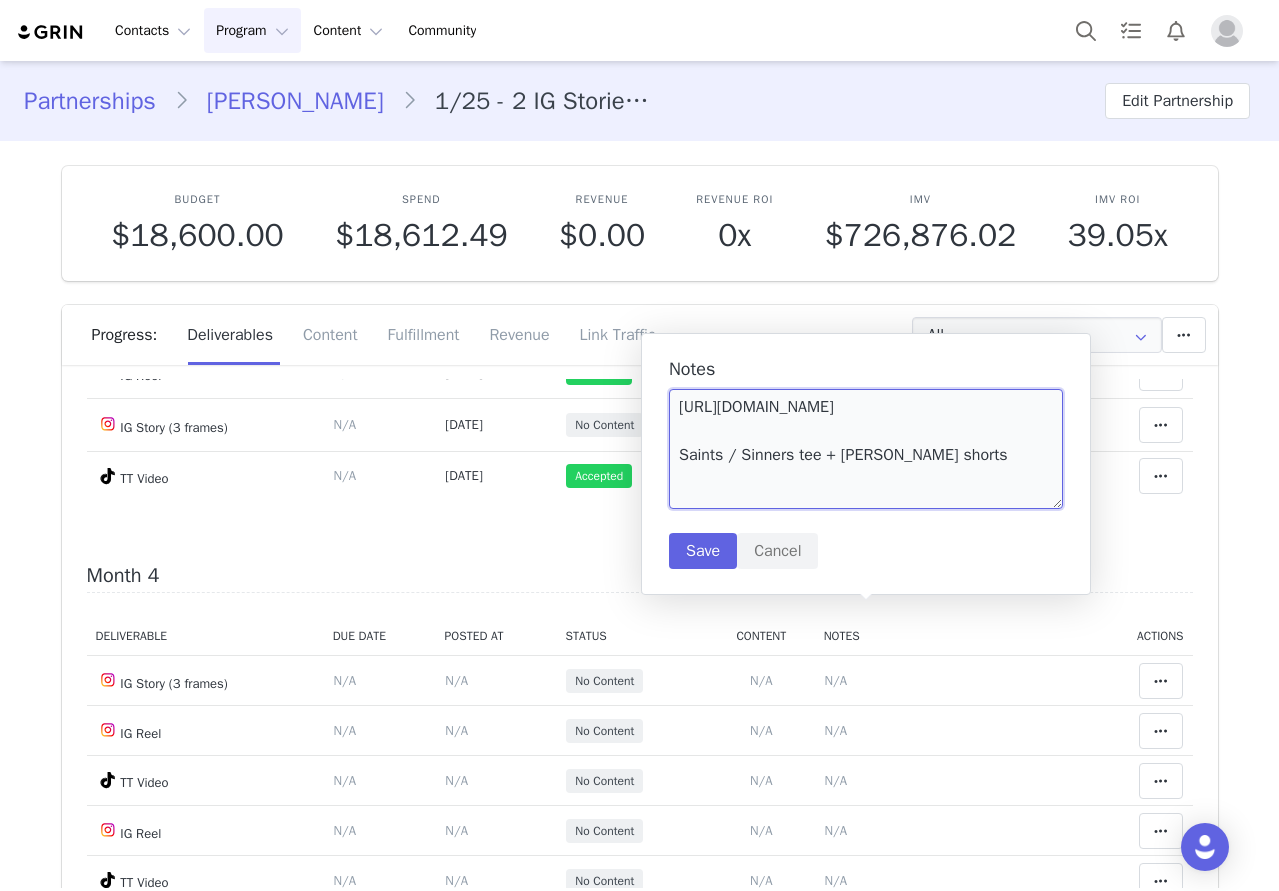 click on "https://static-resources.creatoriq.com/instagram-stories/videos/3672364721282465425.mp4
Saints / Sinners tee + jean shorts" at bounding box center [866, 449] 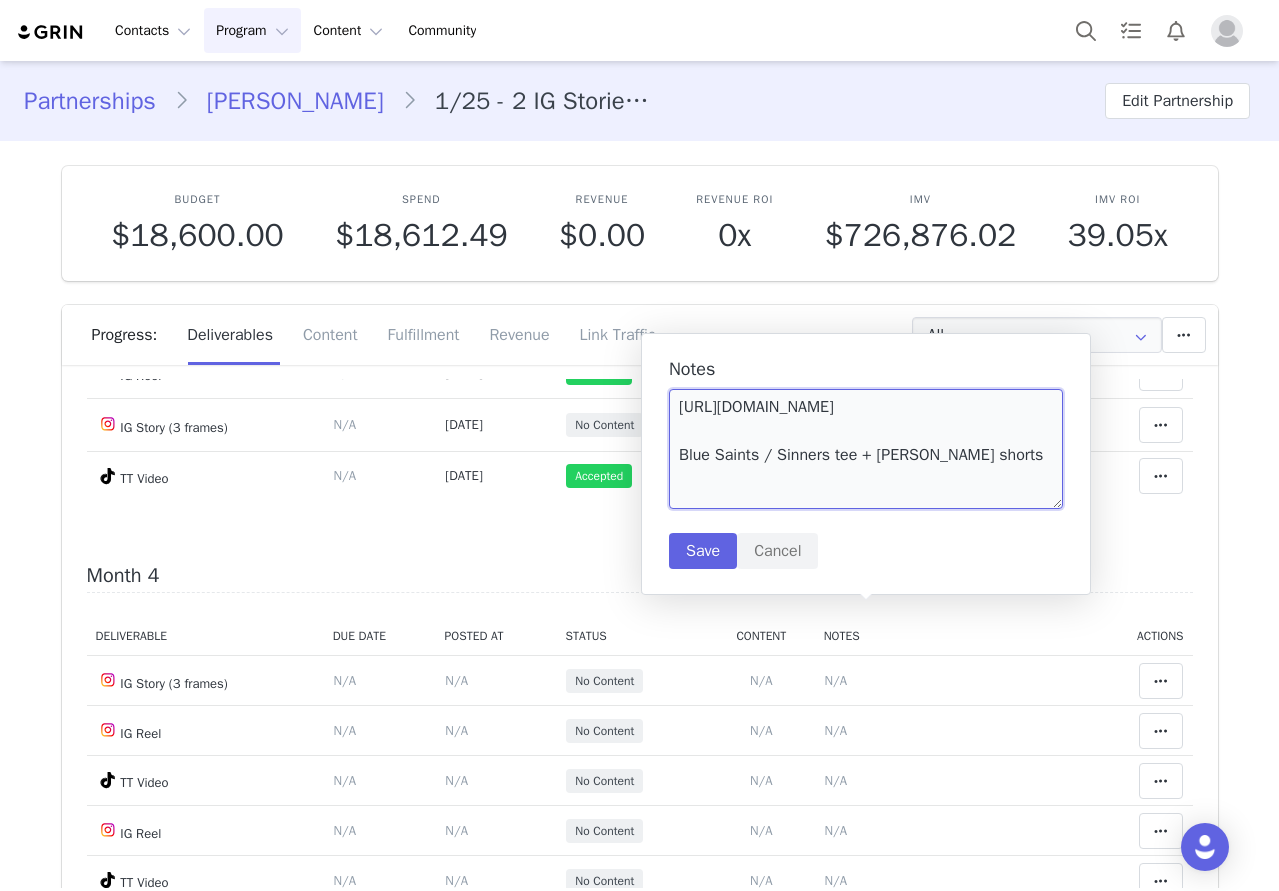 drag, startPoint x: 960, startPoint y: 480, endPoint x: 680, endPoint y: 476, distance: 280.02856 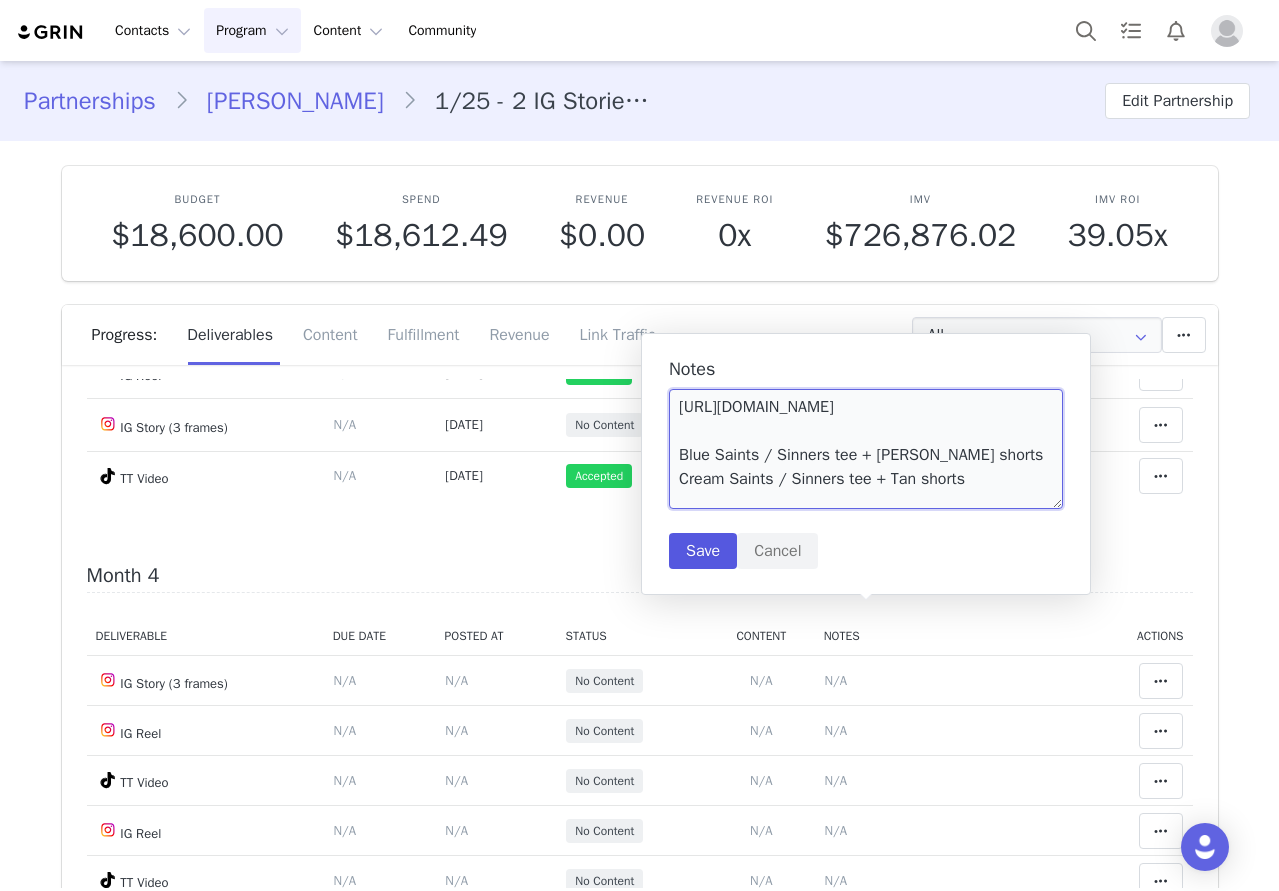 type on "https://static-resources.creatoriq.com/instagram-stories/videos/3672364721282465425.mp4
Blue Saints / Sinners tee + jean shorts
Cream Saints / Sinners tee + Tan shorts" 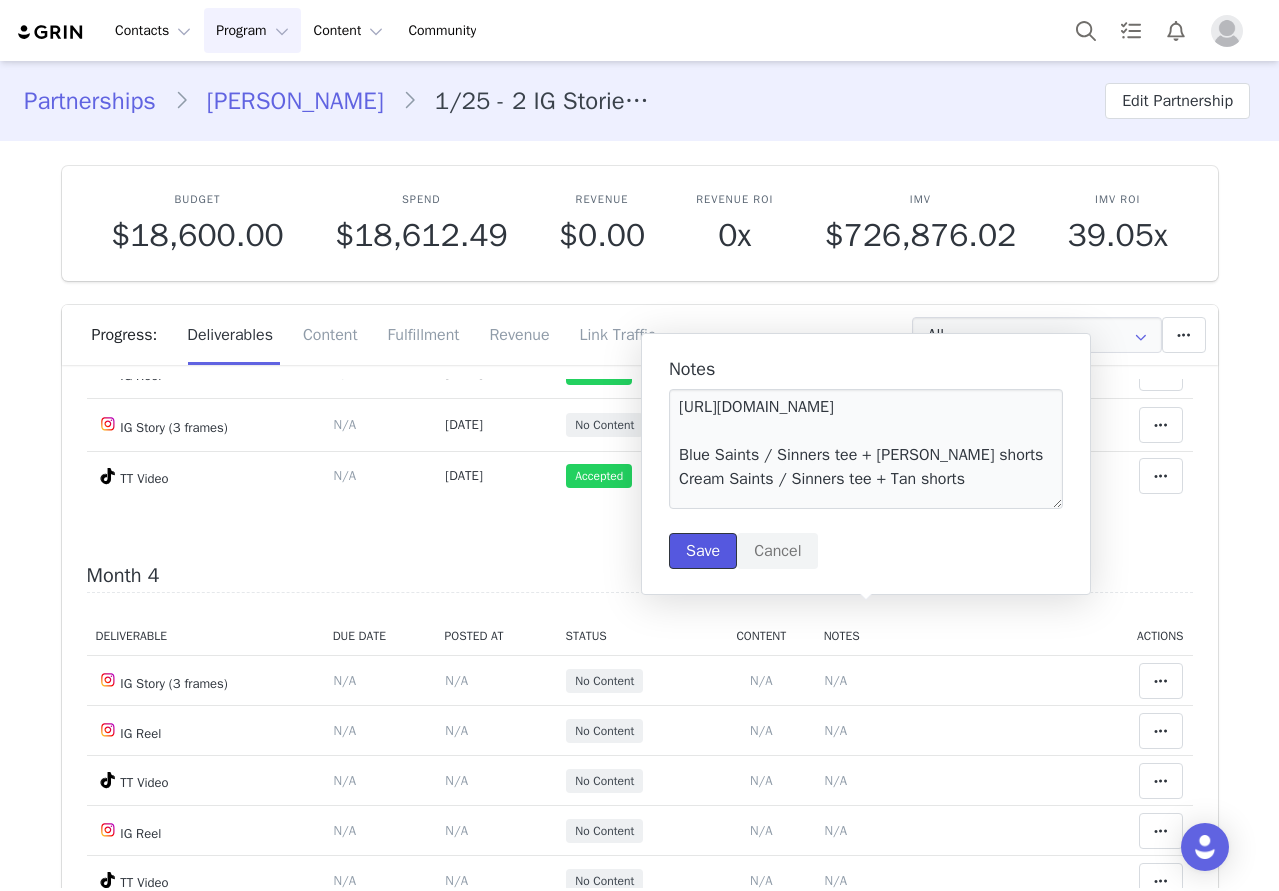click on "Save" at bounding box center (703, 551) 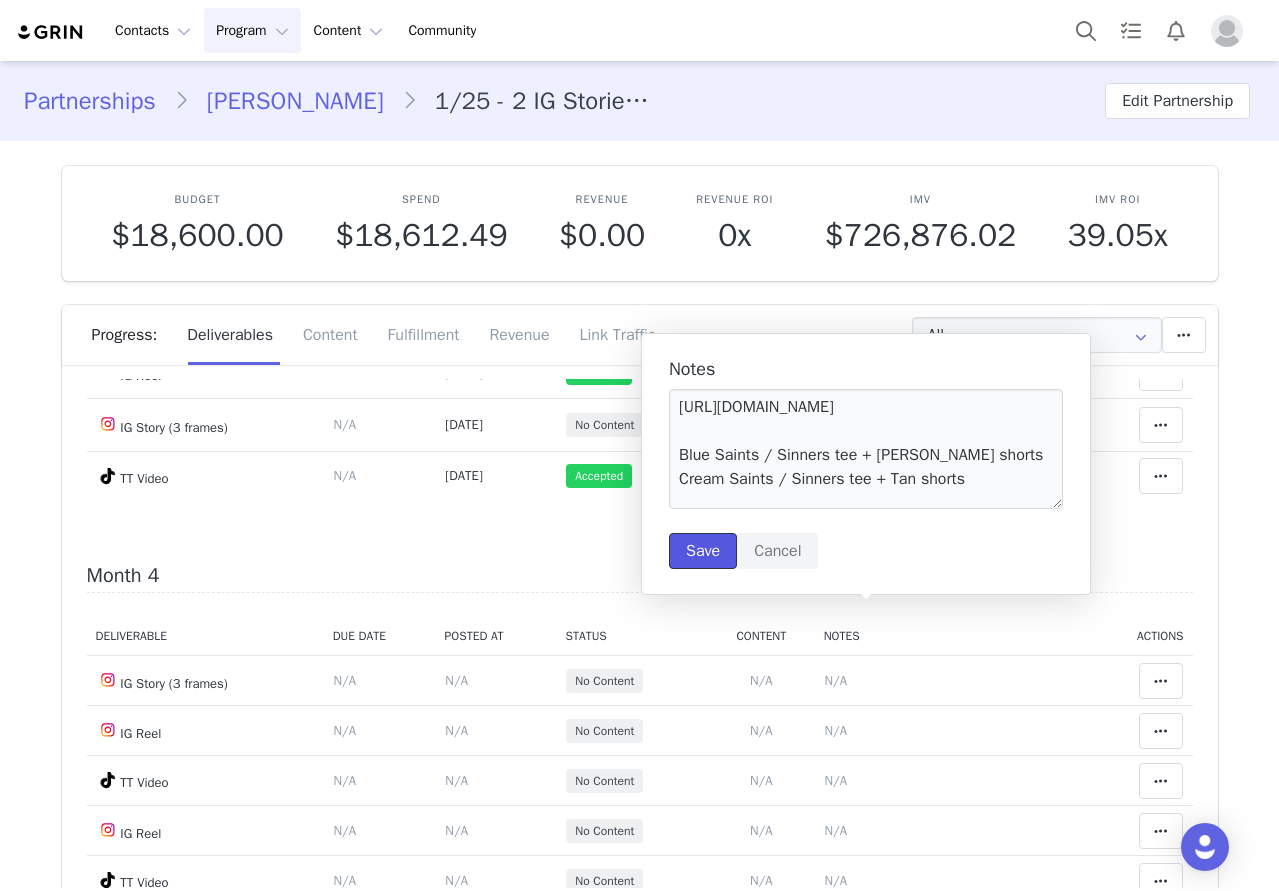 type 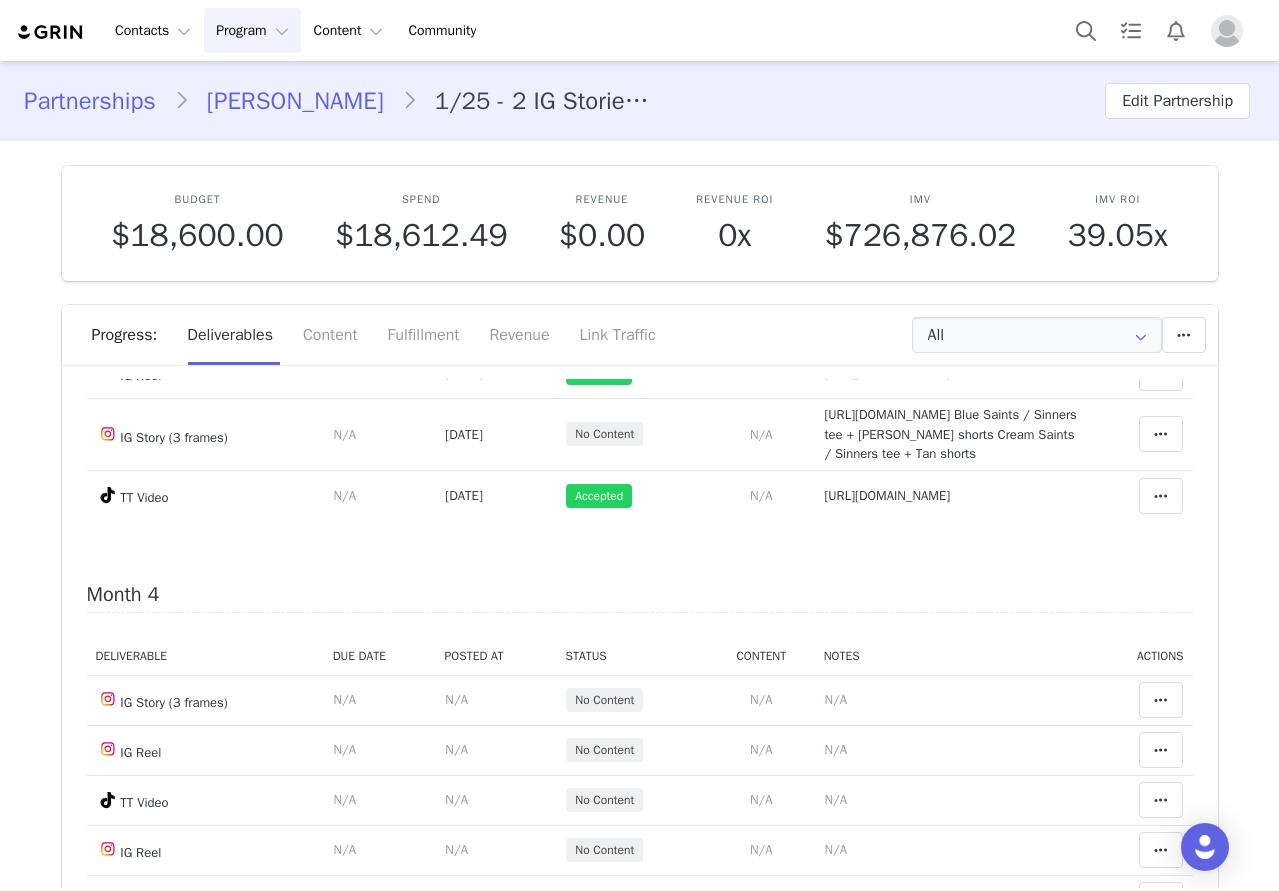 scroll, scrollTop: 0, scrollLeft: 0, axis: both 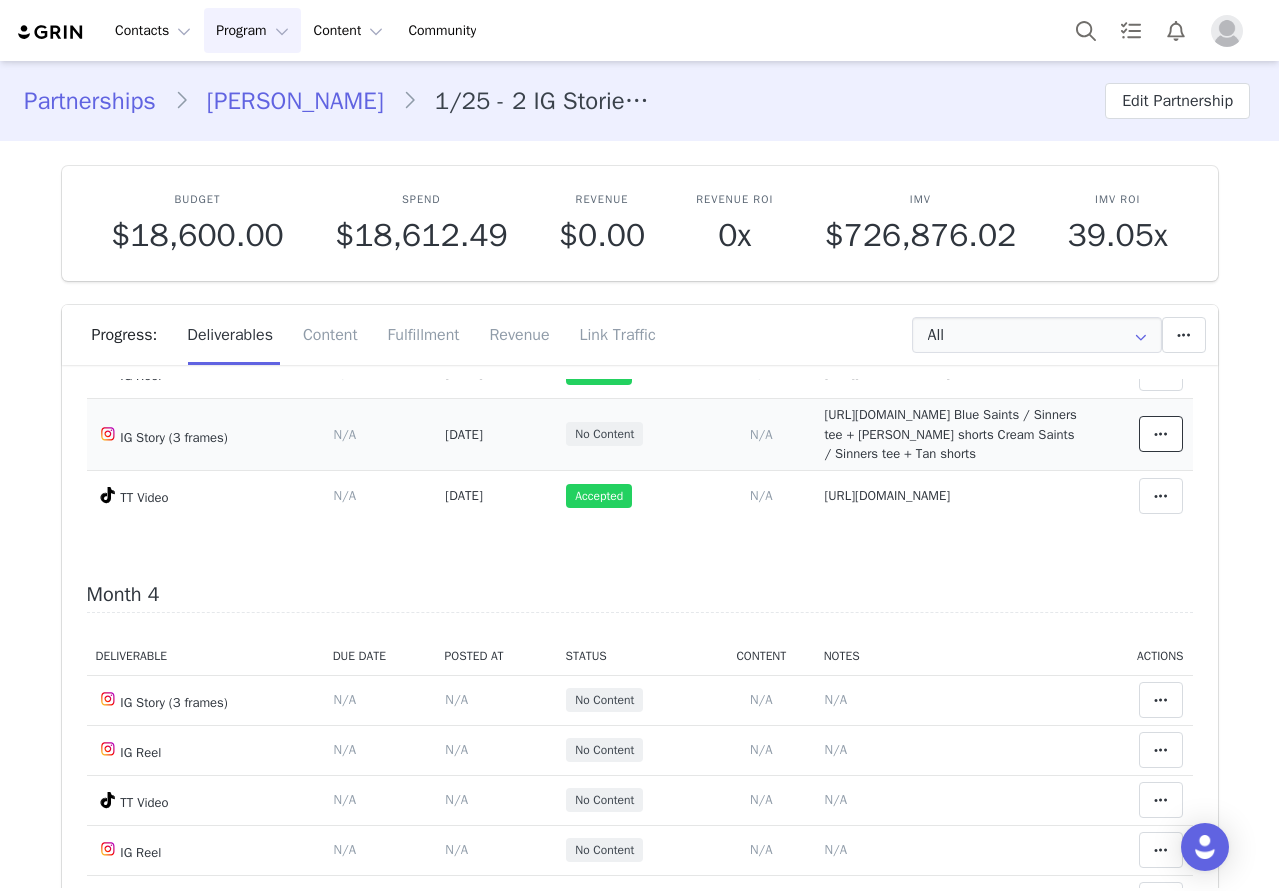 click at bounding box center (1161, 434) 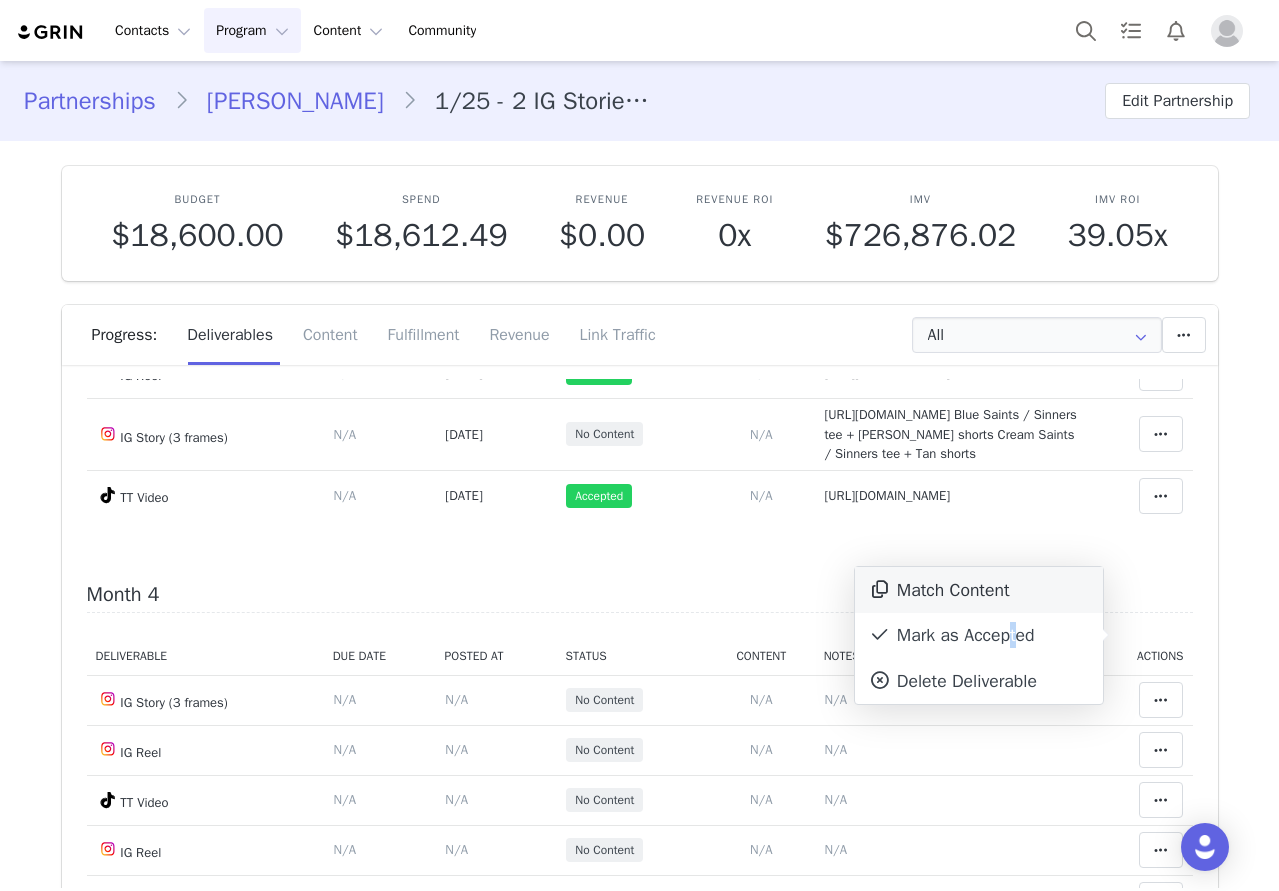 drag, startPoint x: 1007, startPoint y: 637, endPoint x: 919, endPoint y: 571, distance: 110 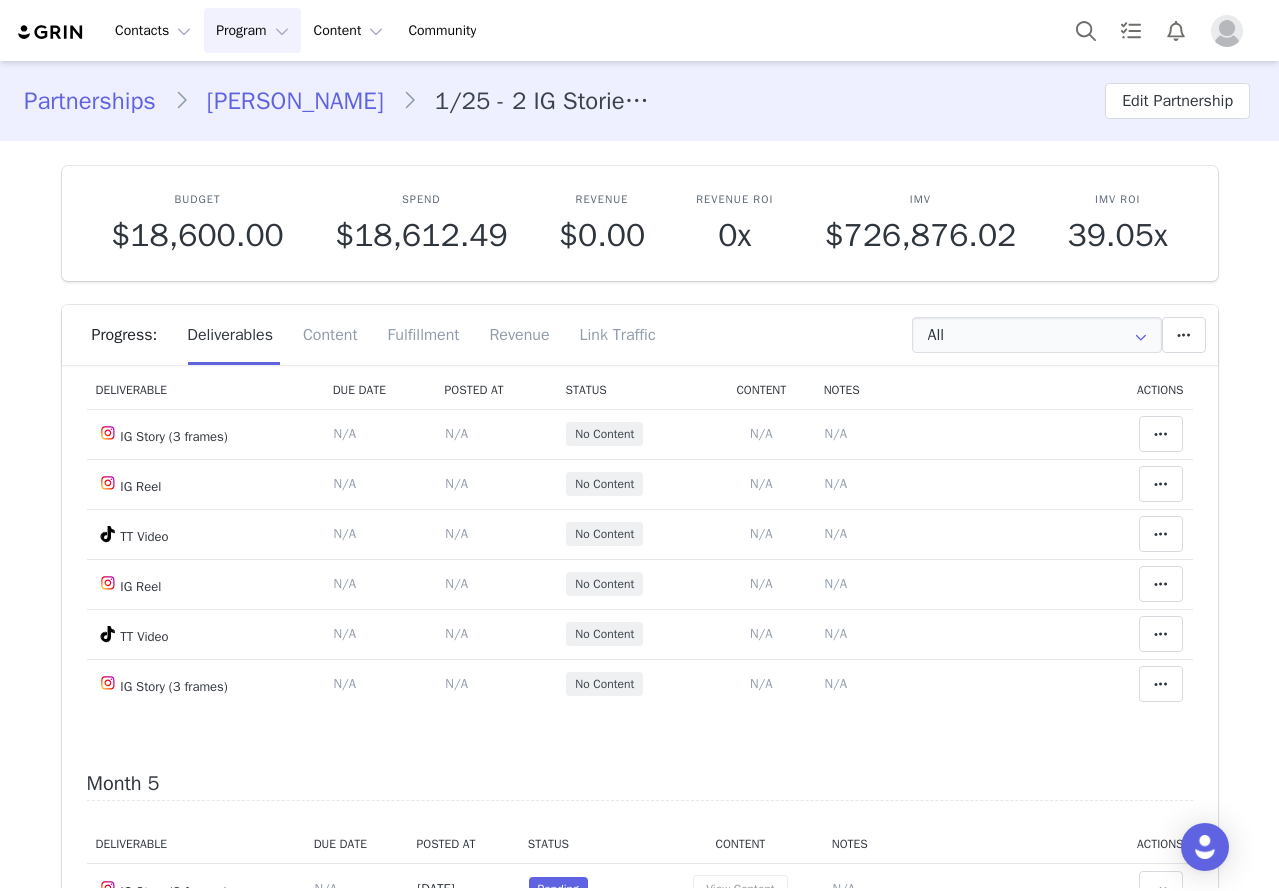 scroll, scrollTop: 1500, scrollLeft: 0, axis: vertical 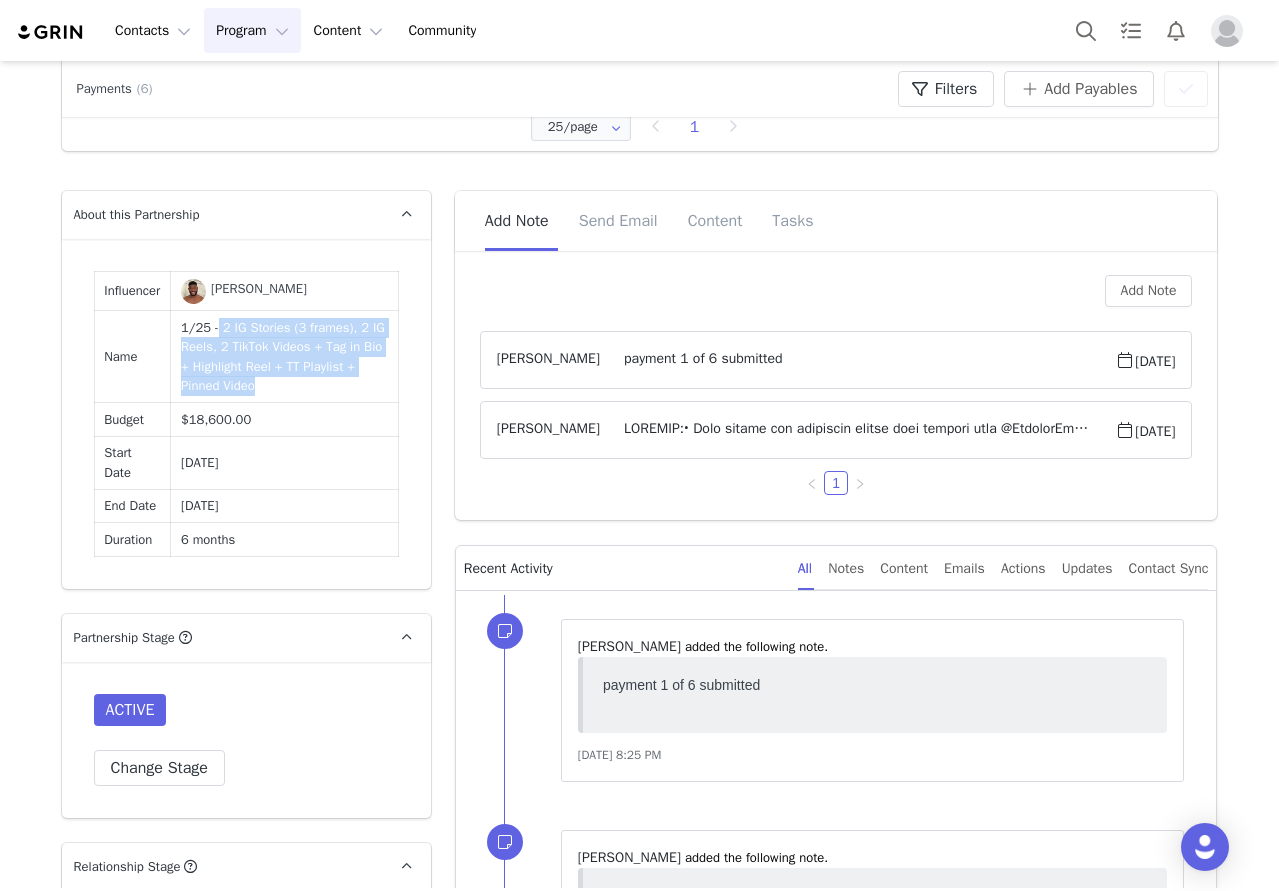 drag, startPoint x: 213, startPoint y: 323, endPoint x: 273, endPoint y: 389, distance: 89.19641 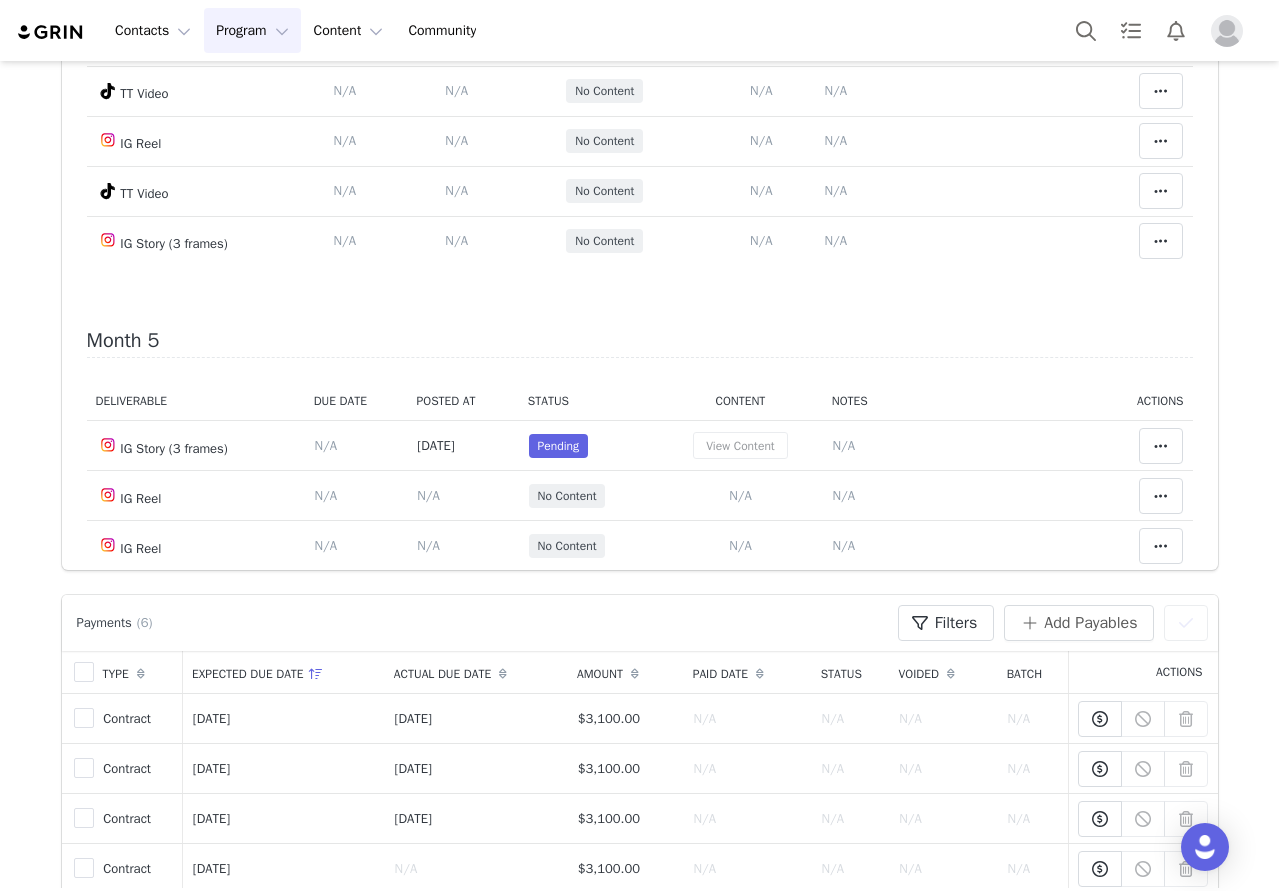 scroll, scrollTop: 400, scrollLeft: 0, axis: vertical 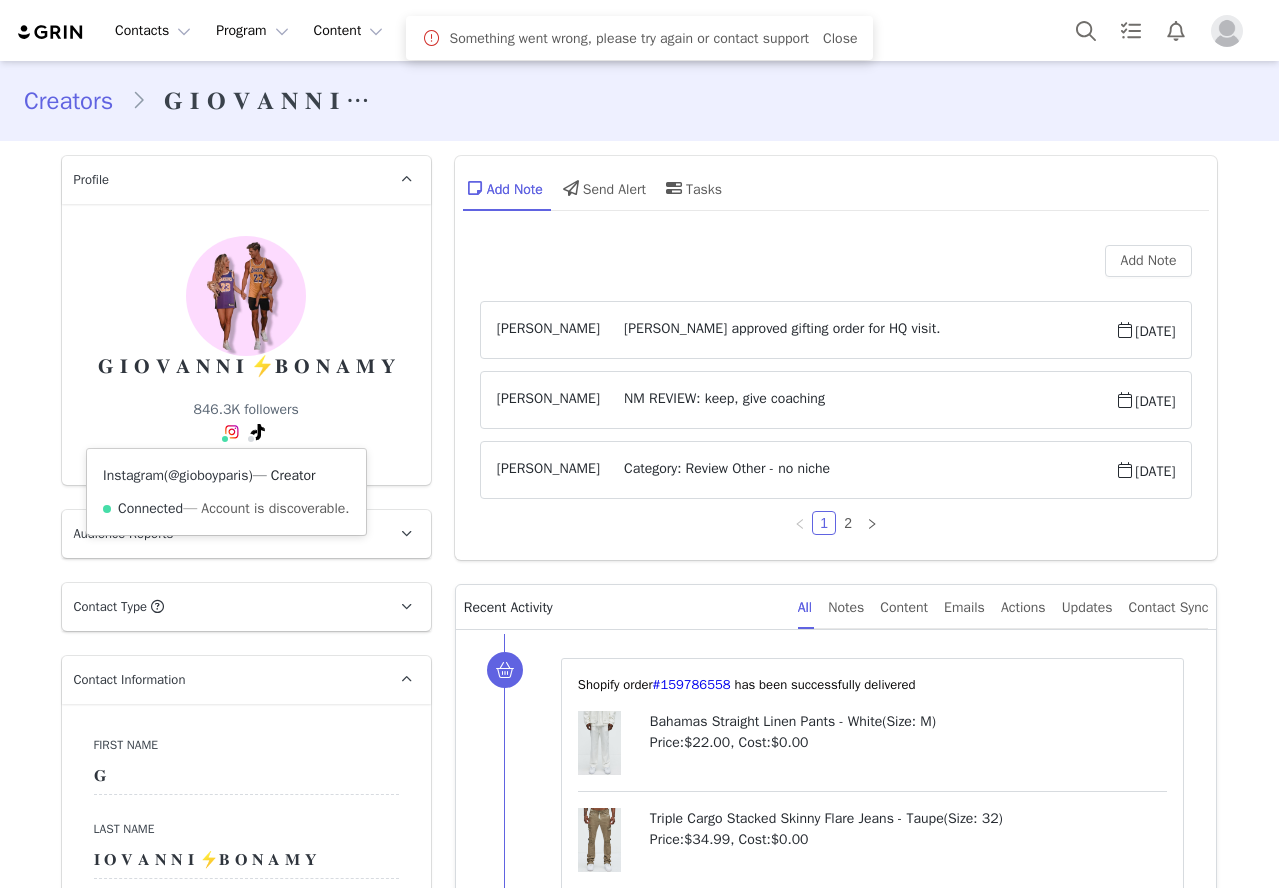 click on "@gioboyparis" at bounding box center (208, 475) 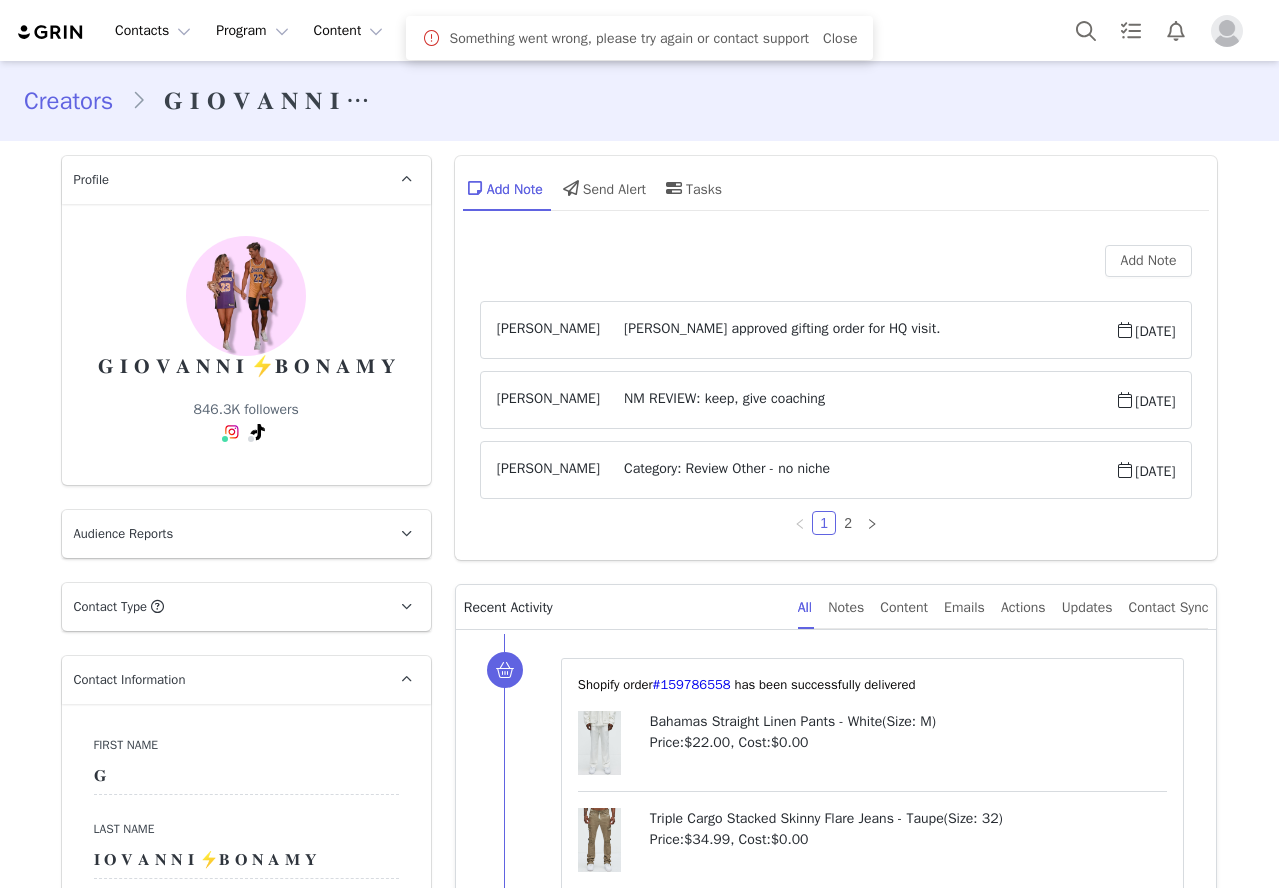 scroll, scrollTop: 0, scrollLeft: 0, axis: both 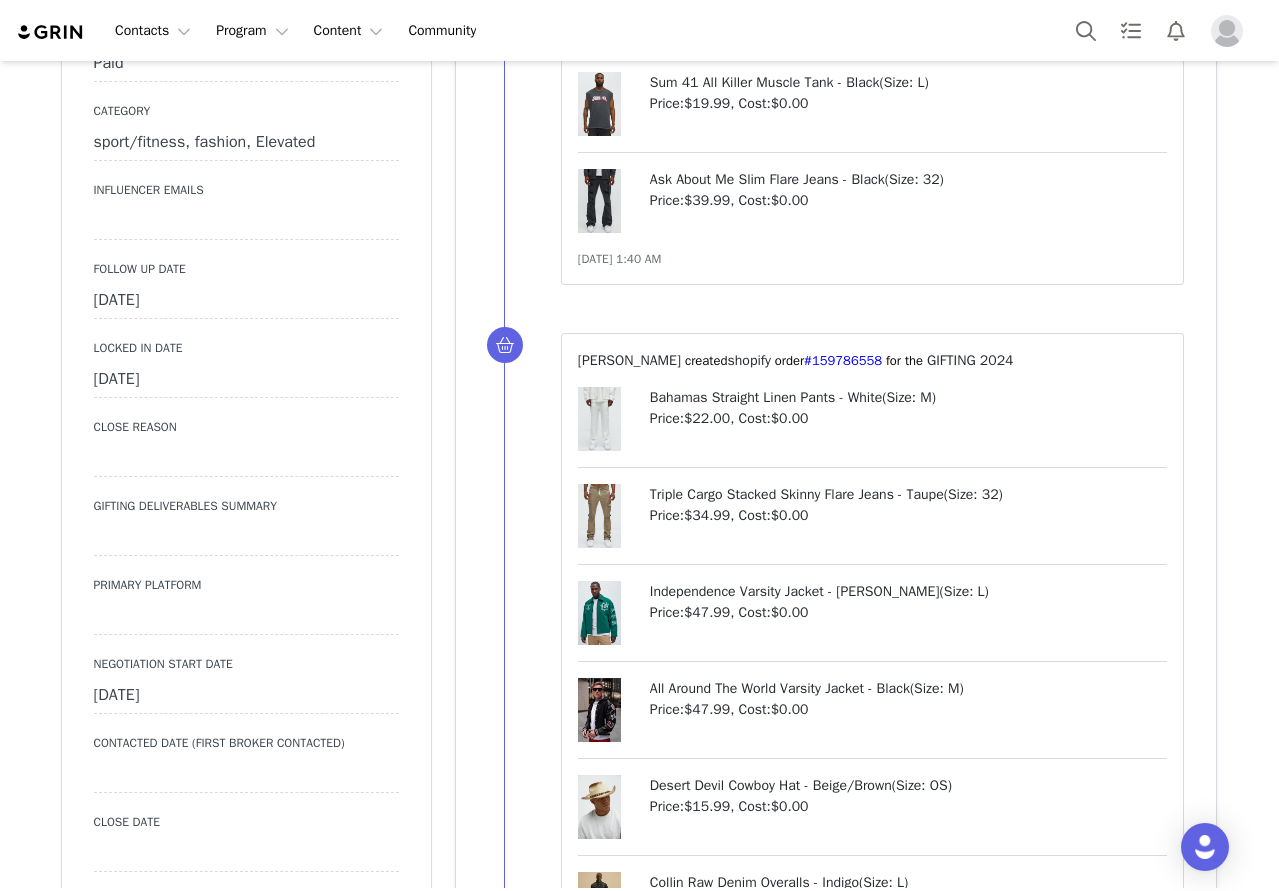 click on "[DATE]" at bounding box center (246, 301) 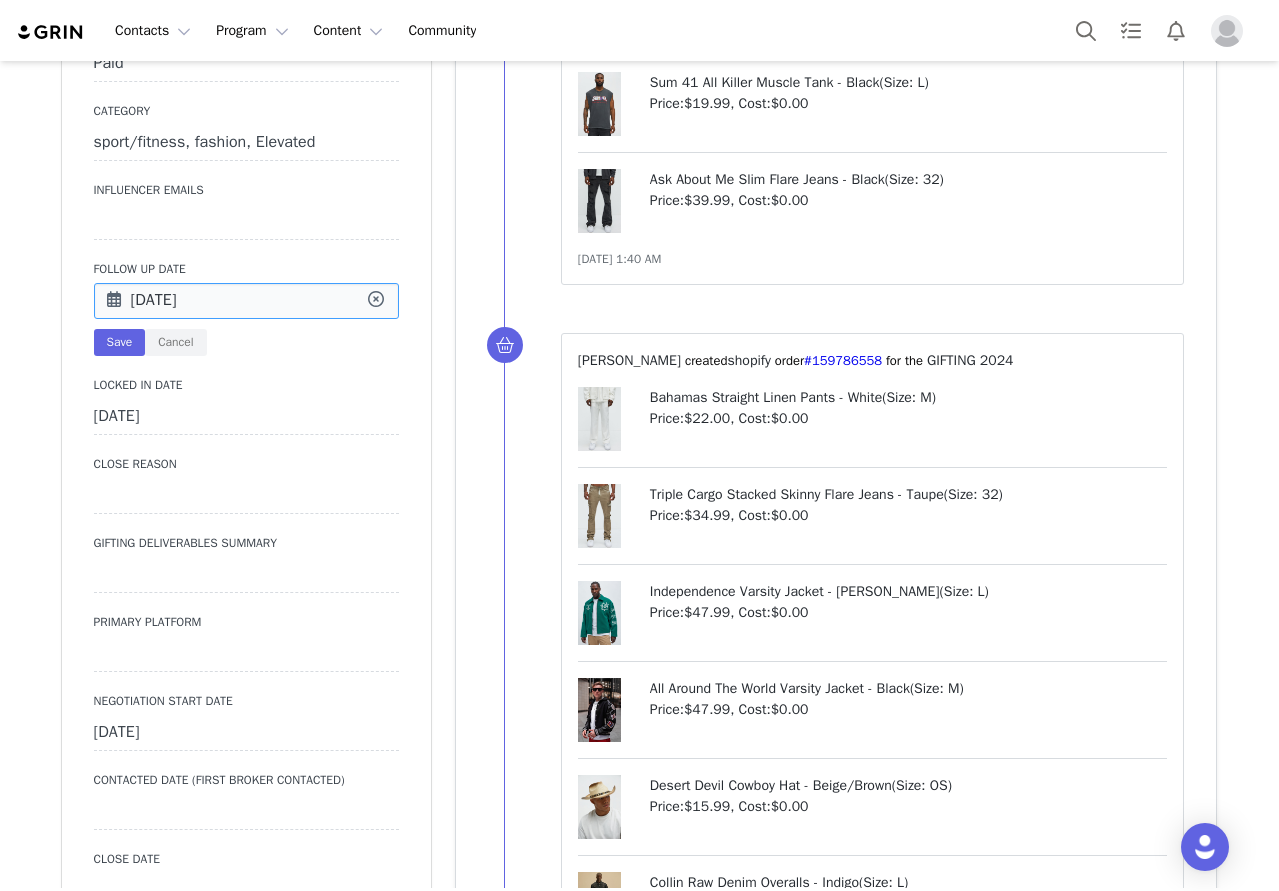 click on "[DATE]" at bounding box center [246, 301] 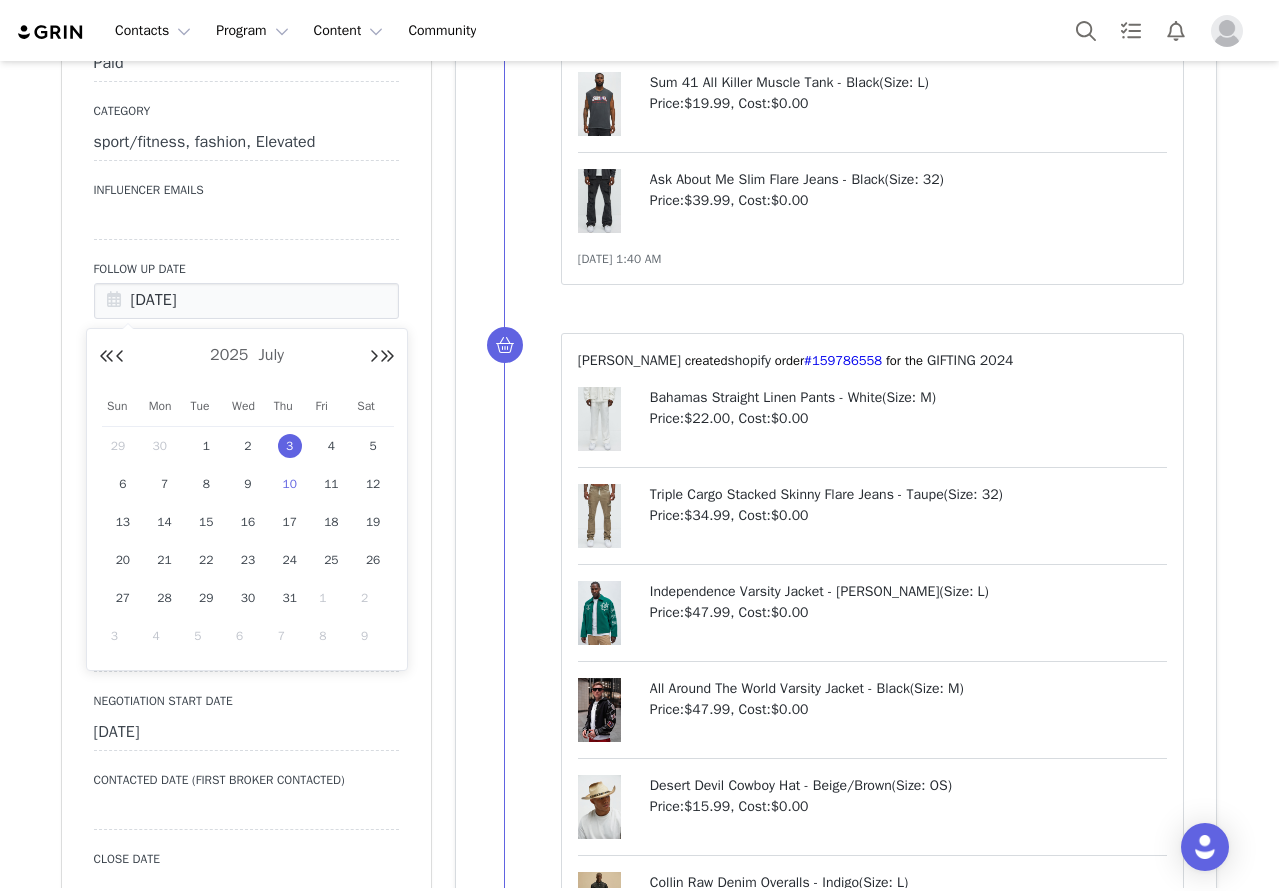 drag, startPoint x: 303, startPoint y: 482, endPoint x: 274, endPoint y: 480, distance: 29.068884 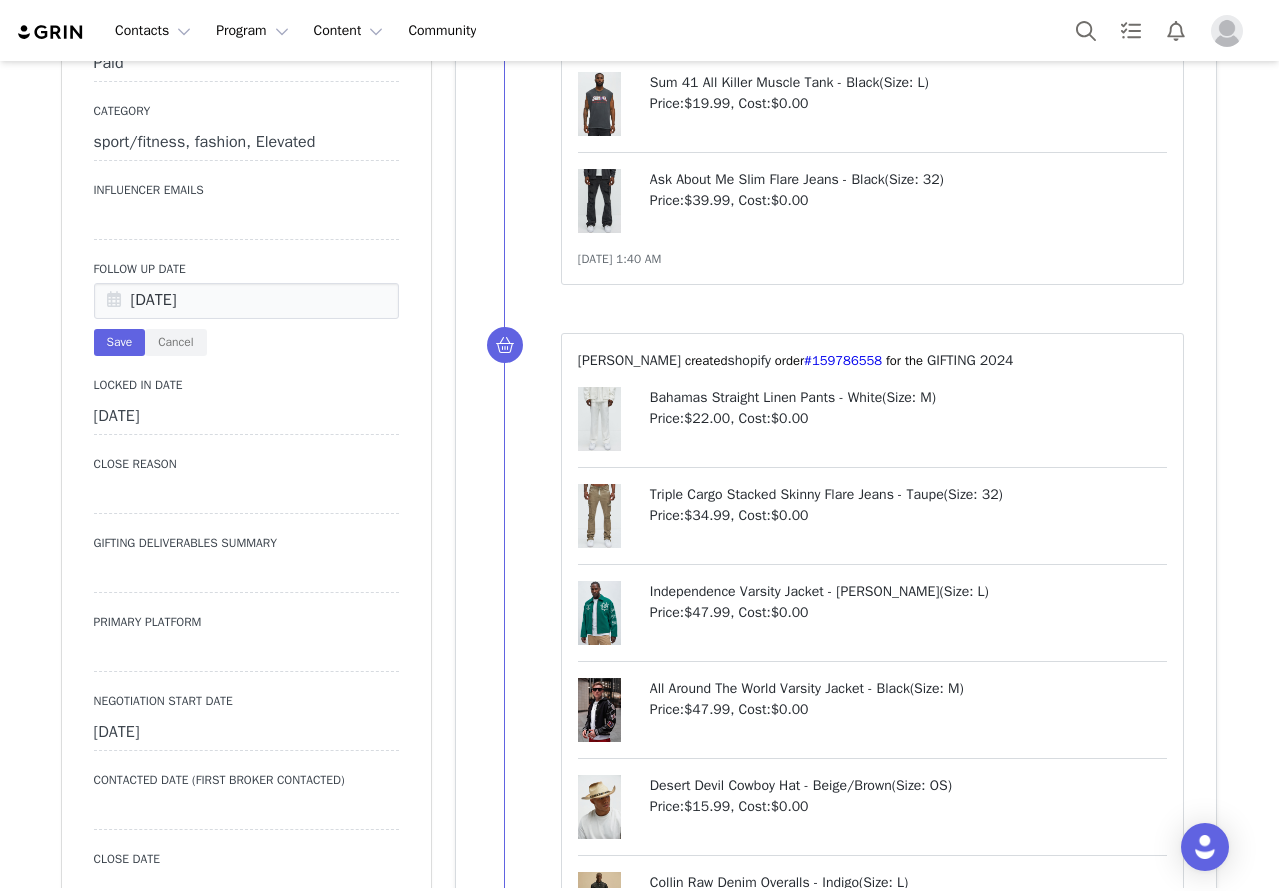 click on "[DATE]  Save  Cancel" at bounding box center (246, 319) 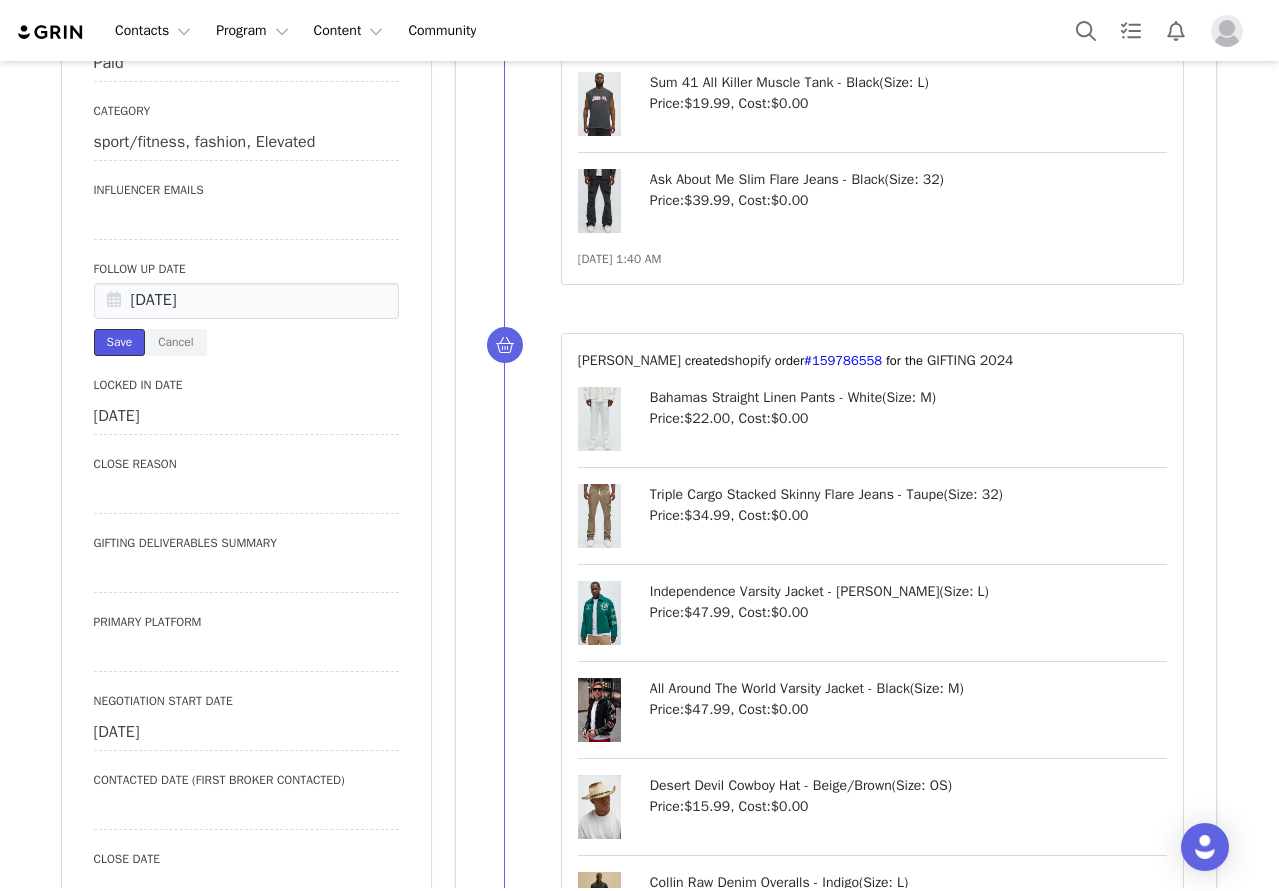 click on "Save" at bounding box center (120, 342) 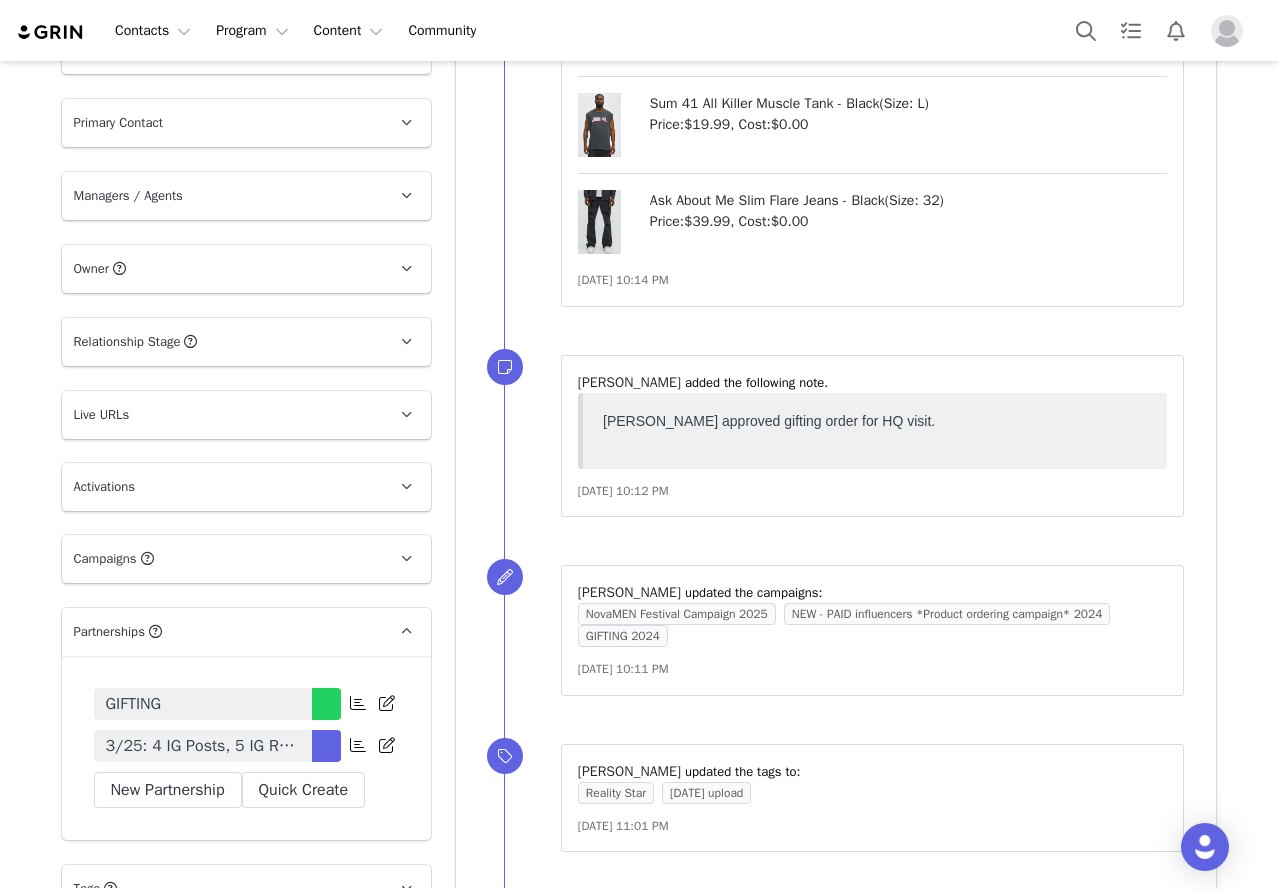 scroll, scrollTop: 3600, scrollLeft: 0, axis: vertical 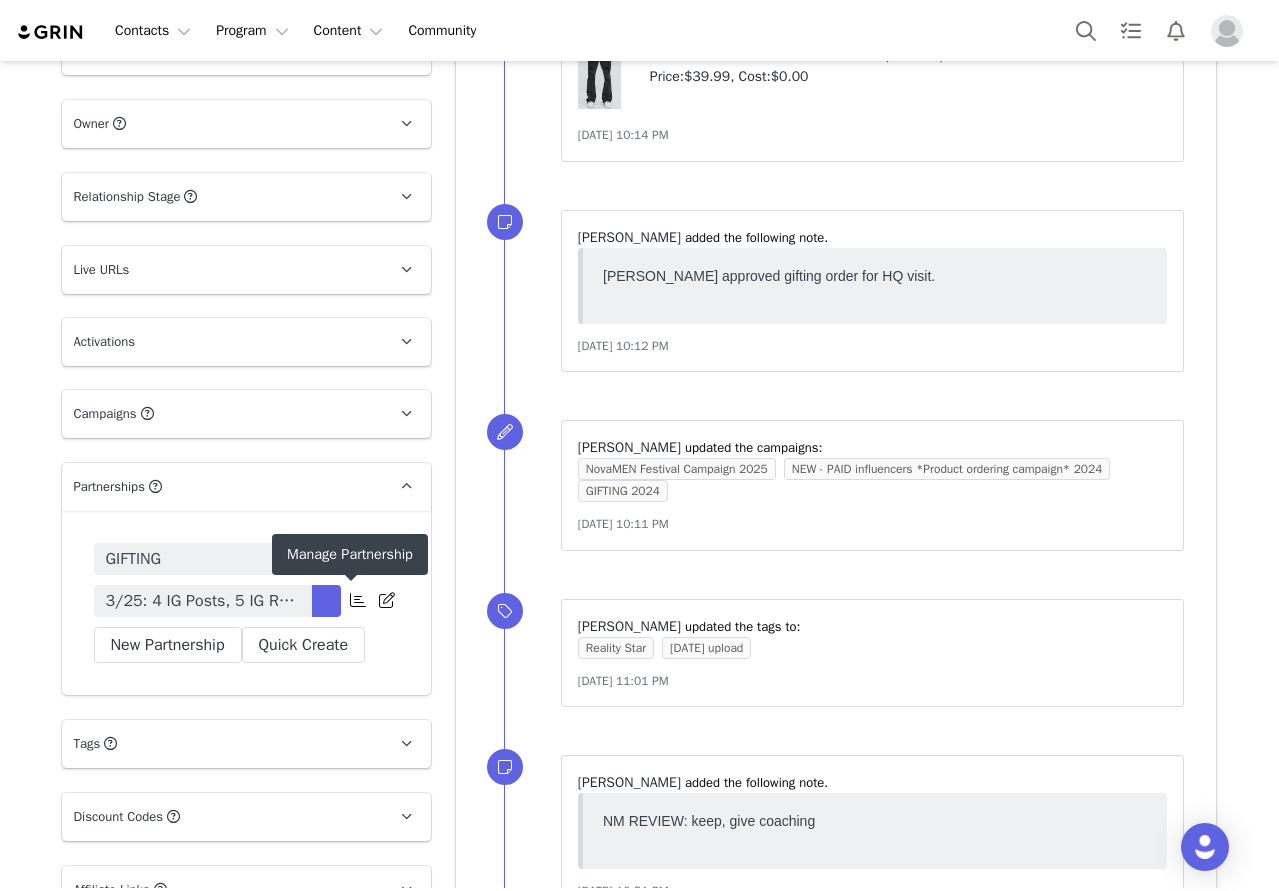 click at bounding box center [358, 600] 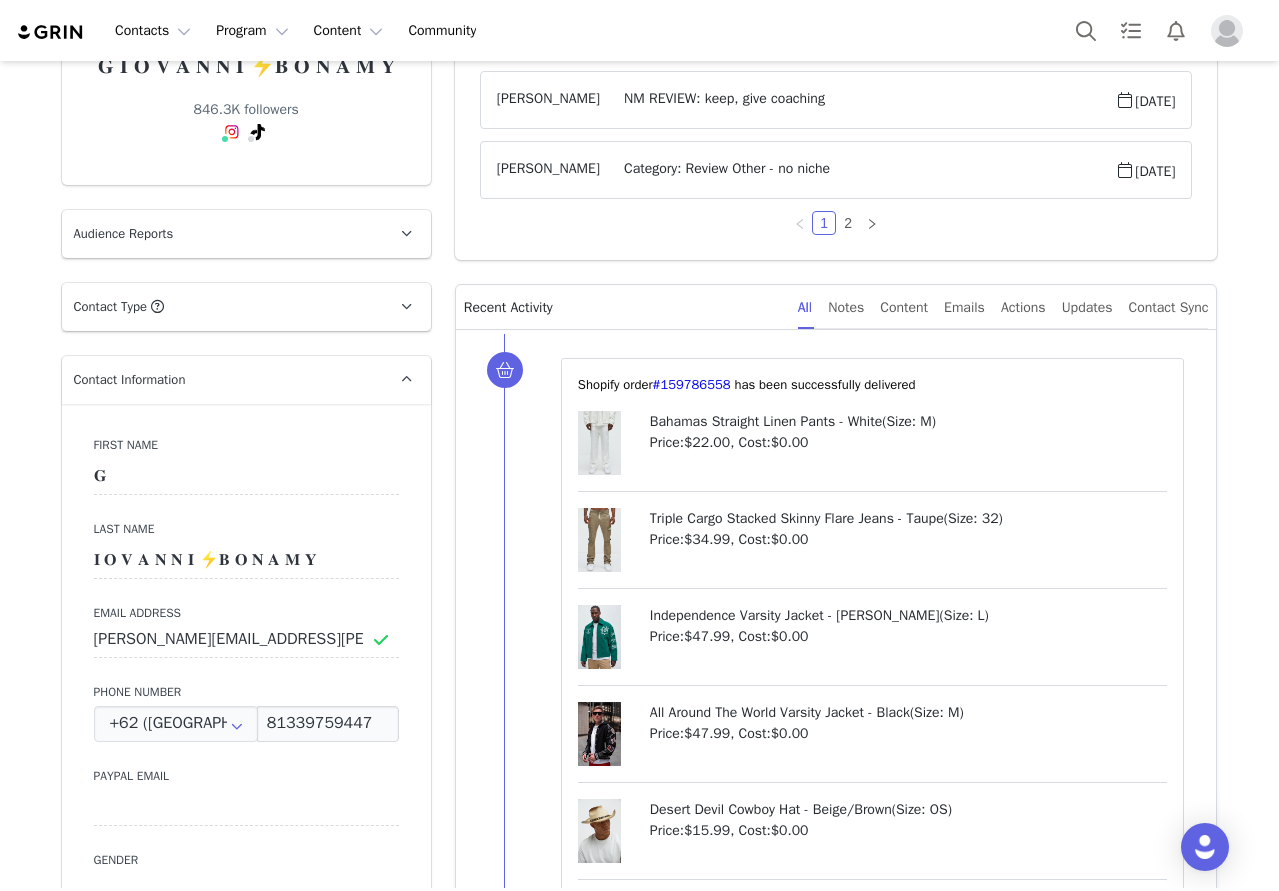 scroll, scrollTop: 0, scrollLeft: 0, axis: both 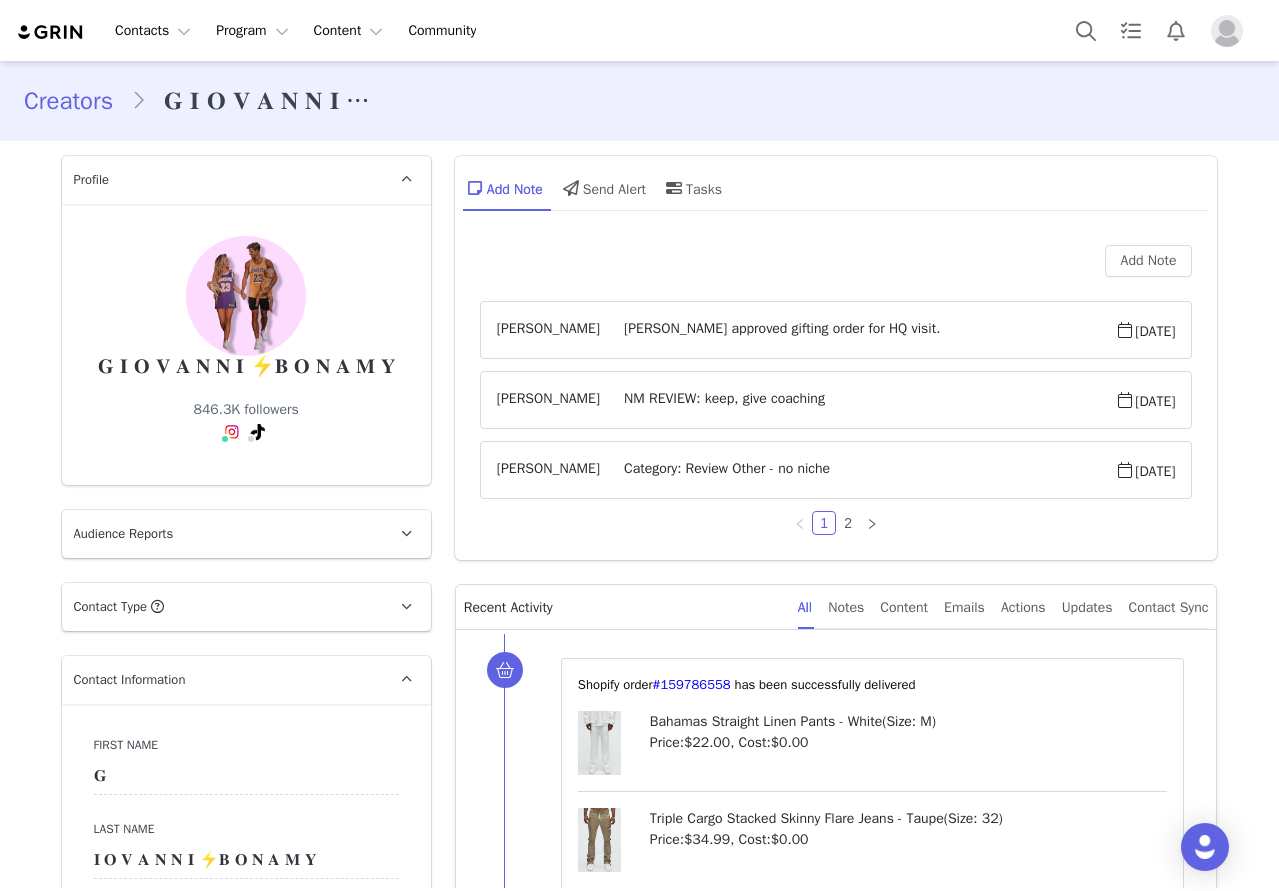 click on "Creators" at bounding box center (77, 101) 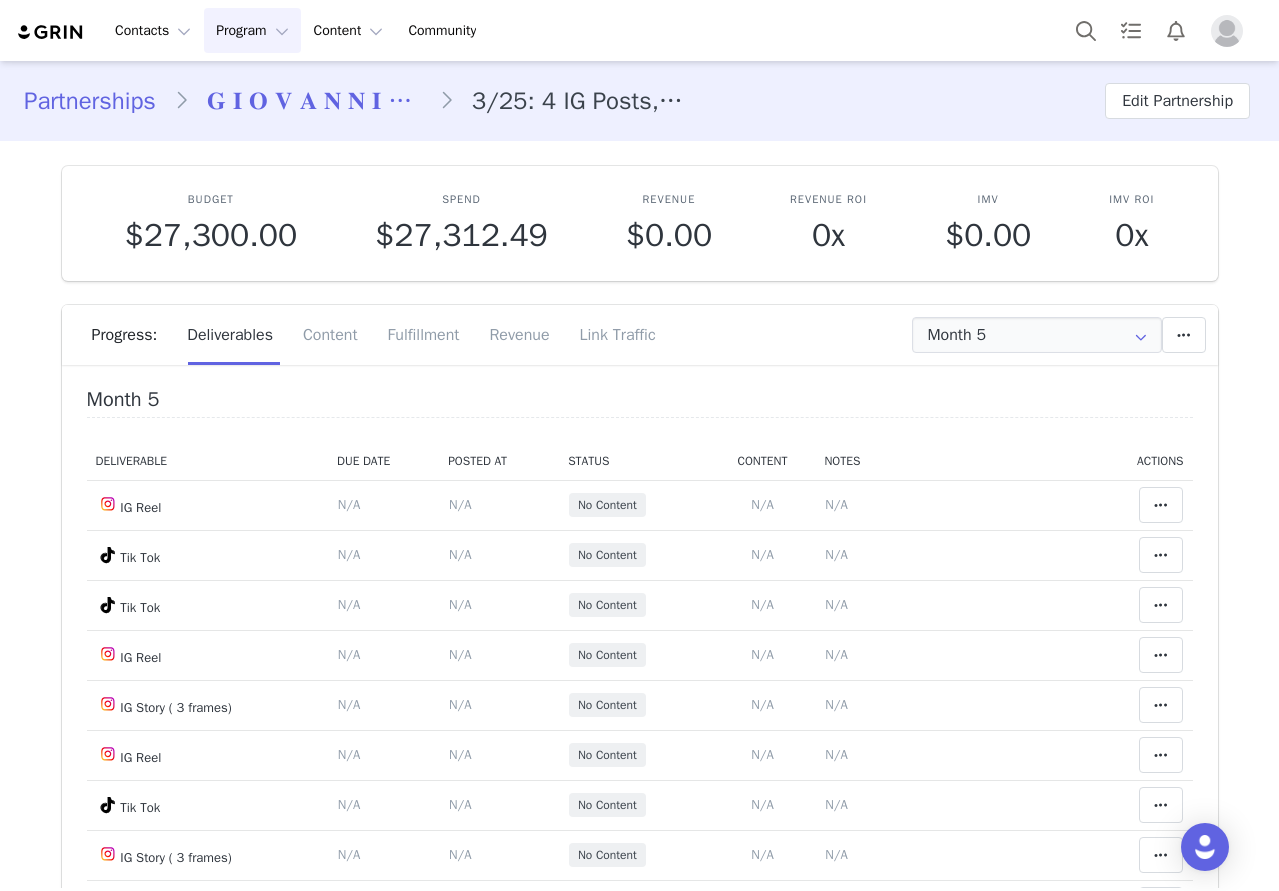 scroll, scrollTop: 0, scrollLeft: 0, axis: both 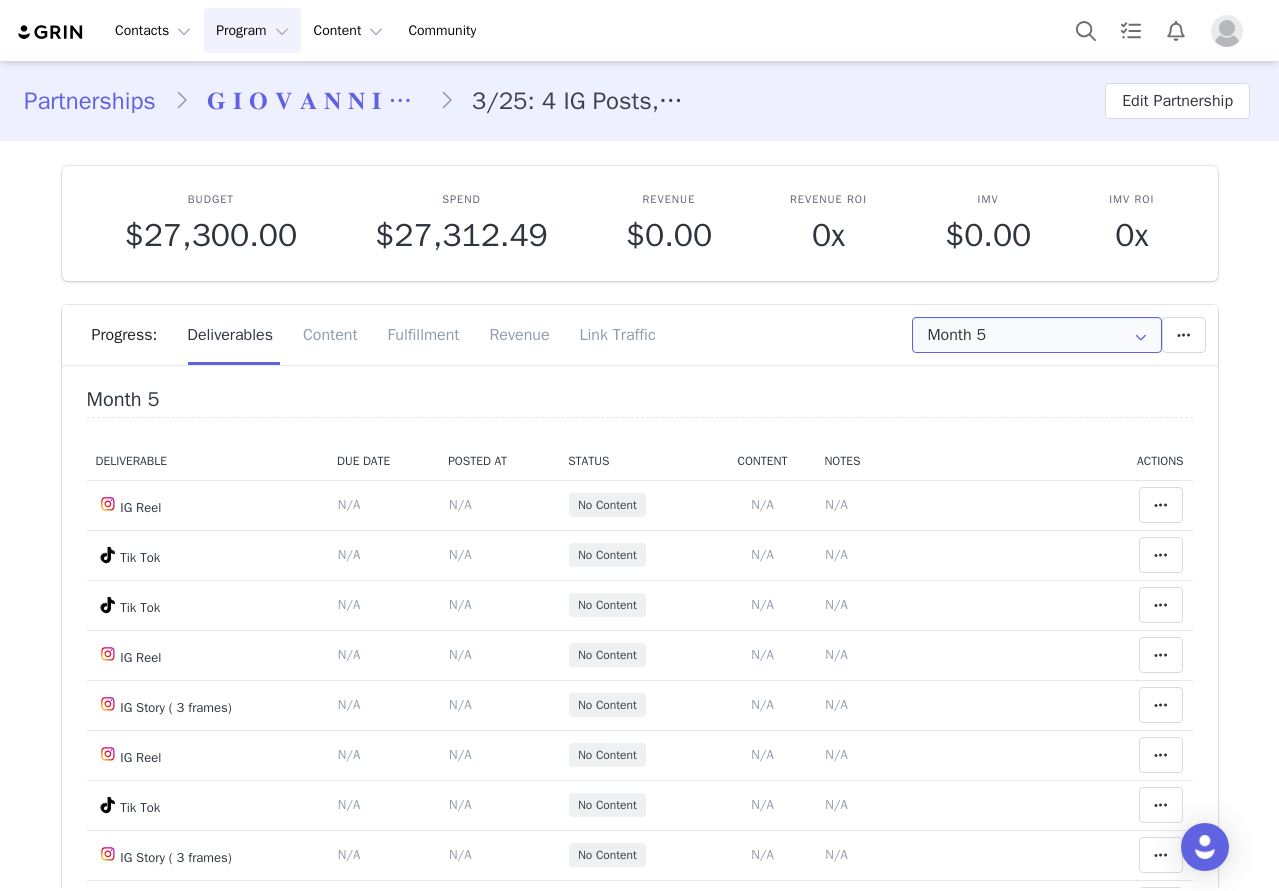 click on "Month 5" at bounding box center (1037, 335) 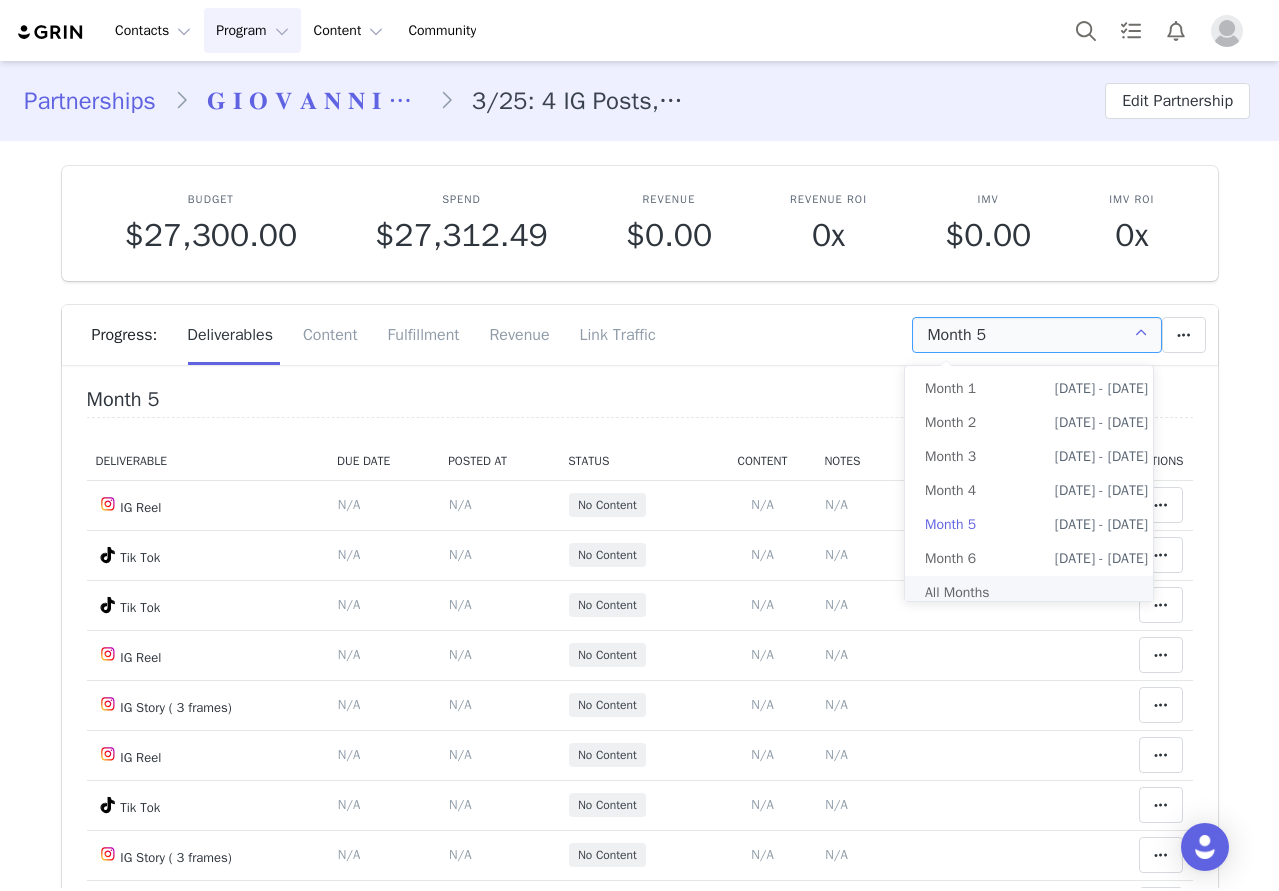 click on "All Months" at bounding box center (1036, 593) 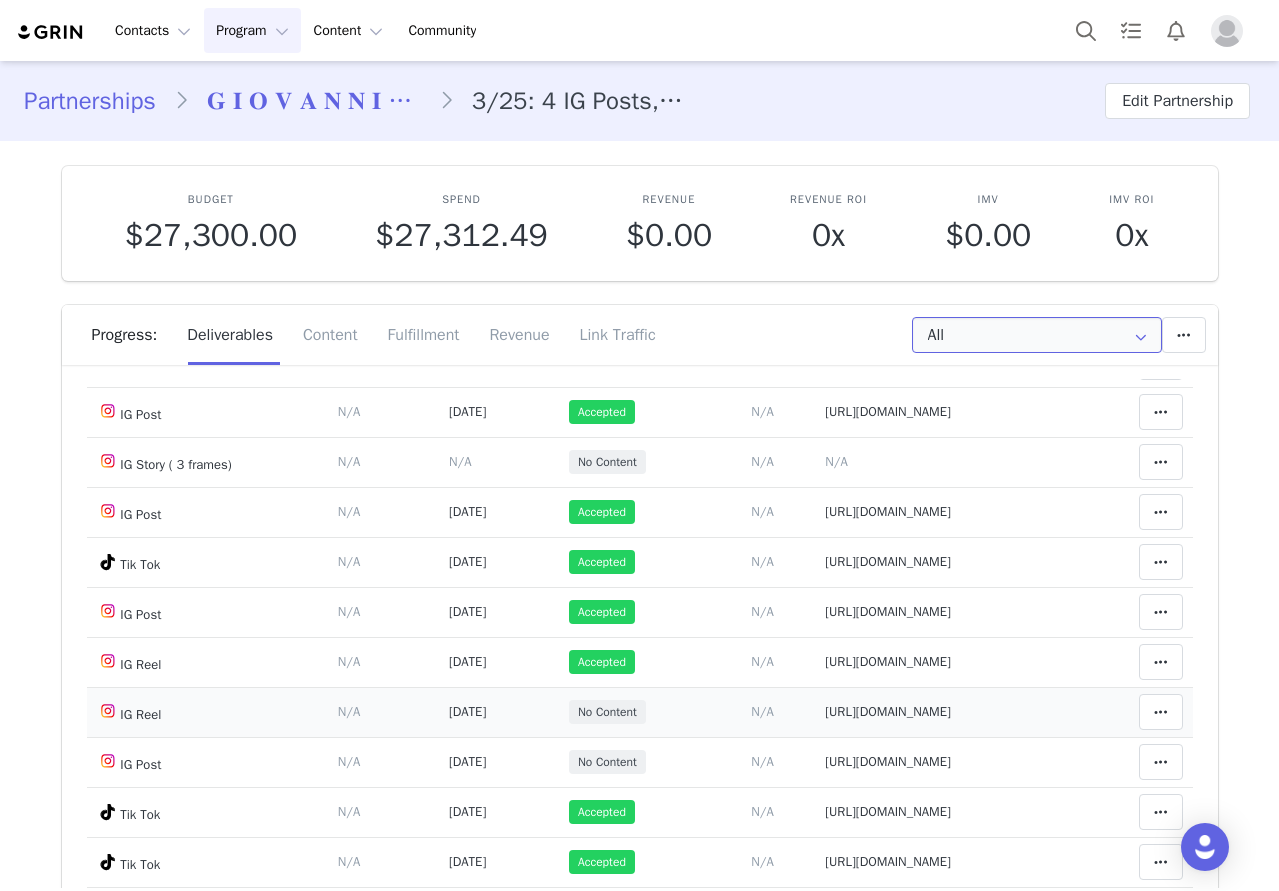 scroll, scrollTop: 300, scrollLeft: 0, axis: vertical 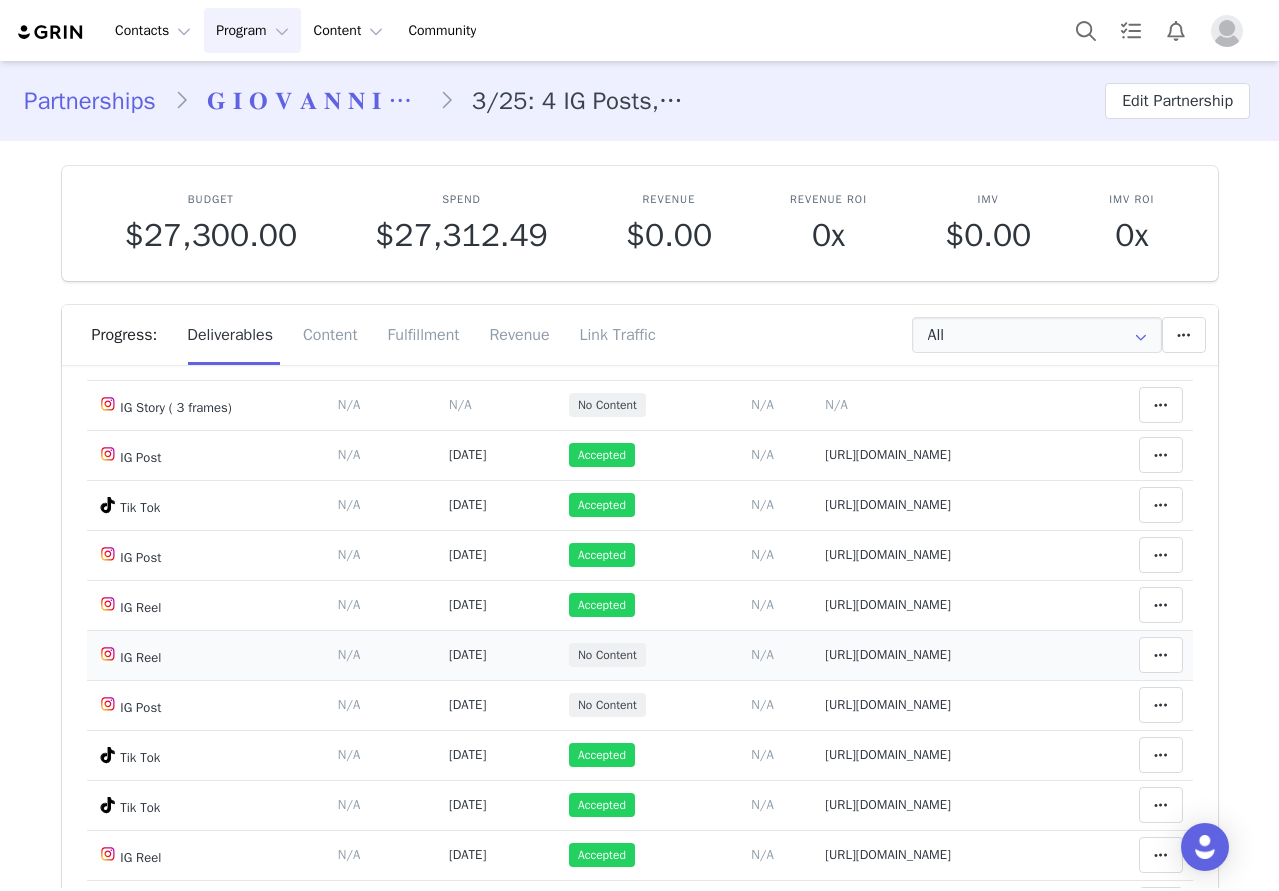 drag, startPoint x: 982, startPoint y: 657, endPoint x: 669, endPoint y: 660, distance: 313.01437 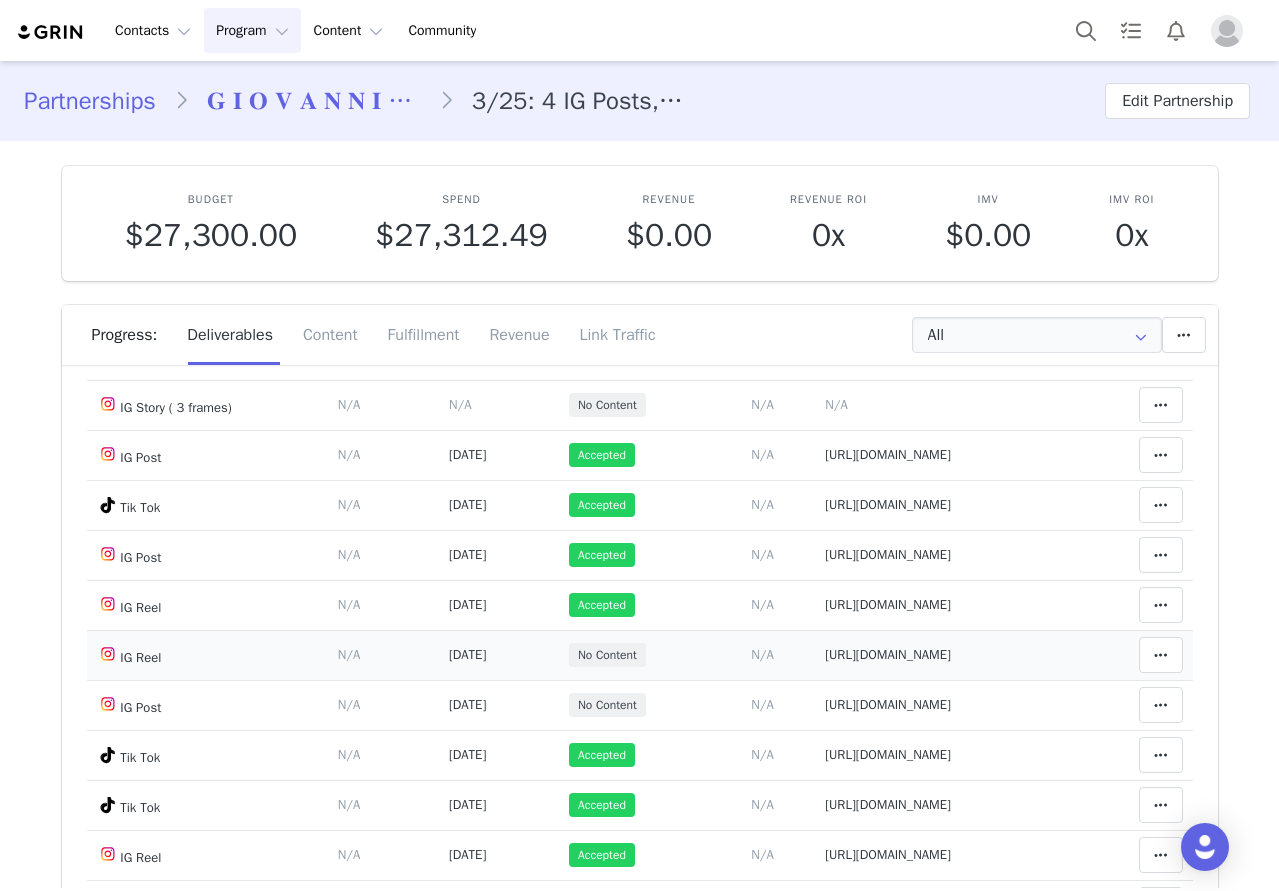 click on "IG Reel Deliverable Due Date Set the date you expect this content to go live.  Save  Cancel N/A Content Posted Date Set the date when this content was posted [DATE]  Save  Cancel  [DATE]  No Content Add Content Paste the URL to the content you want to match to this deliverable. Please include the date the content was posted [DATE] N/A Notes  Save  Cancel [URL][DOMAIN_NAME]  Match Content   Mark as Accepted  Delete Deliverable  This will unlink any content, this cannot be undone.  Yes, delete deliverable  Delete Deliverable  Match Deliverable with Content" at bounding box center (640, 655) 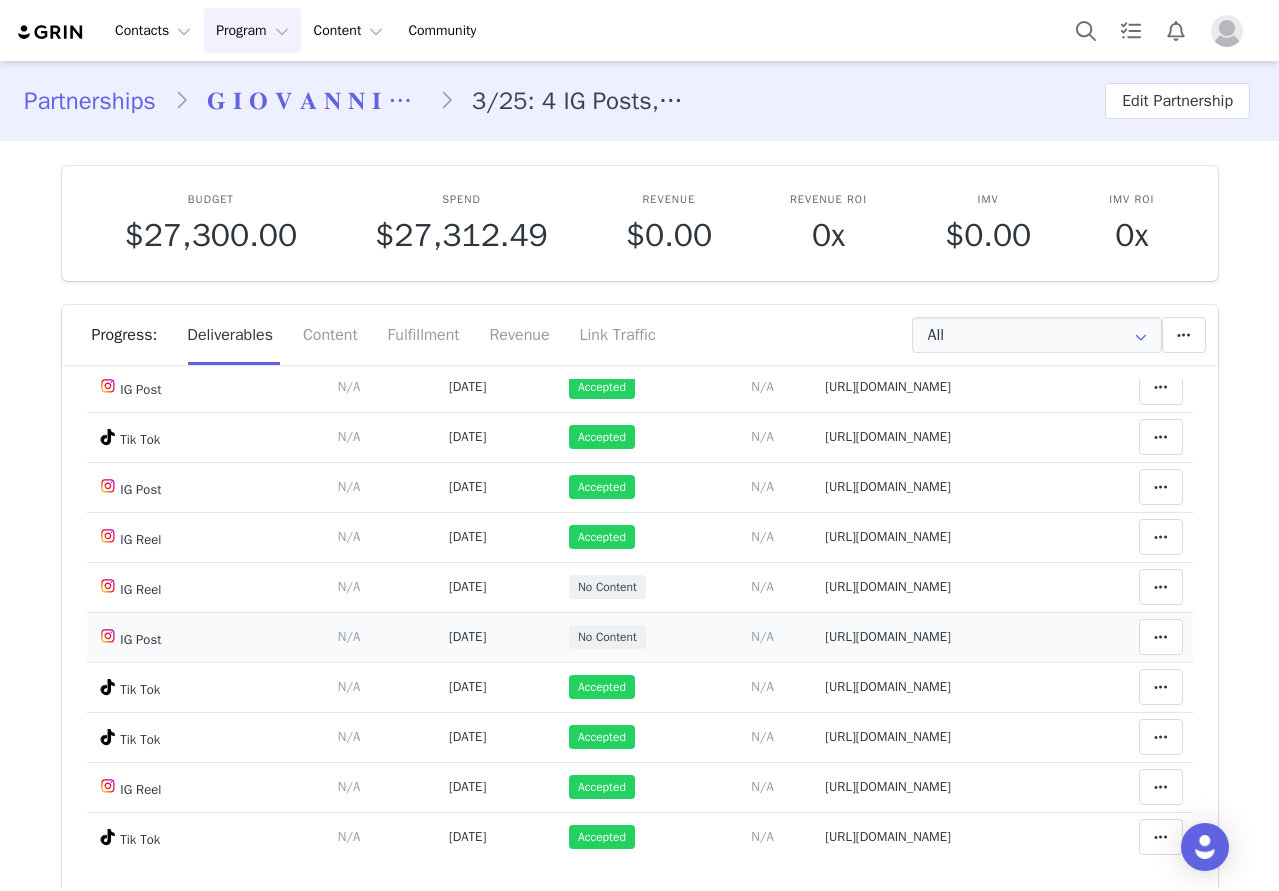scroll, scrollTop: 400, scrollLeft: 0, axis: vertical 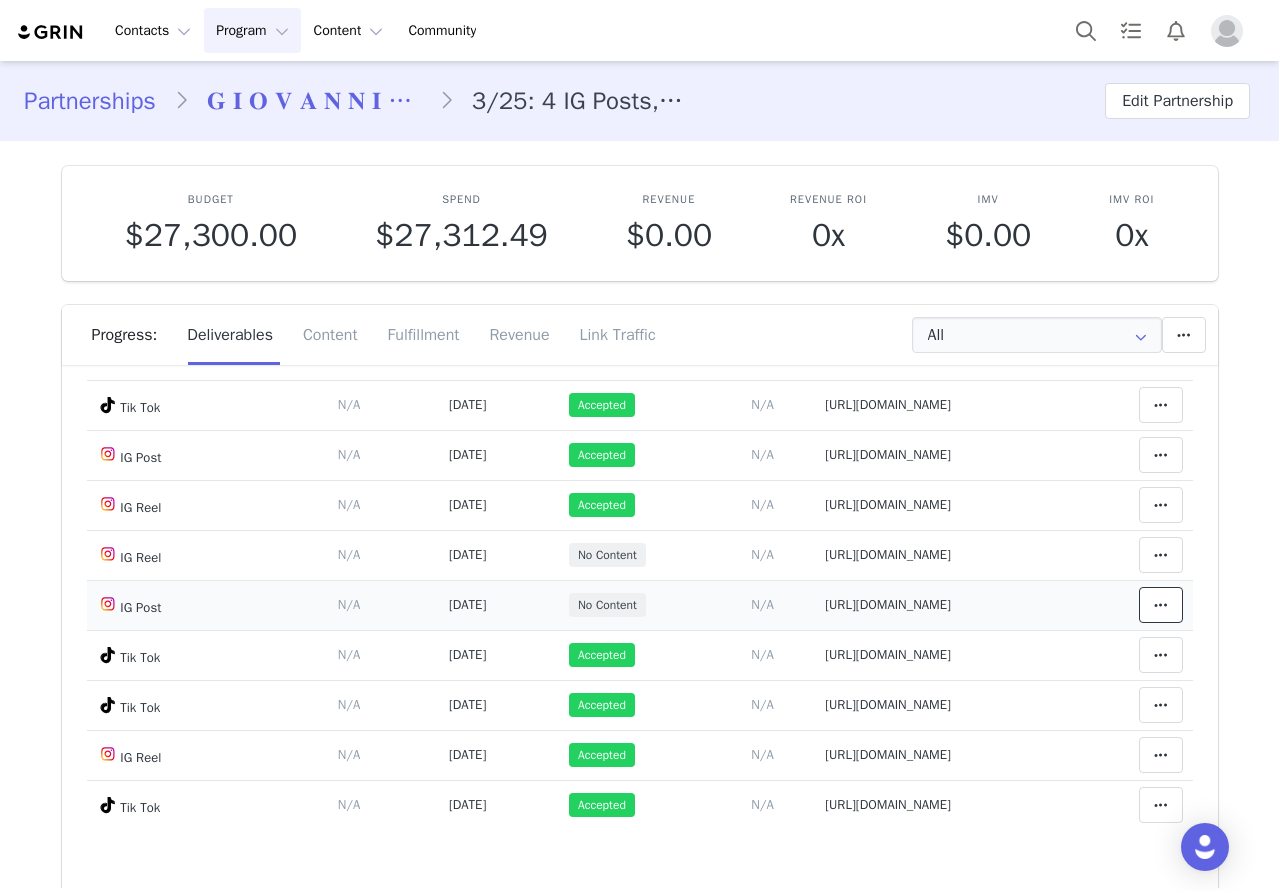 click at bounding box center (1161, 605) 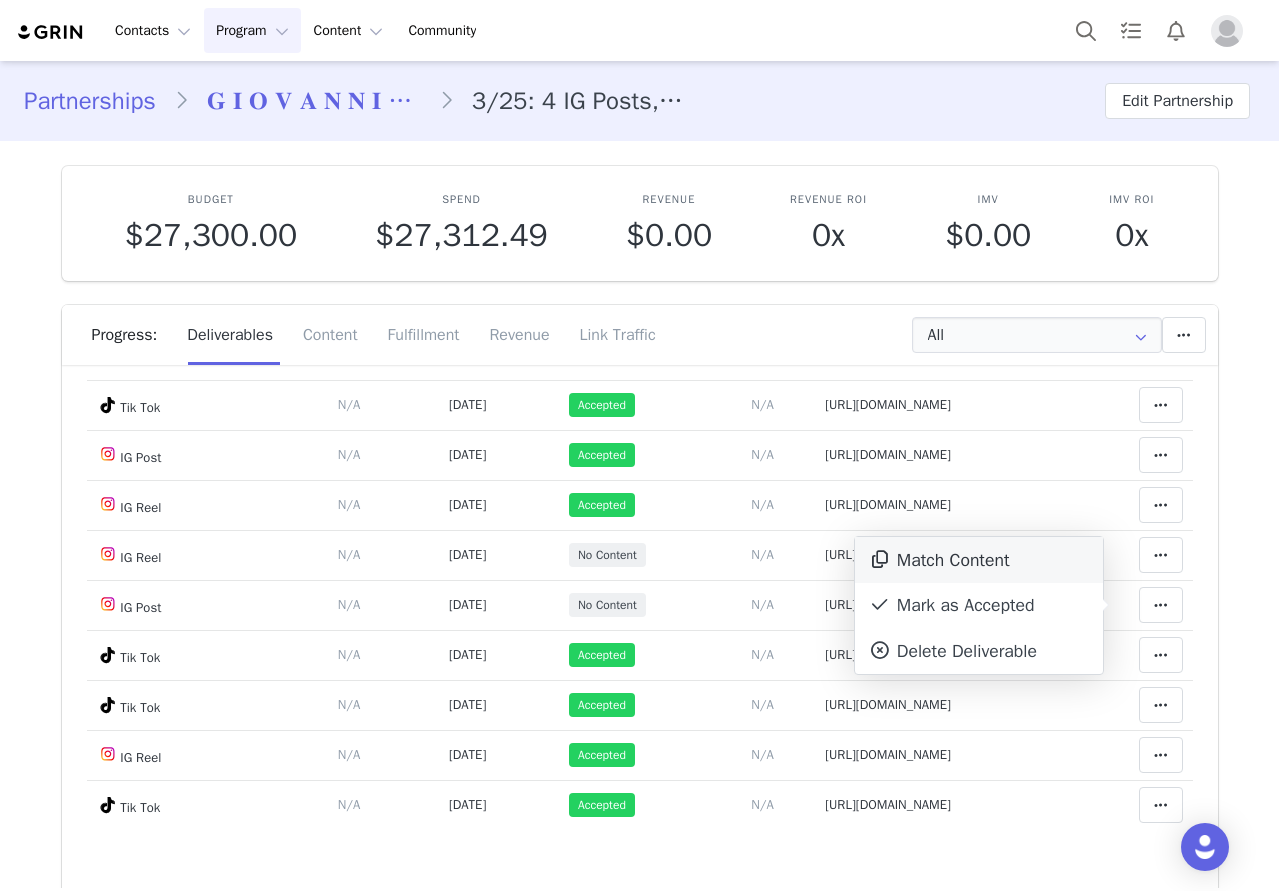 click on "Mark as Accepted" at bounding box center (979, 606) 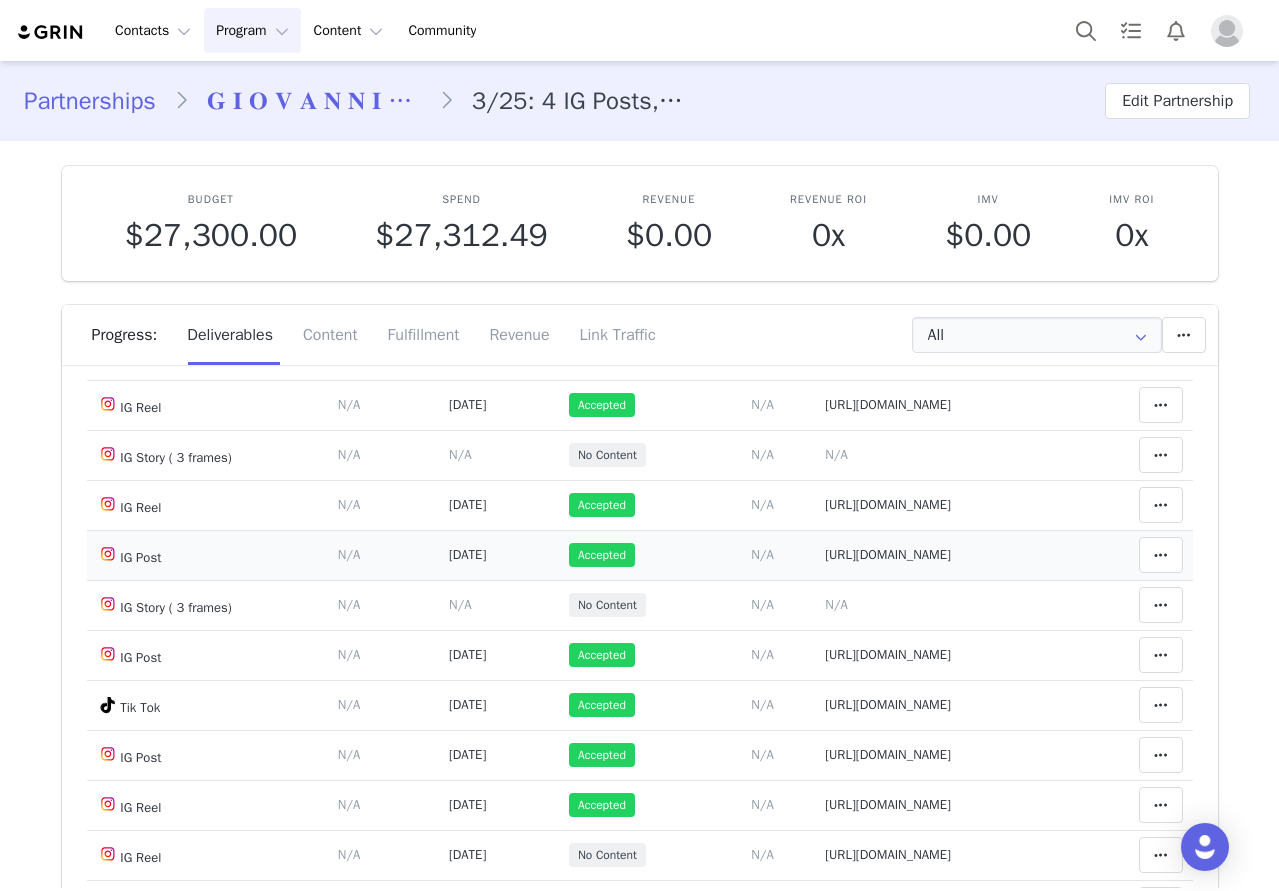 scroll, scrollTop: 0, scrollLeft: 0, axis: both 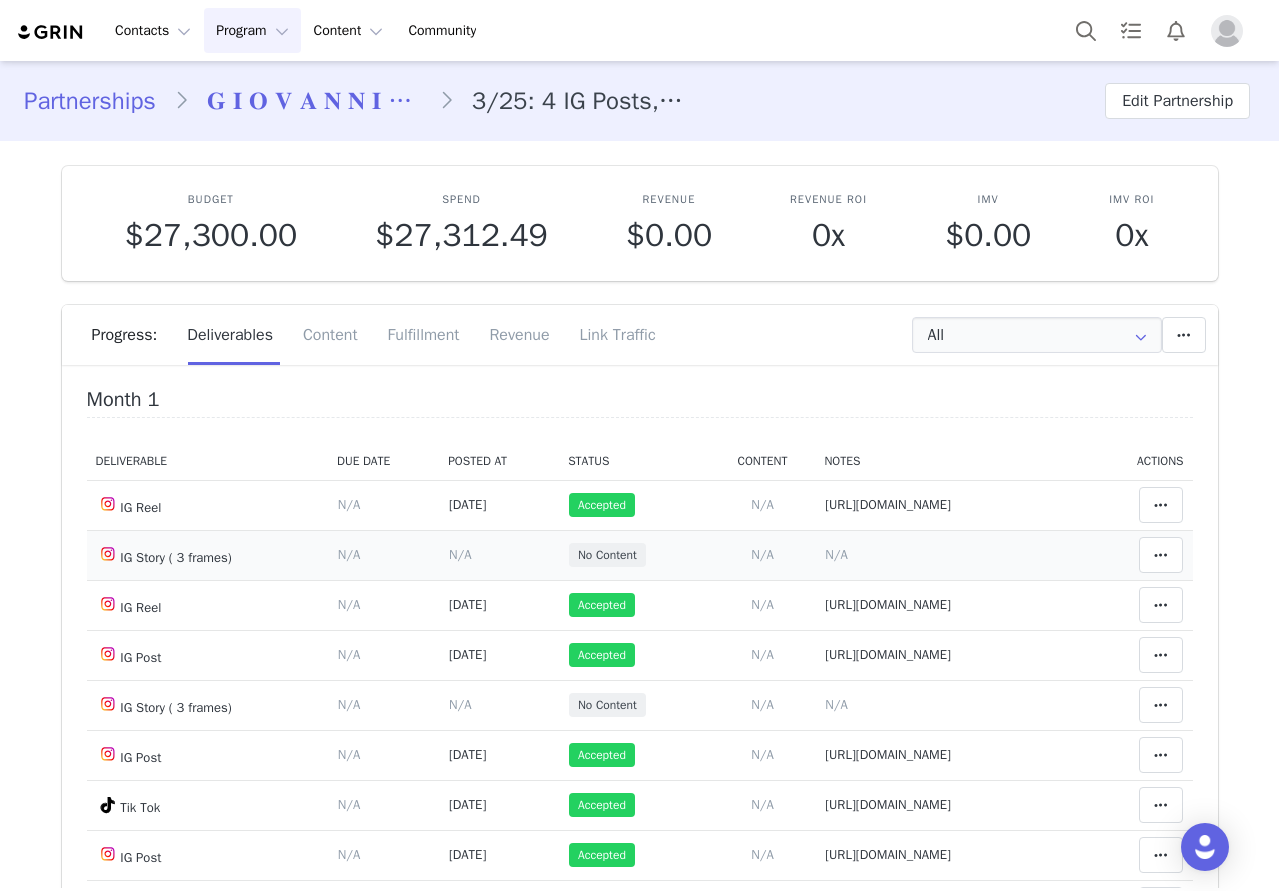 click on "N/A" at bounding box center (836, 554) 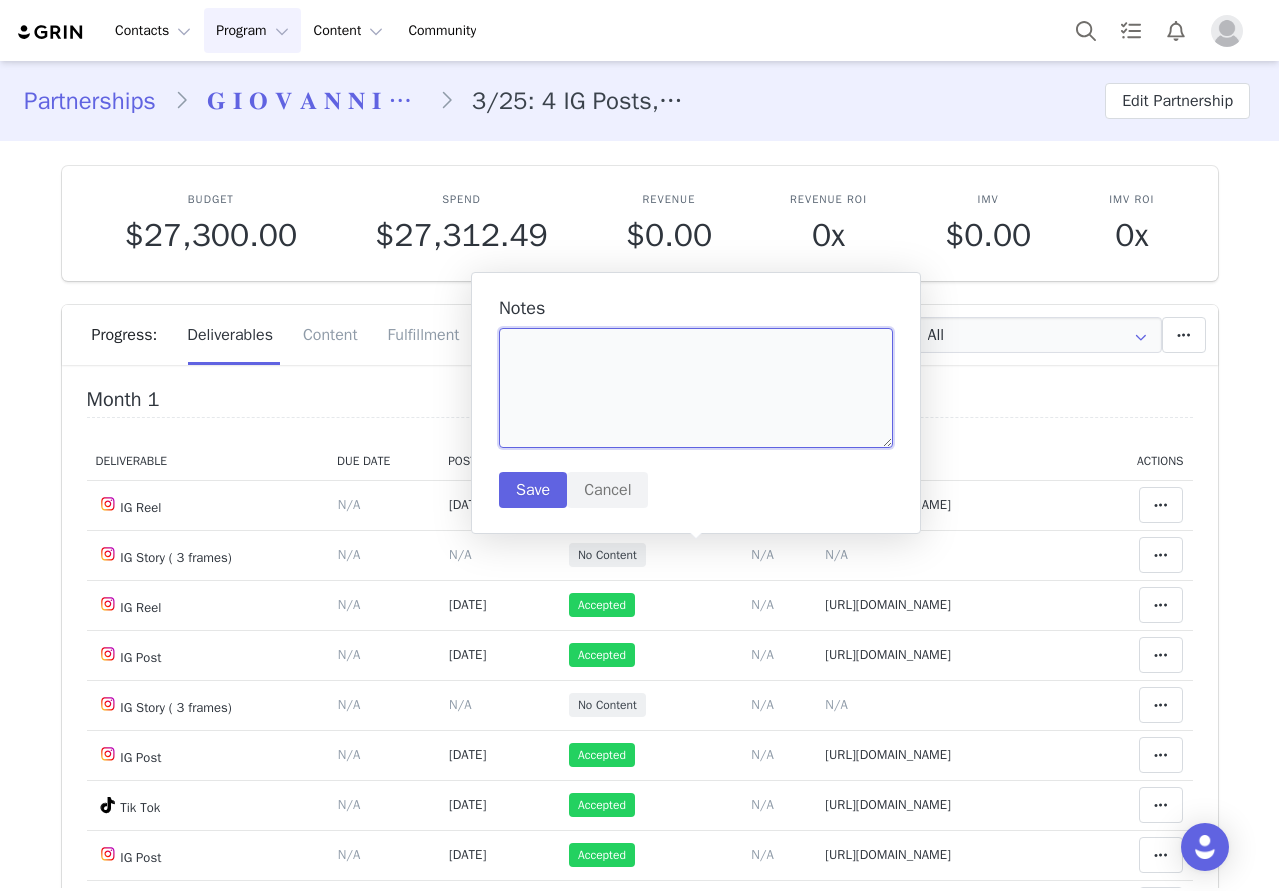 click at bounding box center [696, 388] 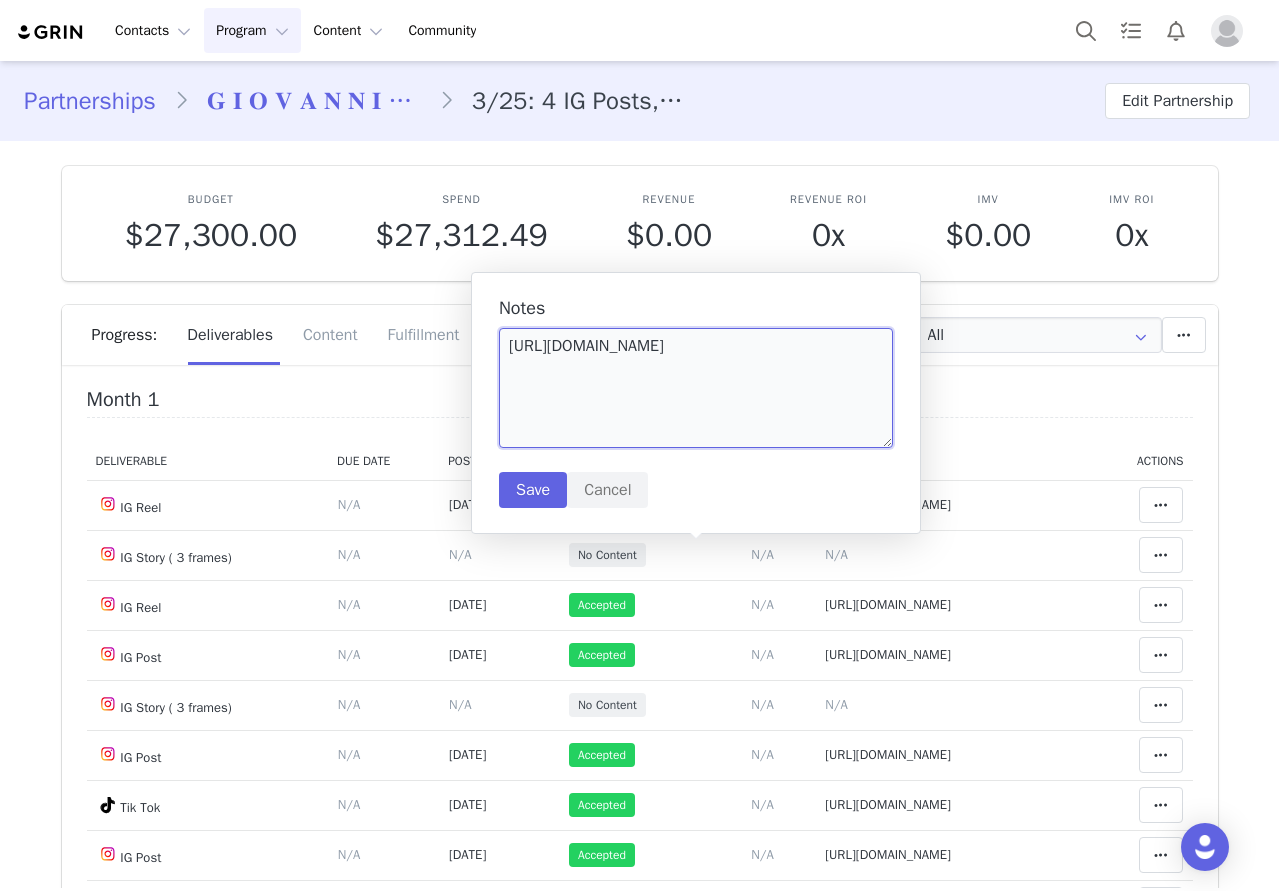 click on "[URL][DOMAIN_NAME]" at bounding box center (696, 388) 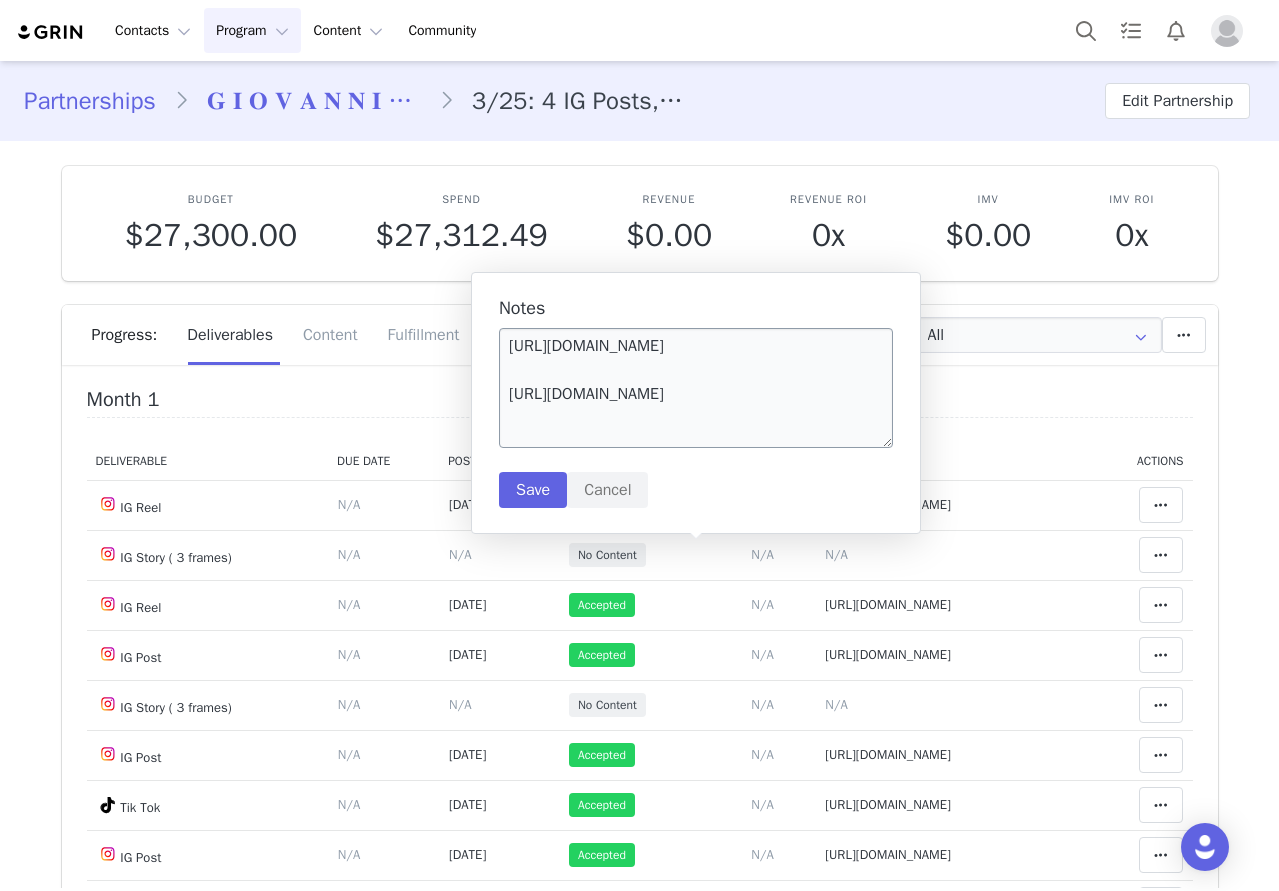 scroll, scrollTop: 60, scrollLeft: 0, axis: vertical 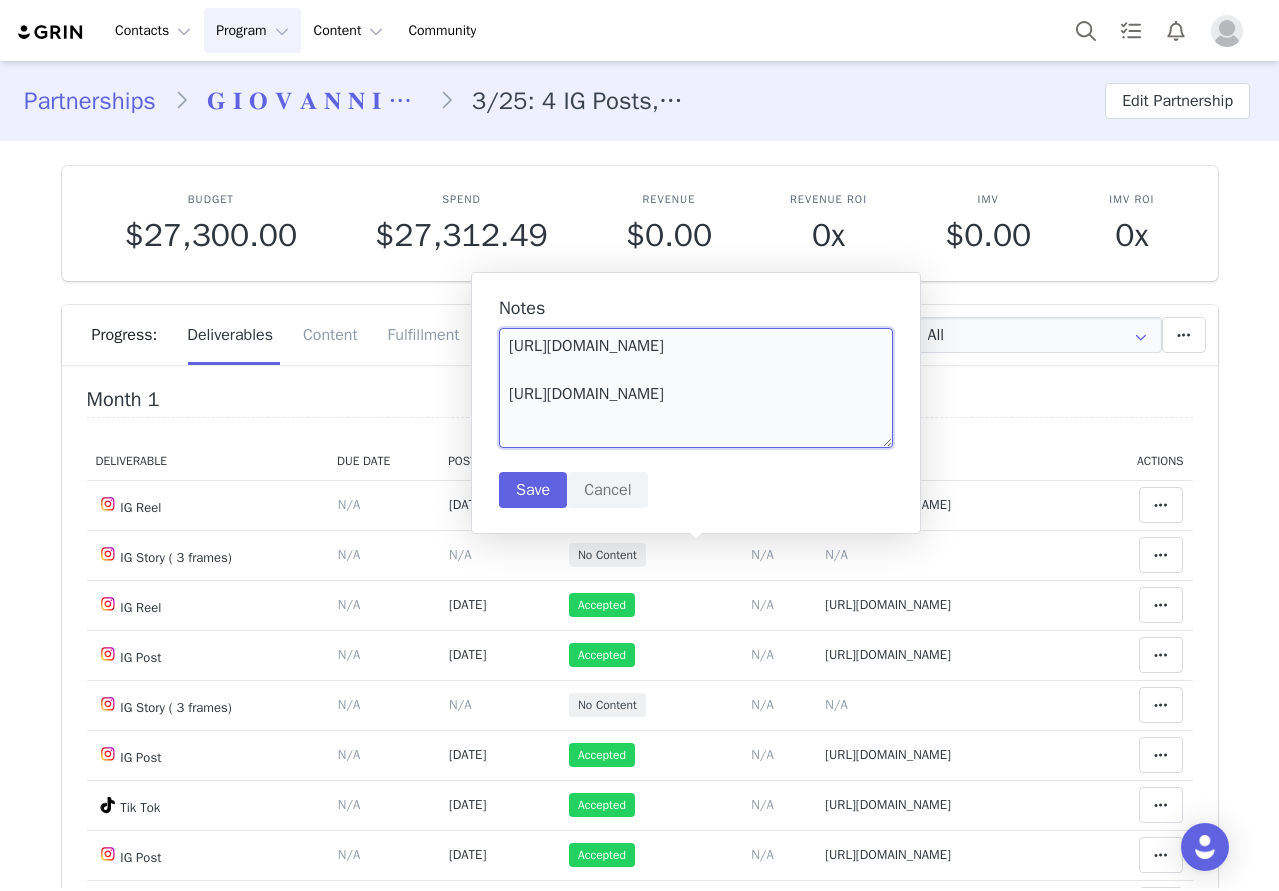 click on "[URL][DOMAIN_NAME]
[URL][DOMAIN_NAME]" at bounding box center (696, 388) 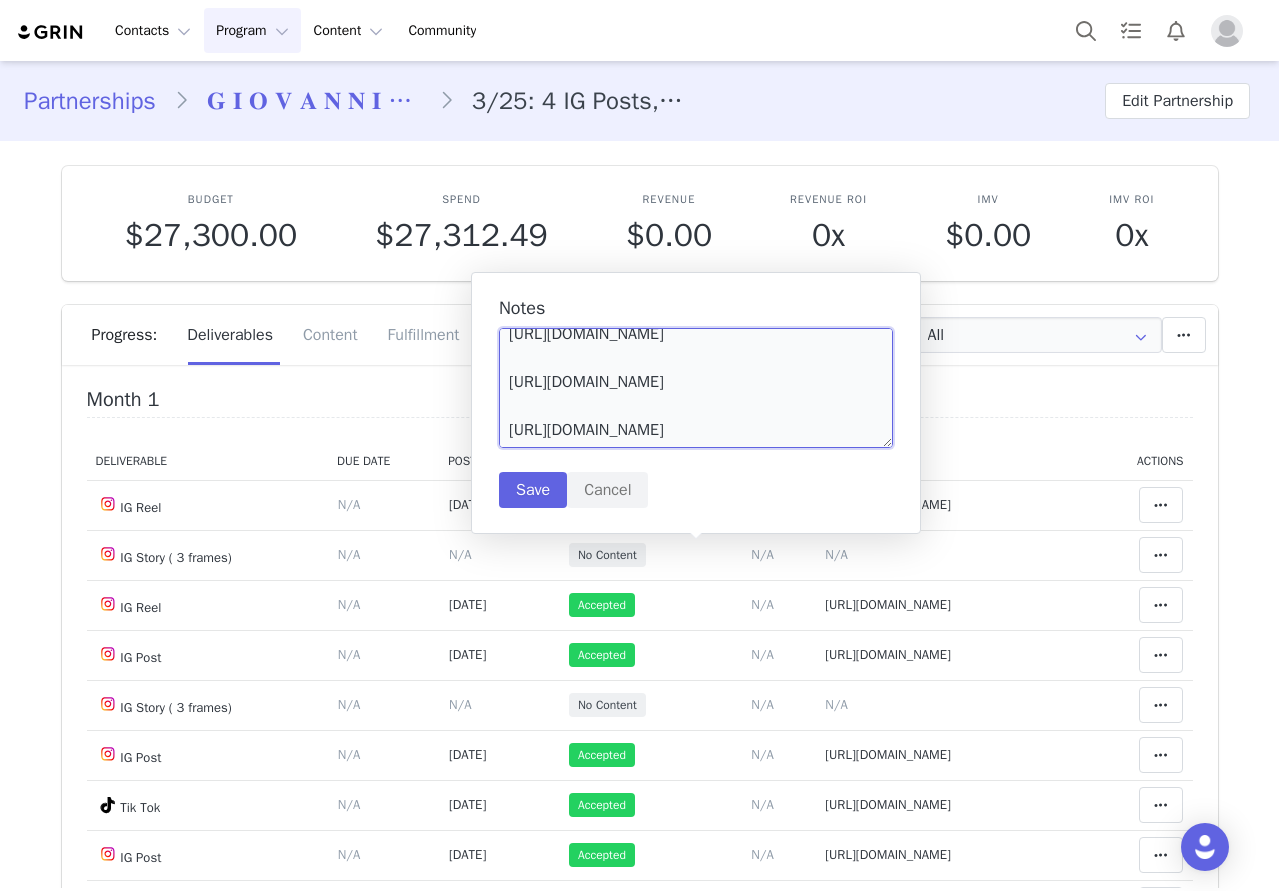 scroll, scrollTop: 78, scrollLeft: 0, axis: vertical 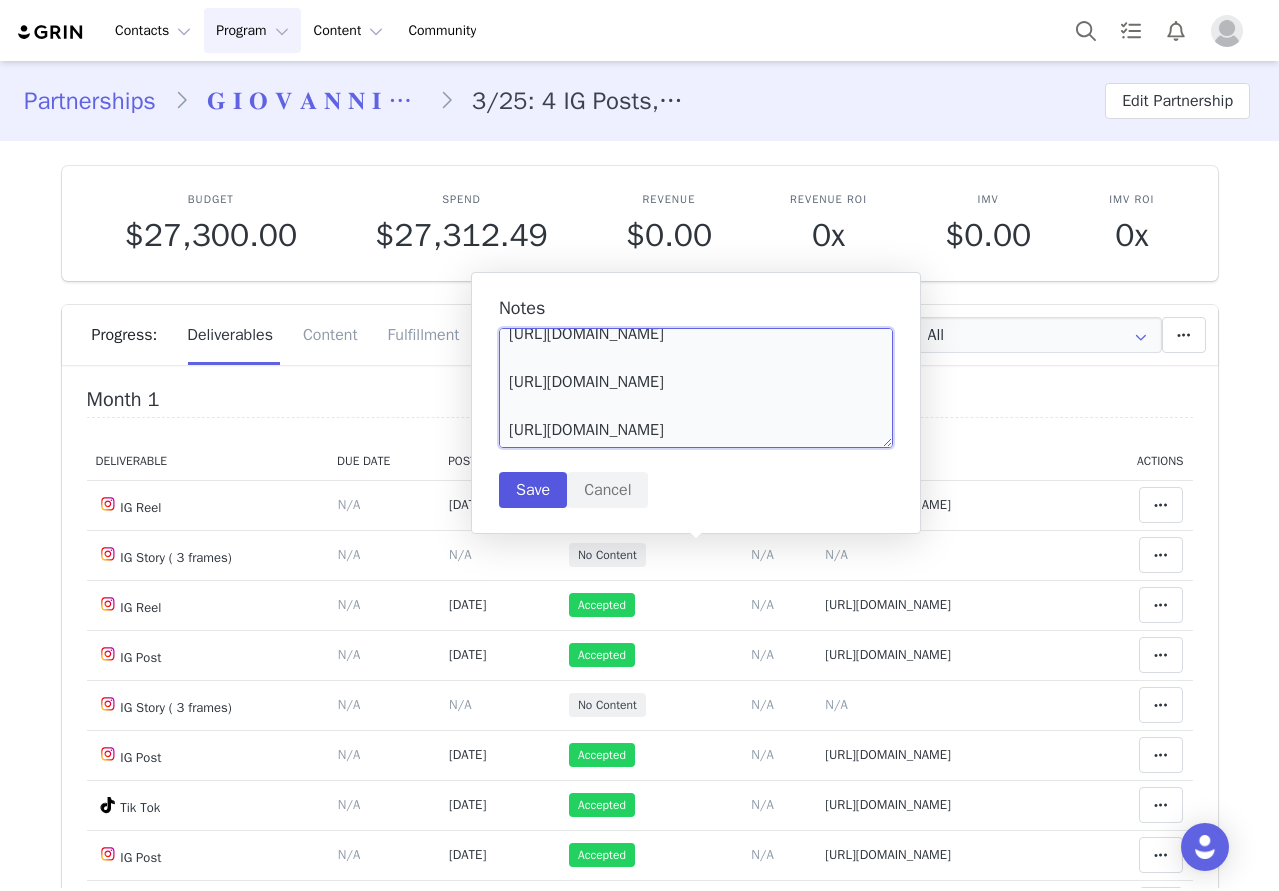 type on "[URL][DOMAIN_NAME]
[URL][DOMAIN_NAME]
[URL][DOMAIN_NAME]" 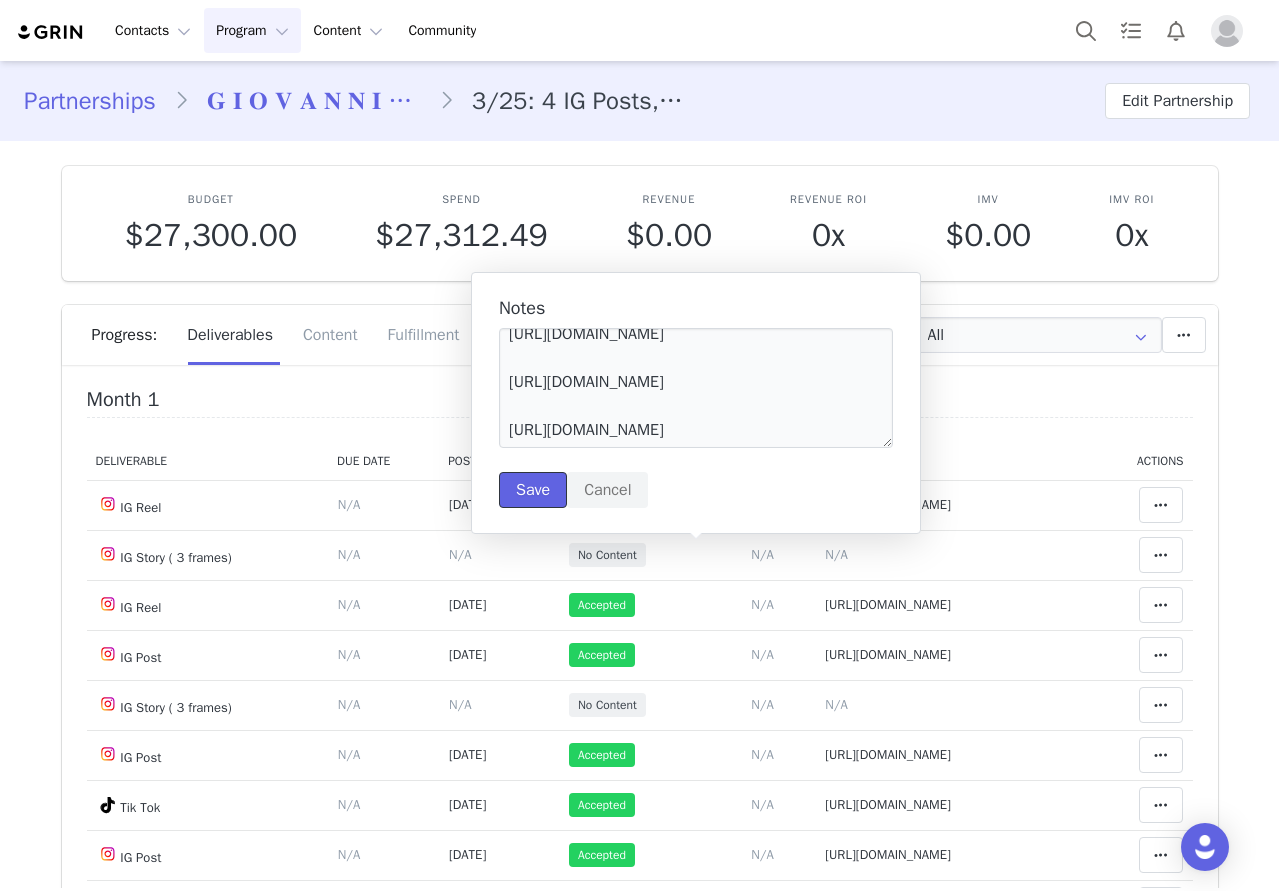 click on "Save" at bounding box center [533, 490] 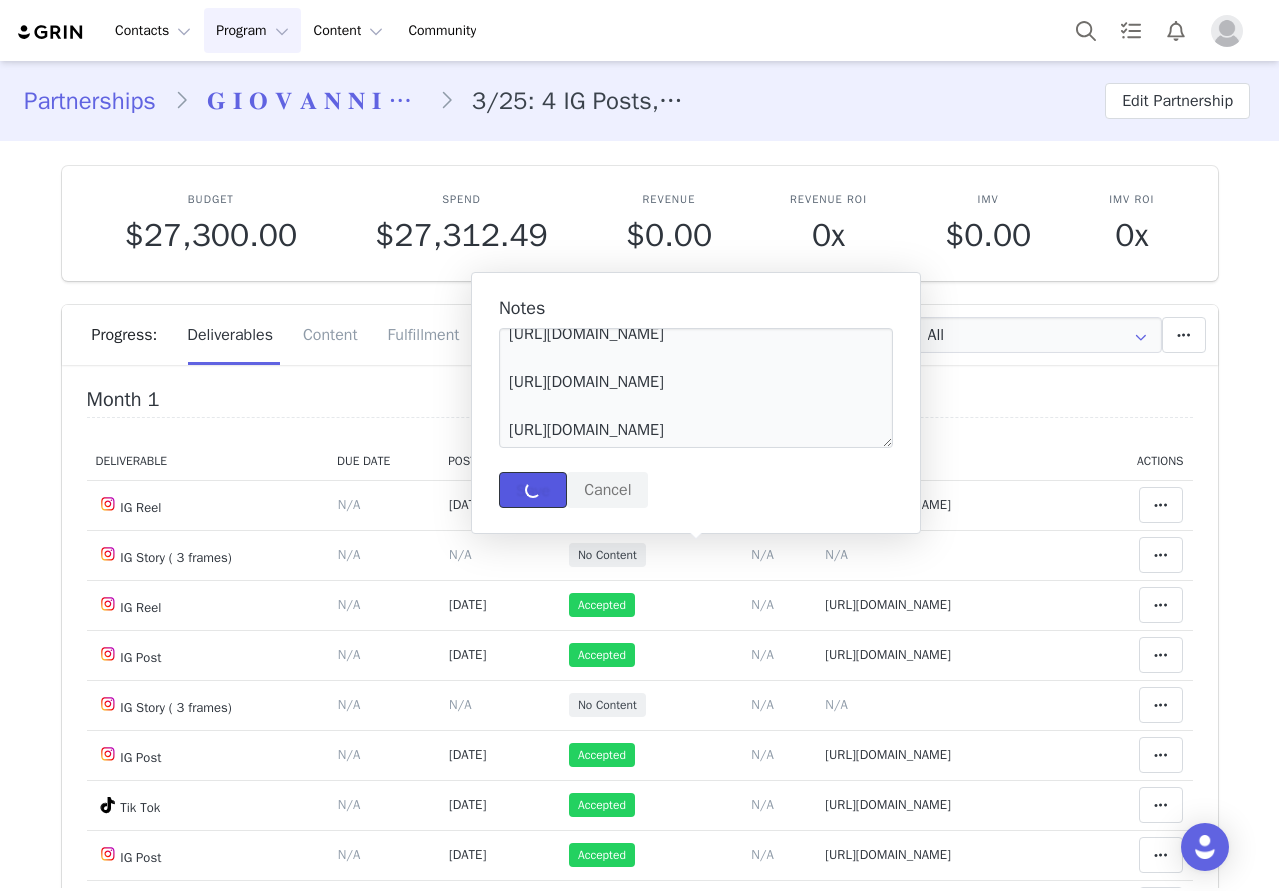 type 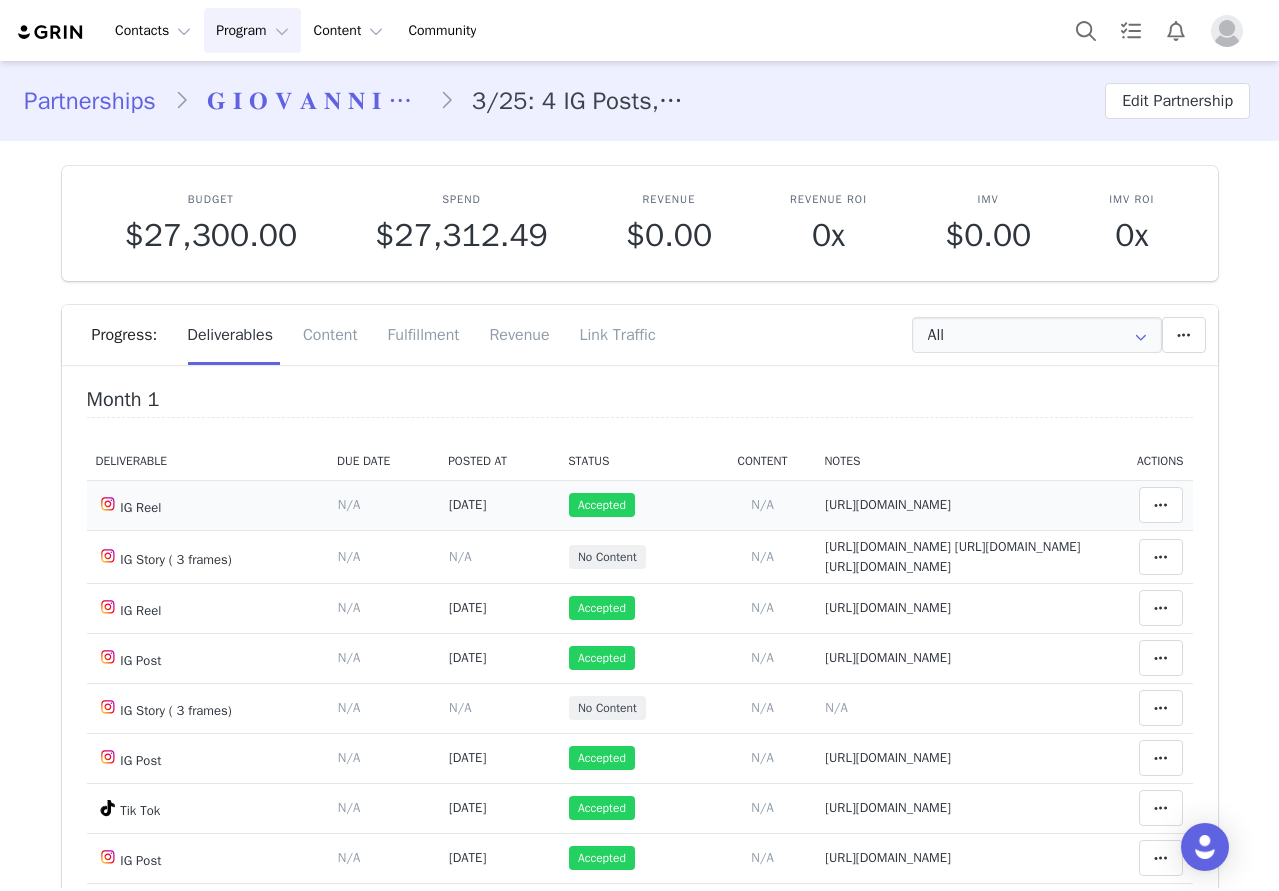 scroll, scrollTop: 0, scrollLeft: 0, axis: both 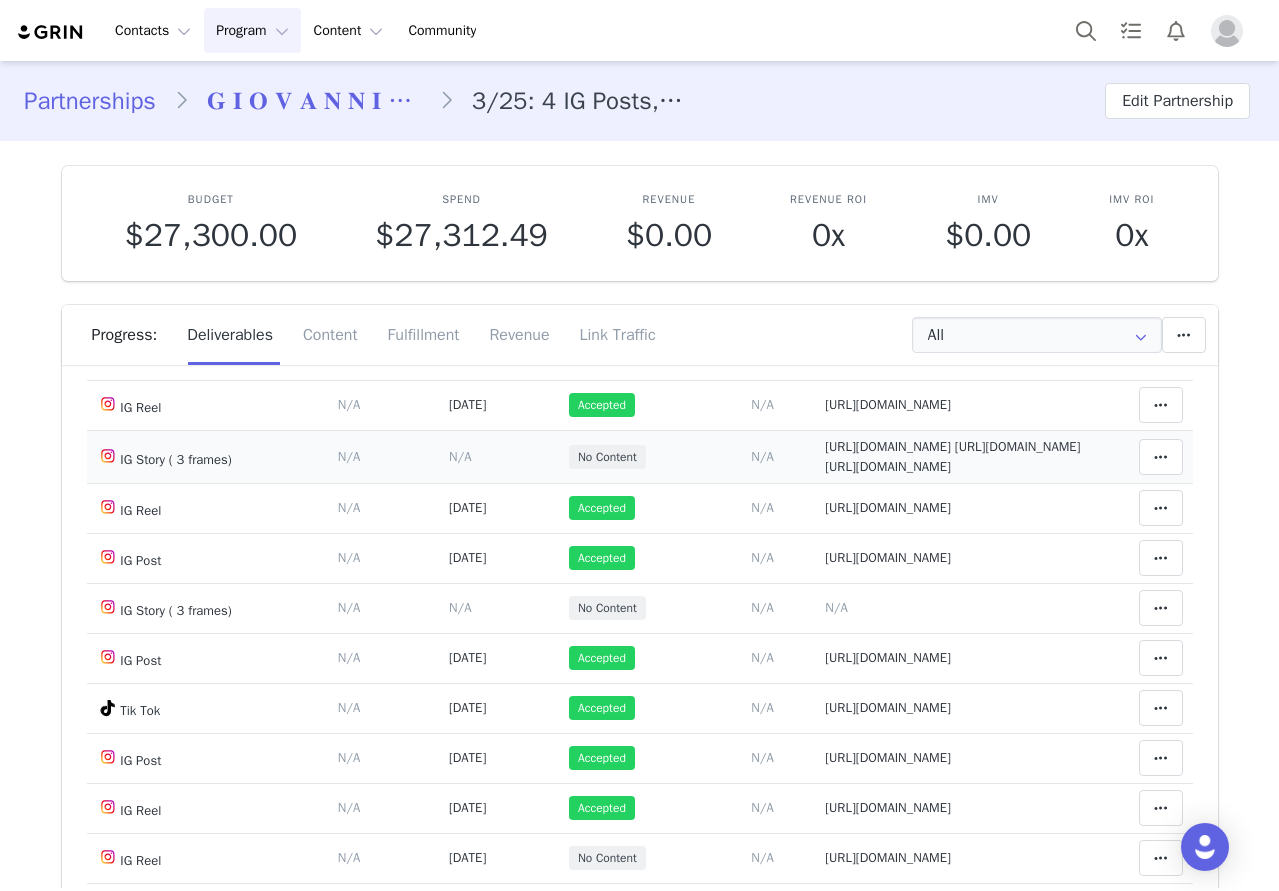 click on "N/A" at bounding box center [460, 456] 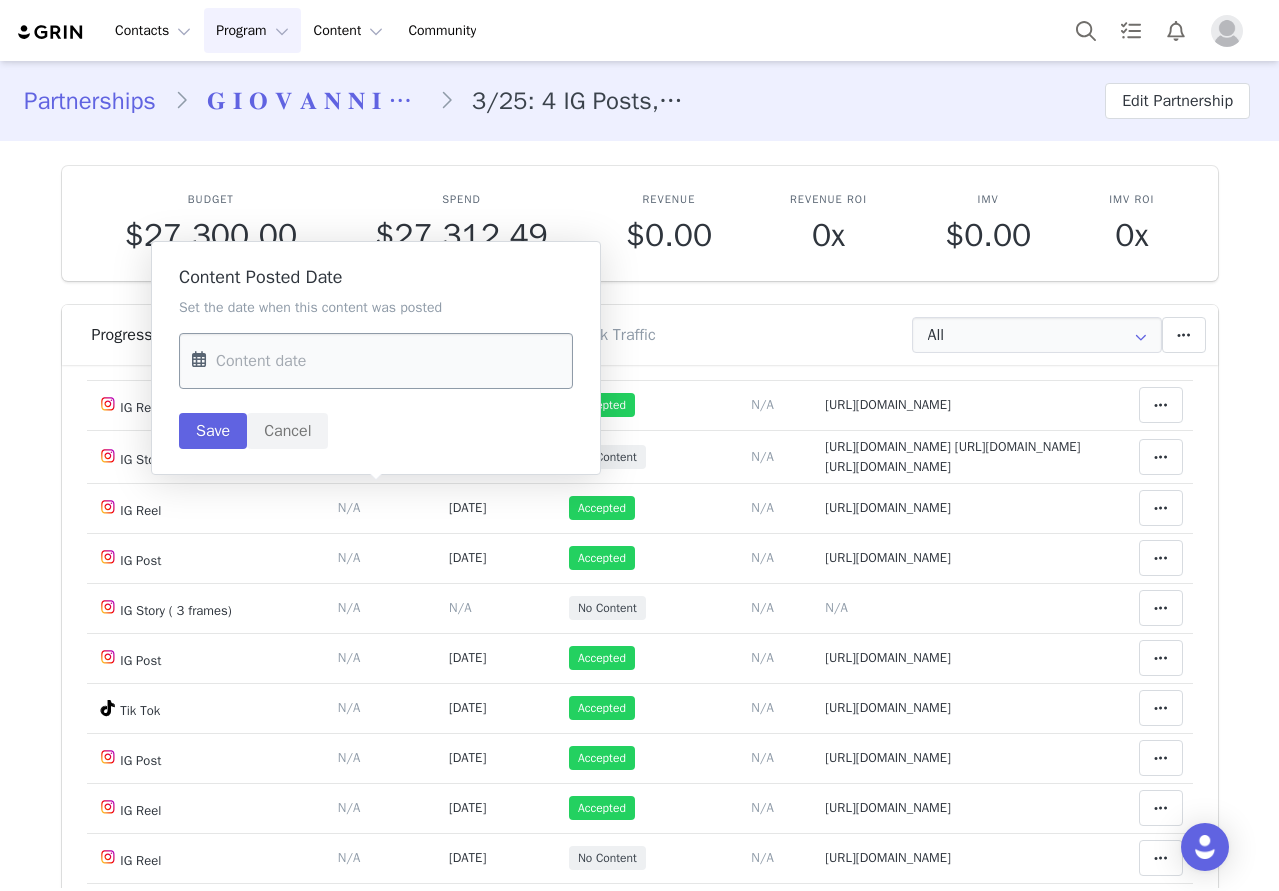 click at bounding box center [376, 361] 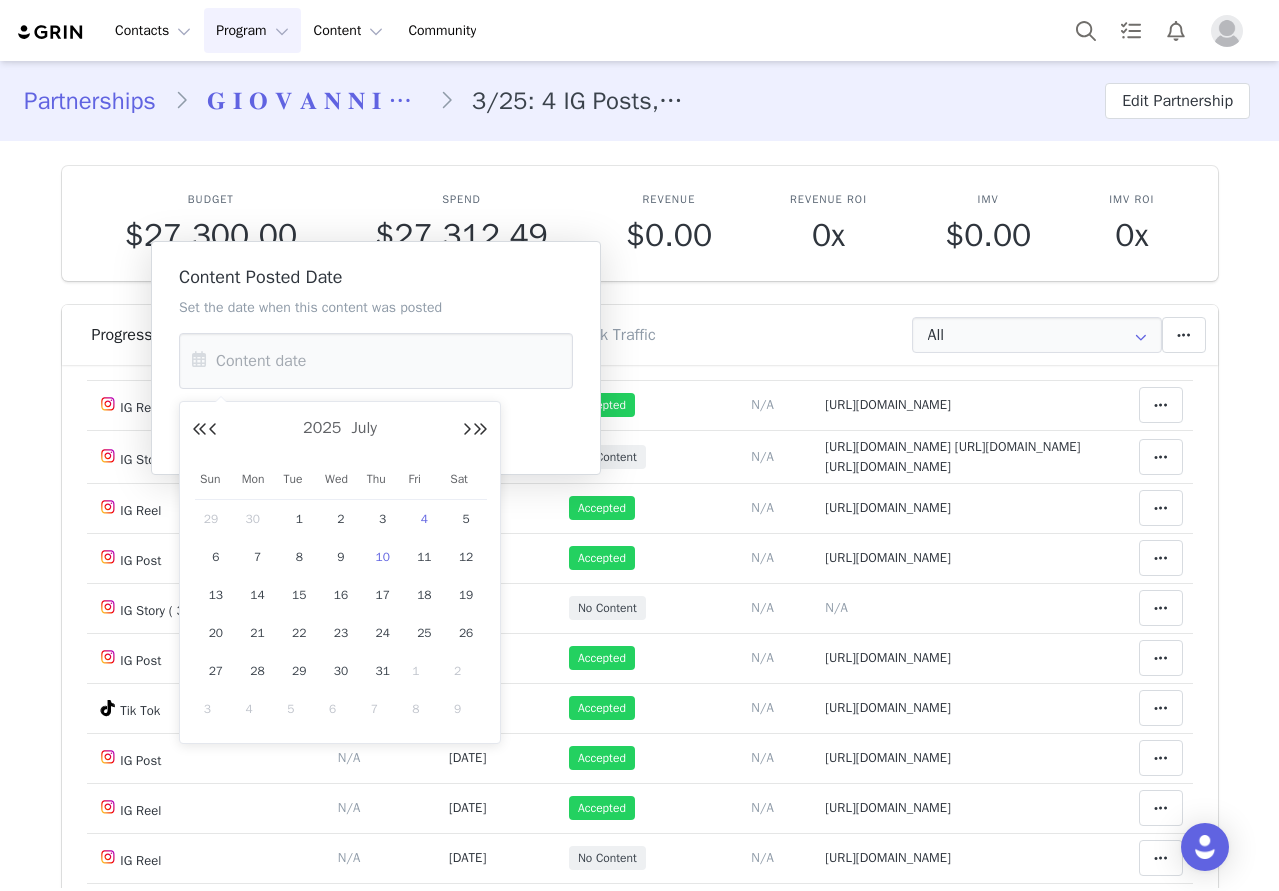 click on "4" at bounding box center [424, 519] 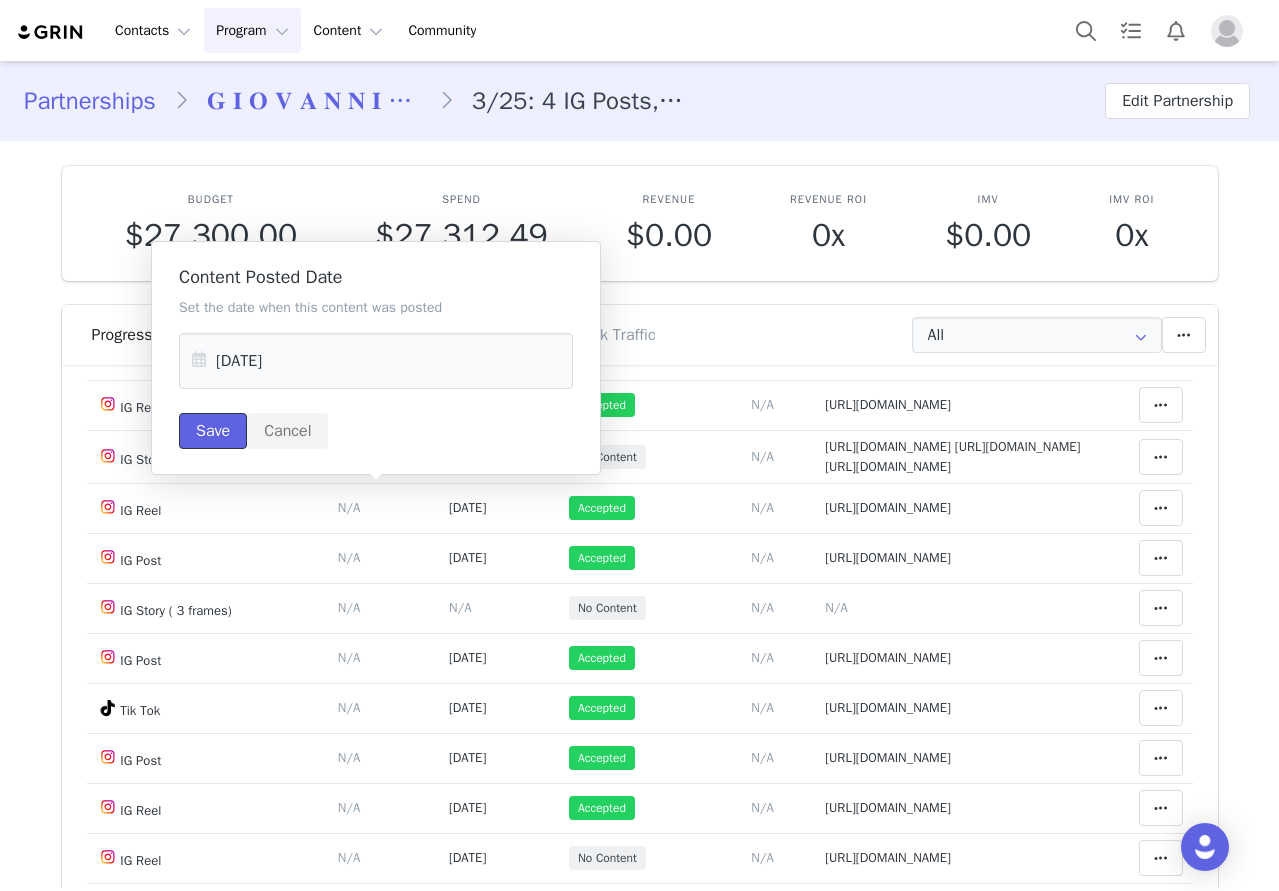 click on "Save" at bounding box center [213, 431] 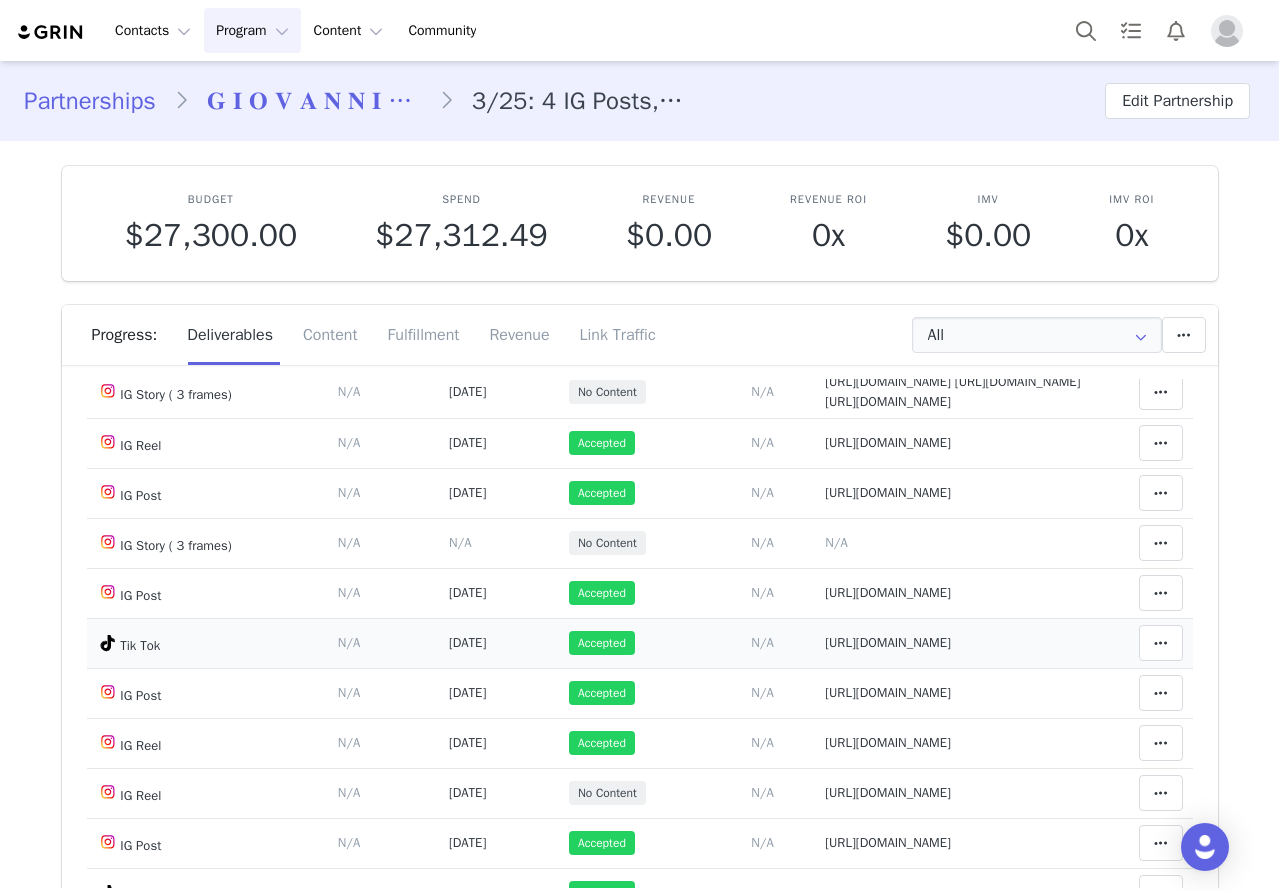 scroll, scrollTop: 300, scrollLeft: 0, axis: vertical 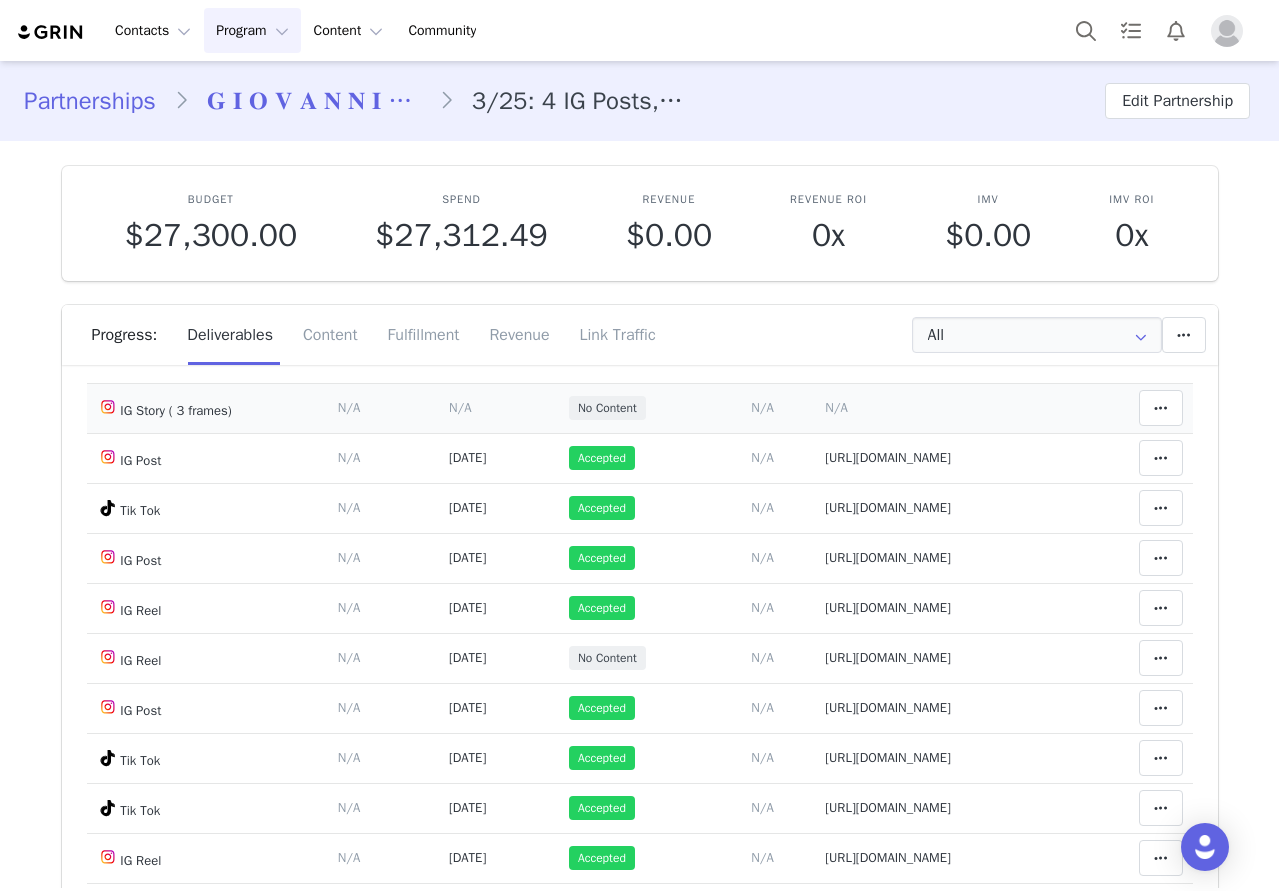 click on "N/A" at bounding box center [836, 407] 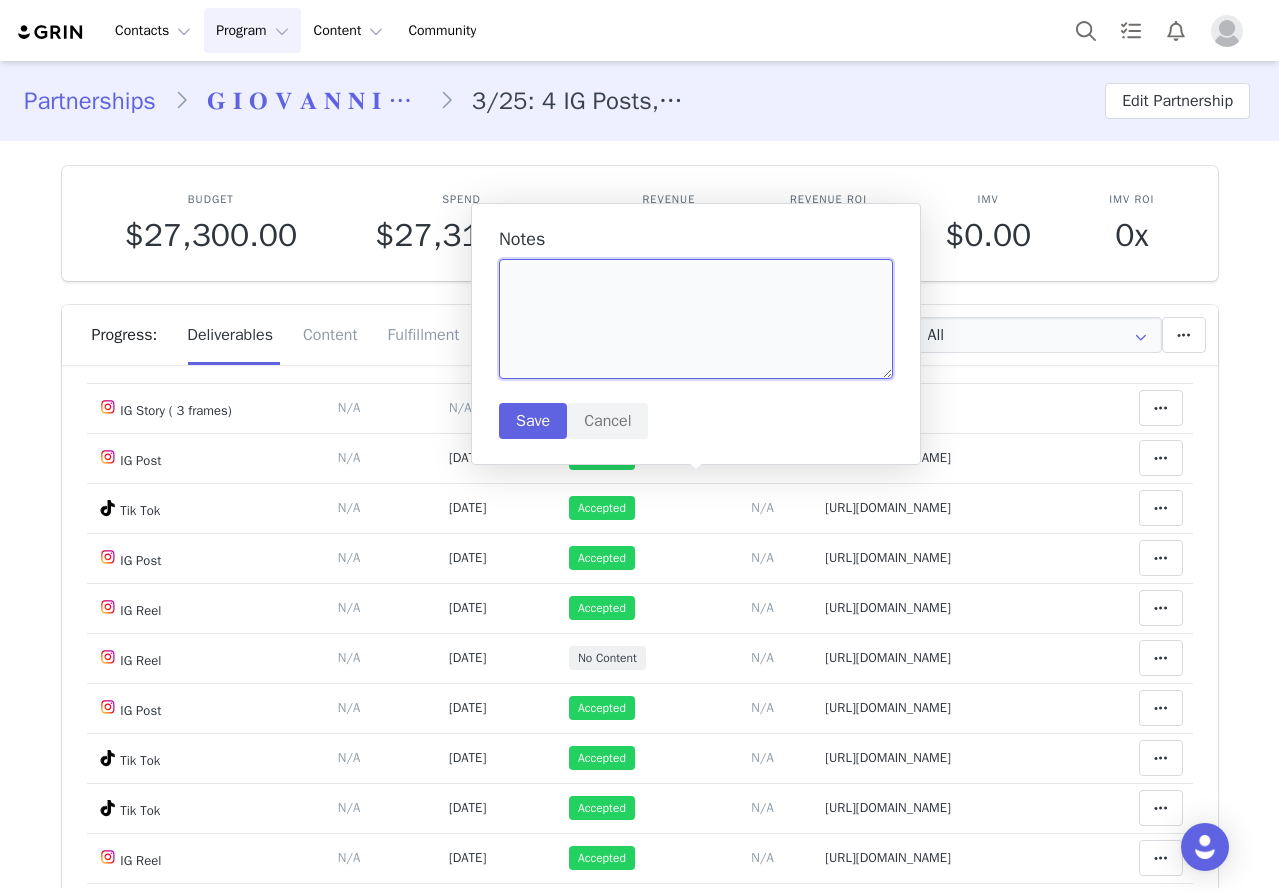 click at bounding box center (696, 319) 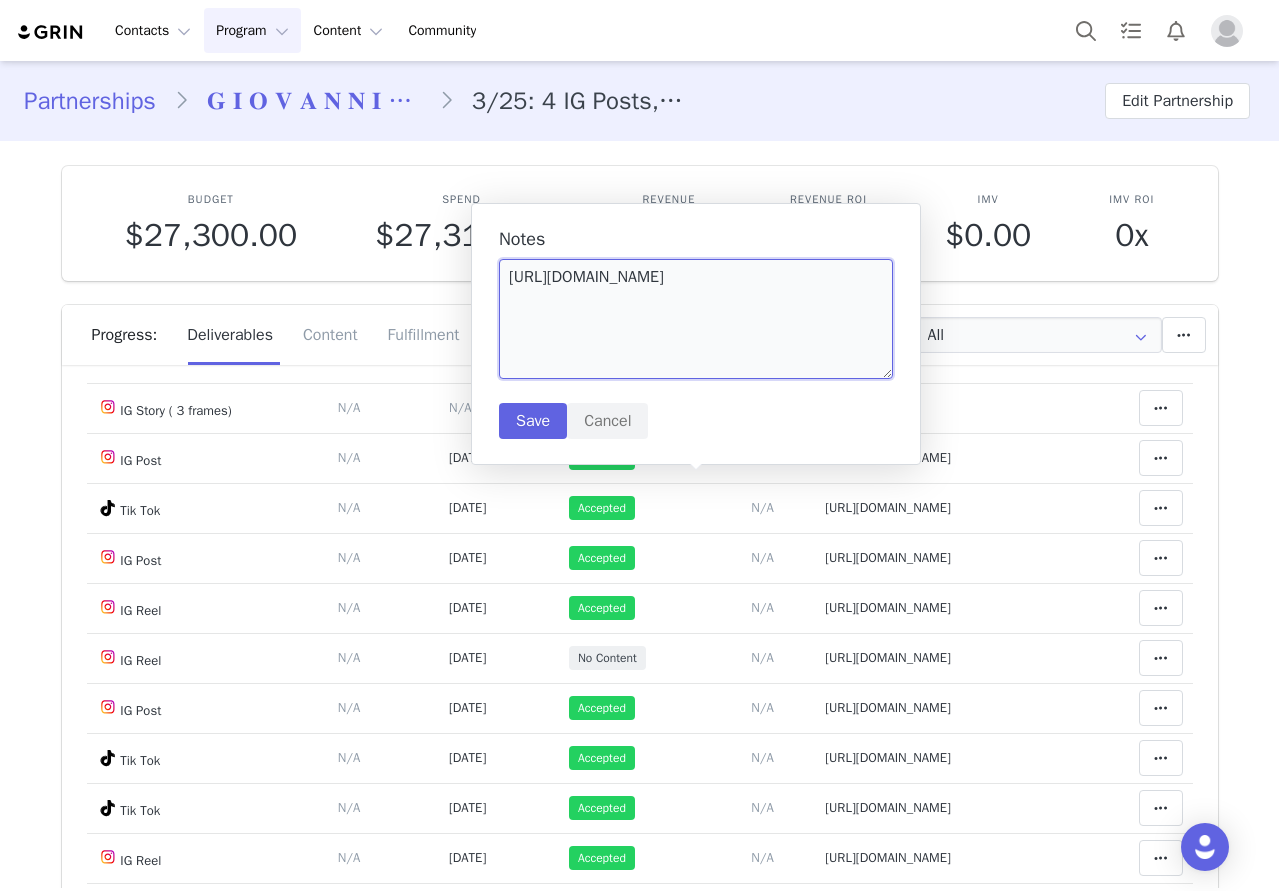 click on "[URL][DOMAIN_NAME]" at bounding box center [696, 319] 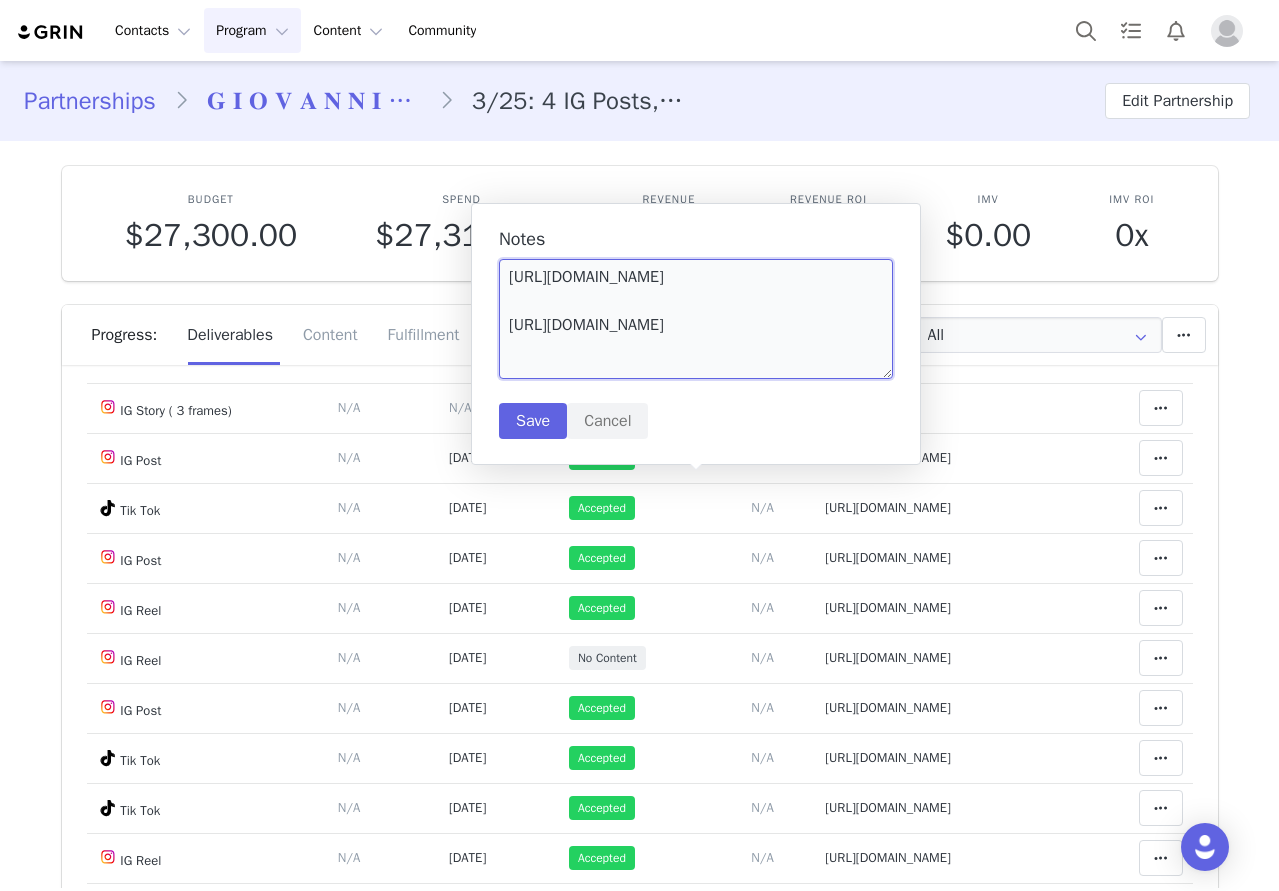 scroll, scrollTop: 6, scrollLeft: 0, axis: vertical 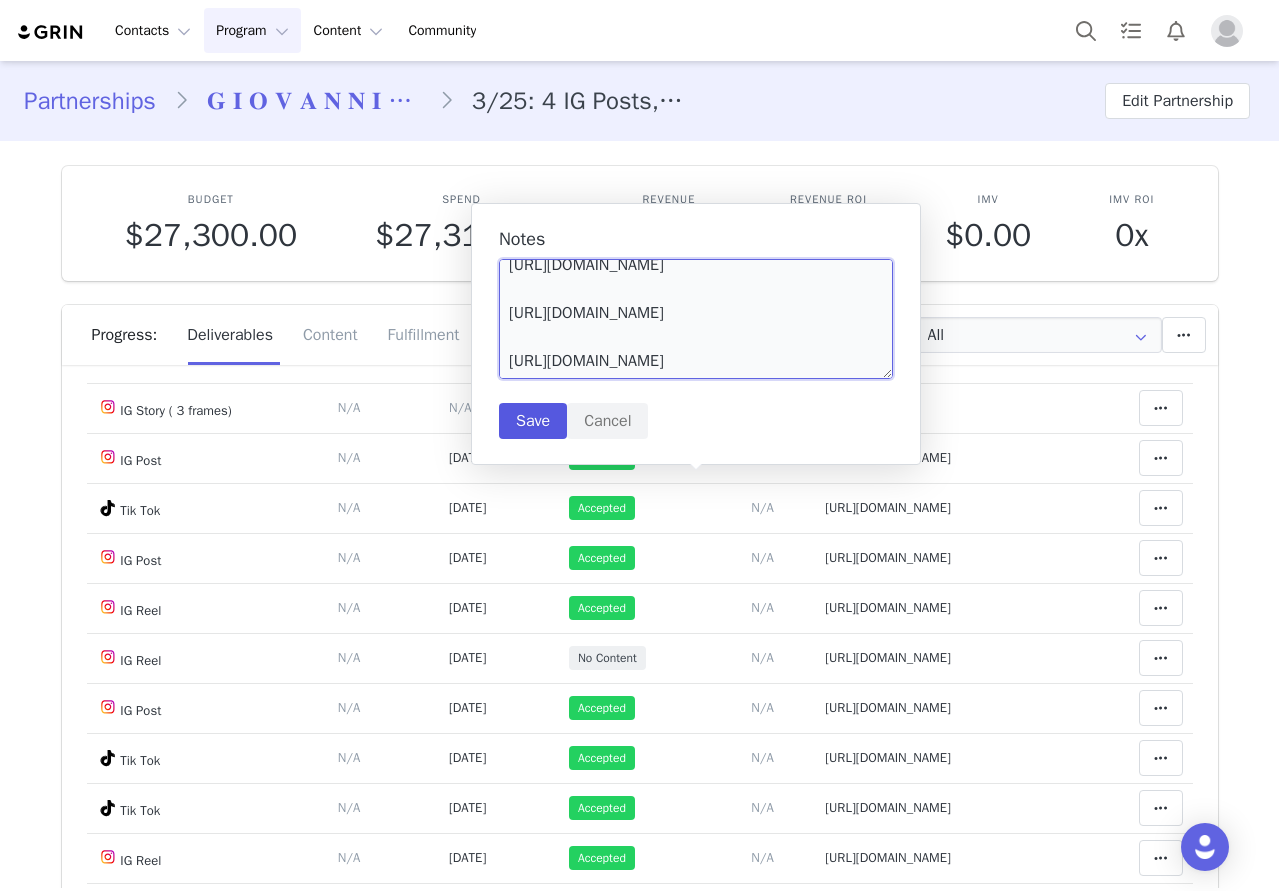type on "[URL][DOMAIN_NAME]
[URL][DOMAIN_NAME]
[URL][DOMAIN_NAME]" 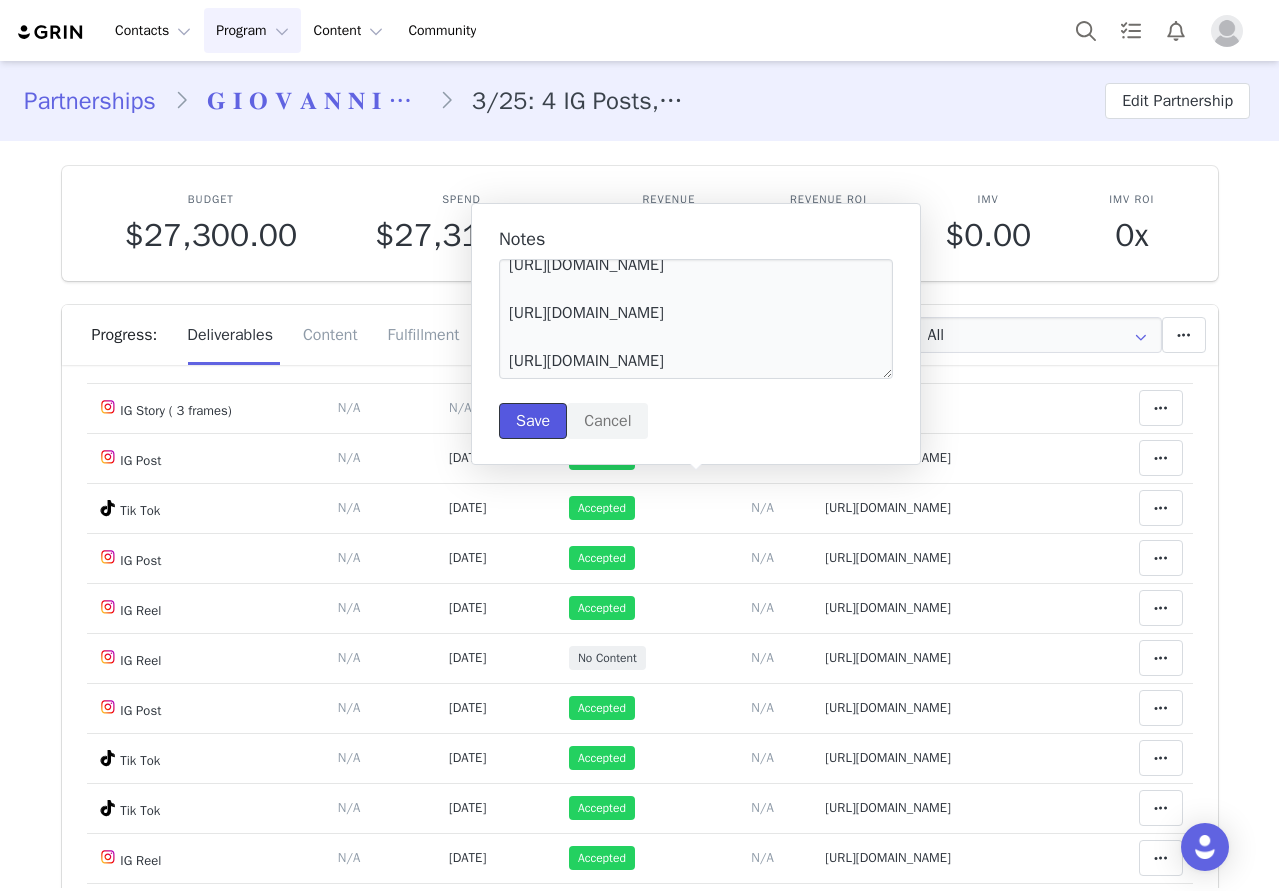 click on "Save" at bounding box center [533, 421] 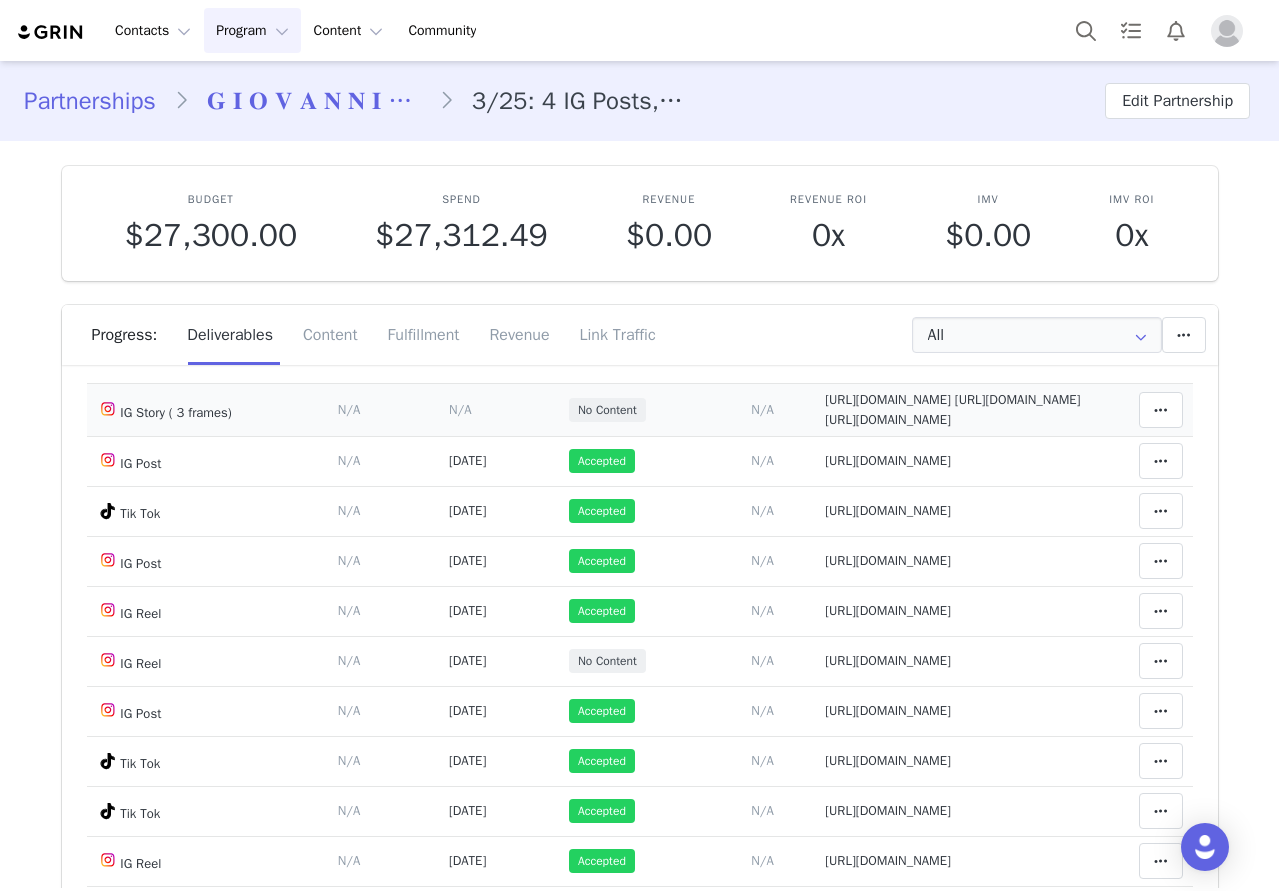scroll, scrollTop: 0, scrollLeft: 0, axis: both 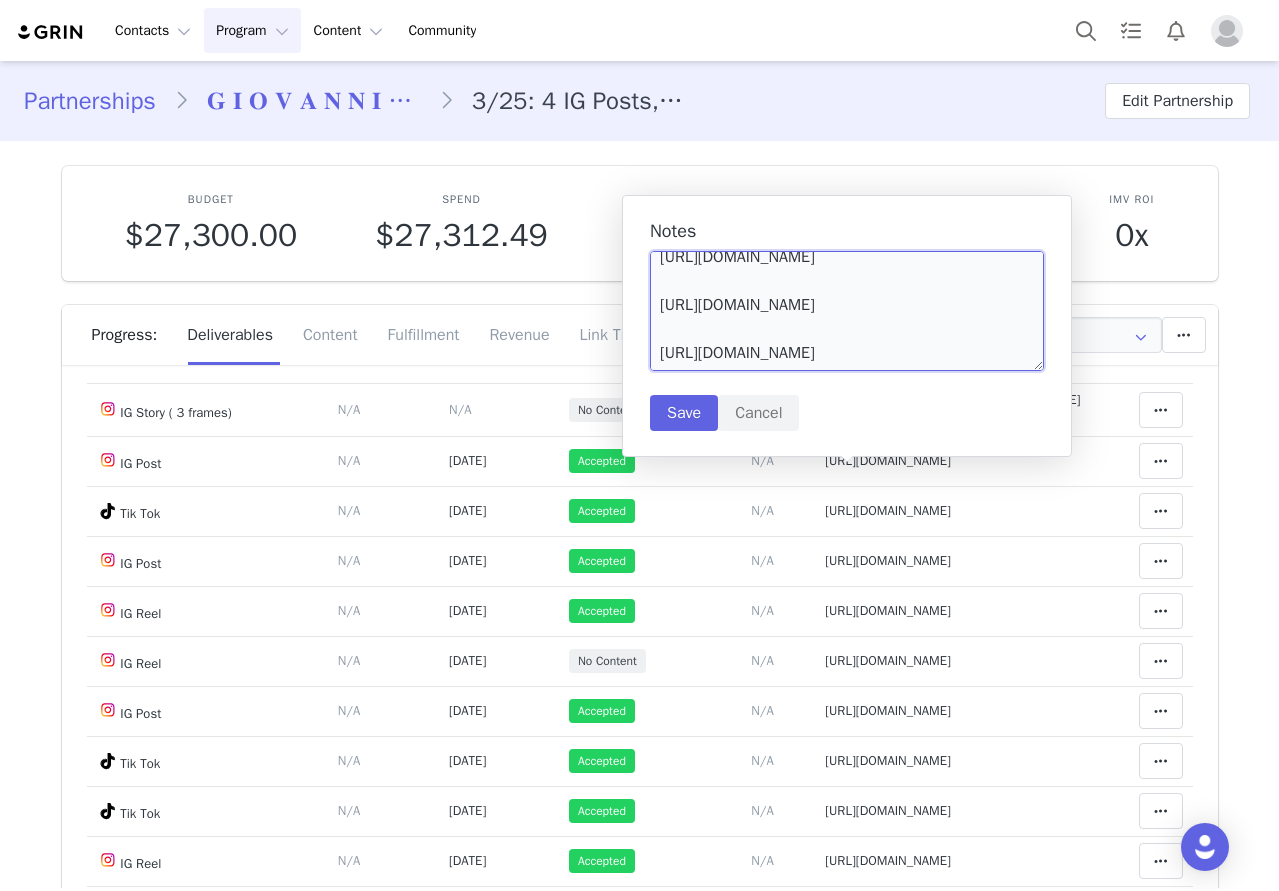 drag, startPoint x: 1014, startPoint y: 330, endPoint x: 638, endPoint y: 328, distance: 376.0053 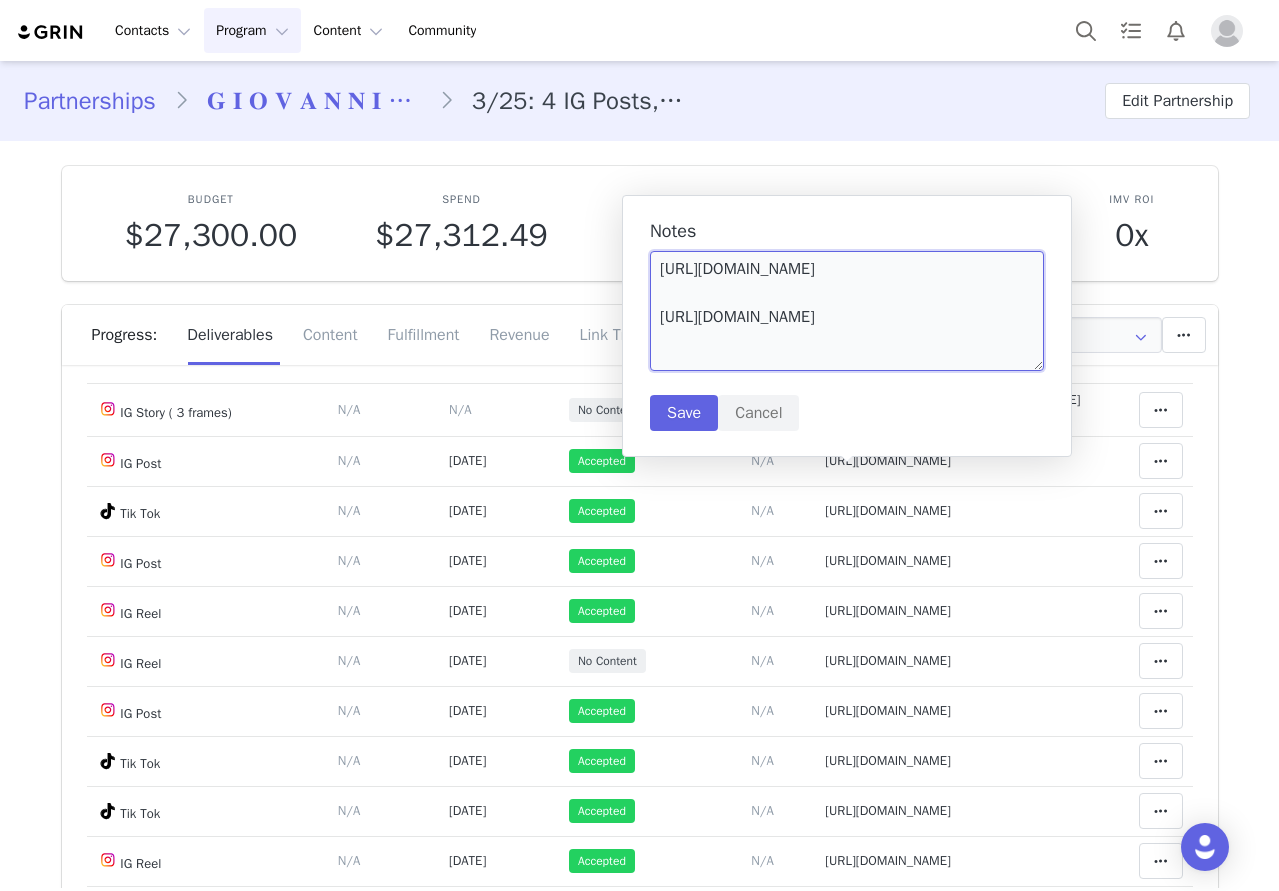 type on "[URL][DOMAIN_NAME]
[URL][DOMAIN_NAME]" 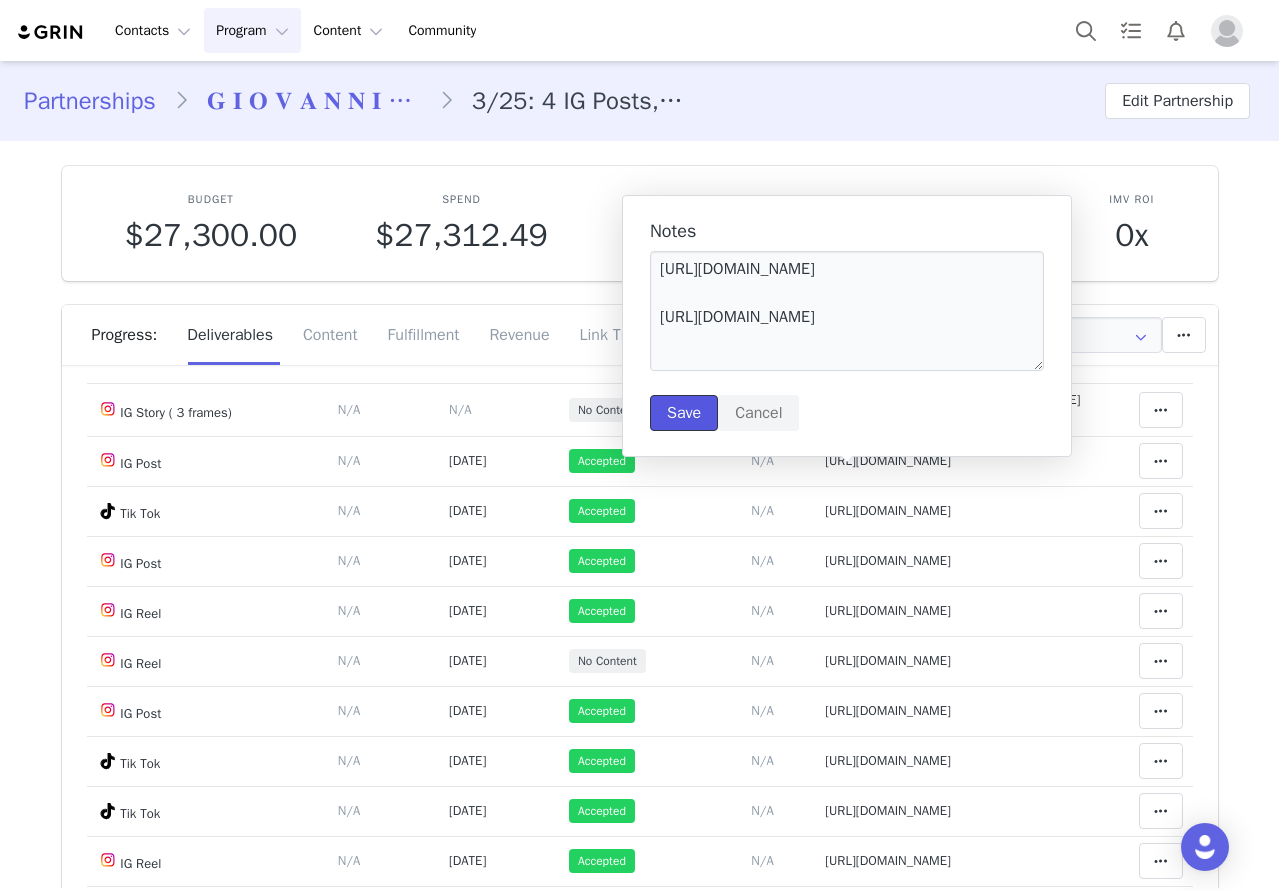 click on "Save" at bounding box center (684, 413) 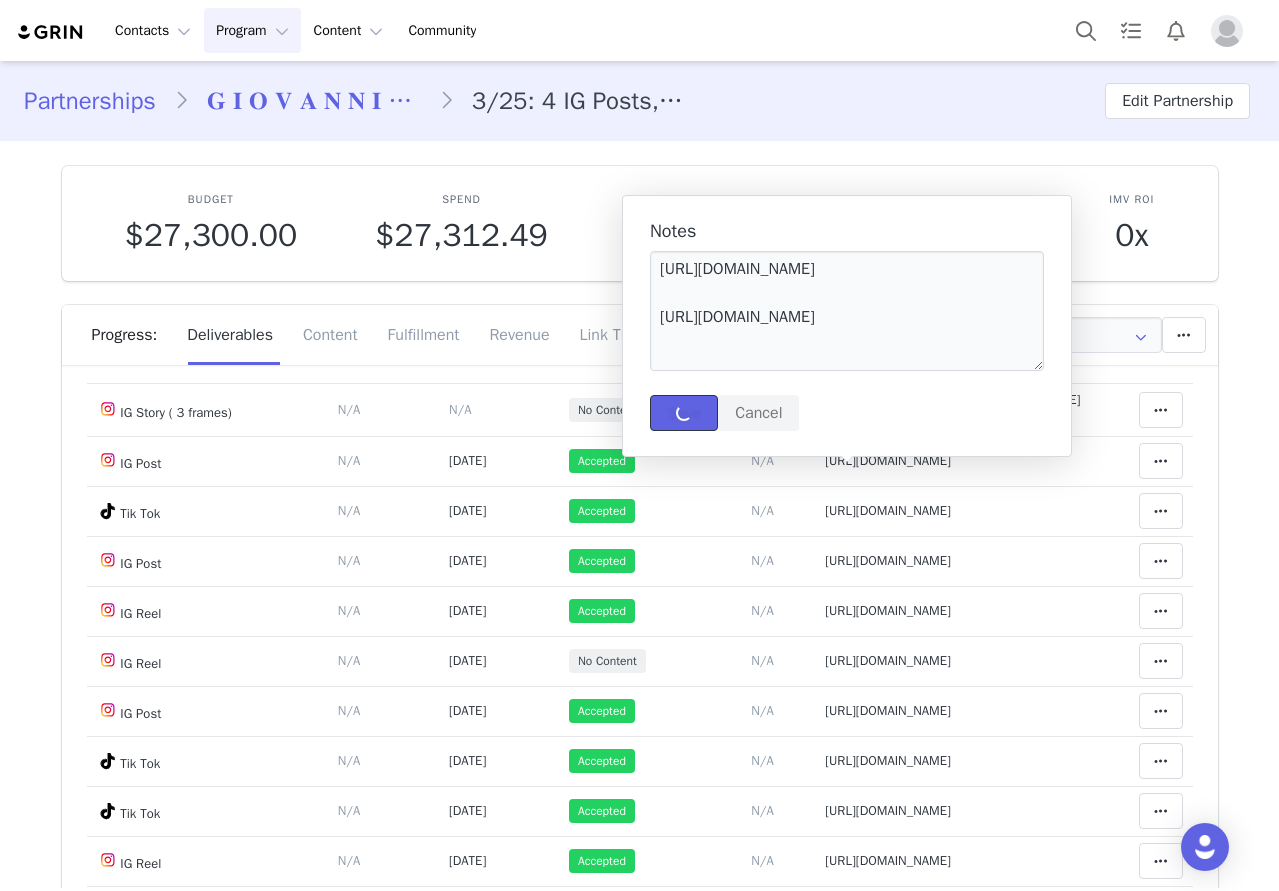 type 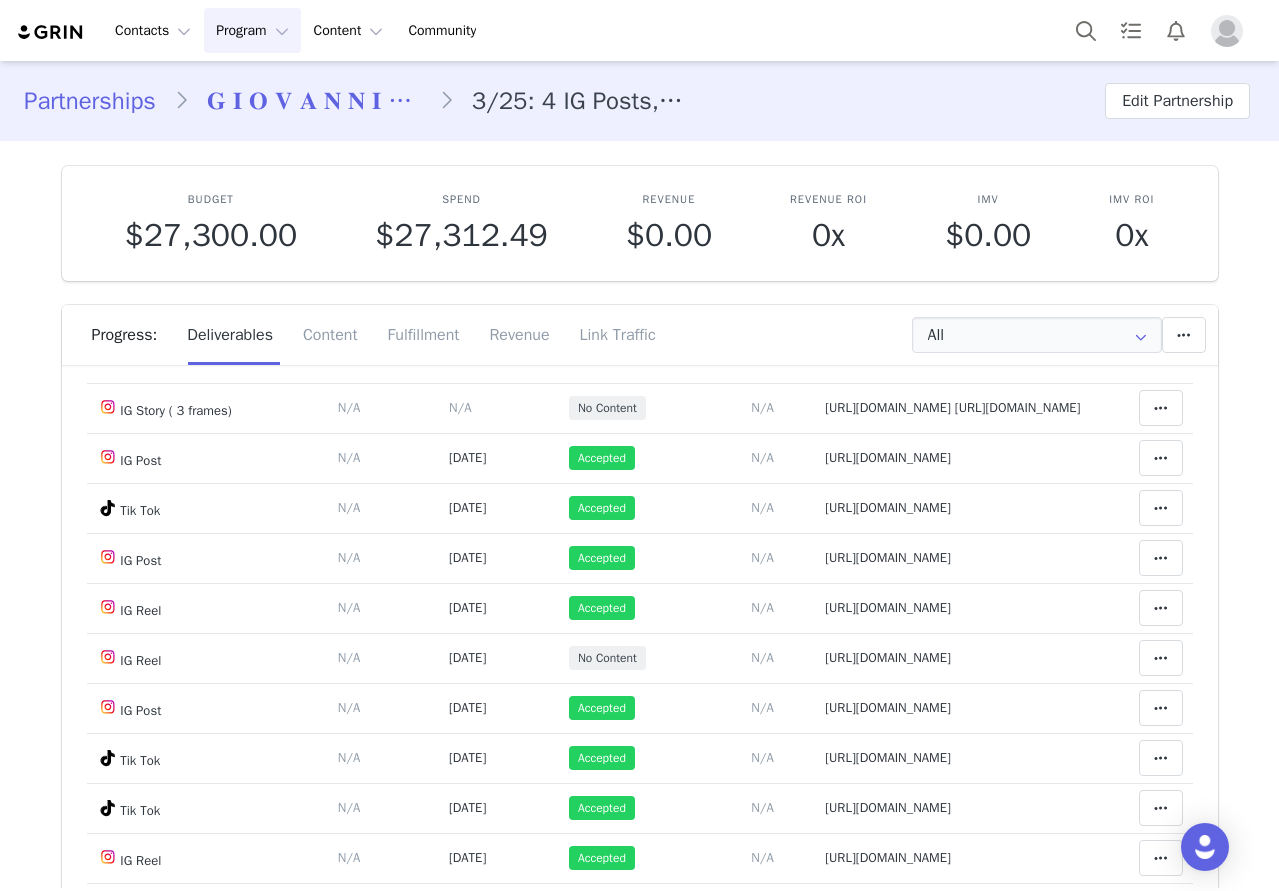 scroll, scrollTop: 0, scrollLeft: 0, axis: both 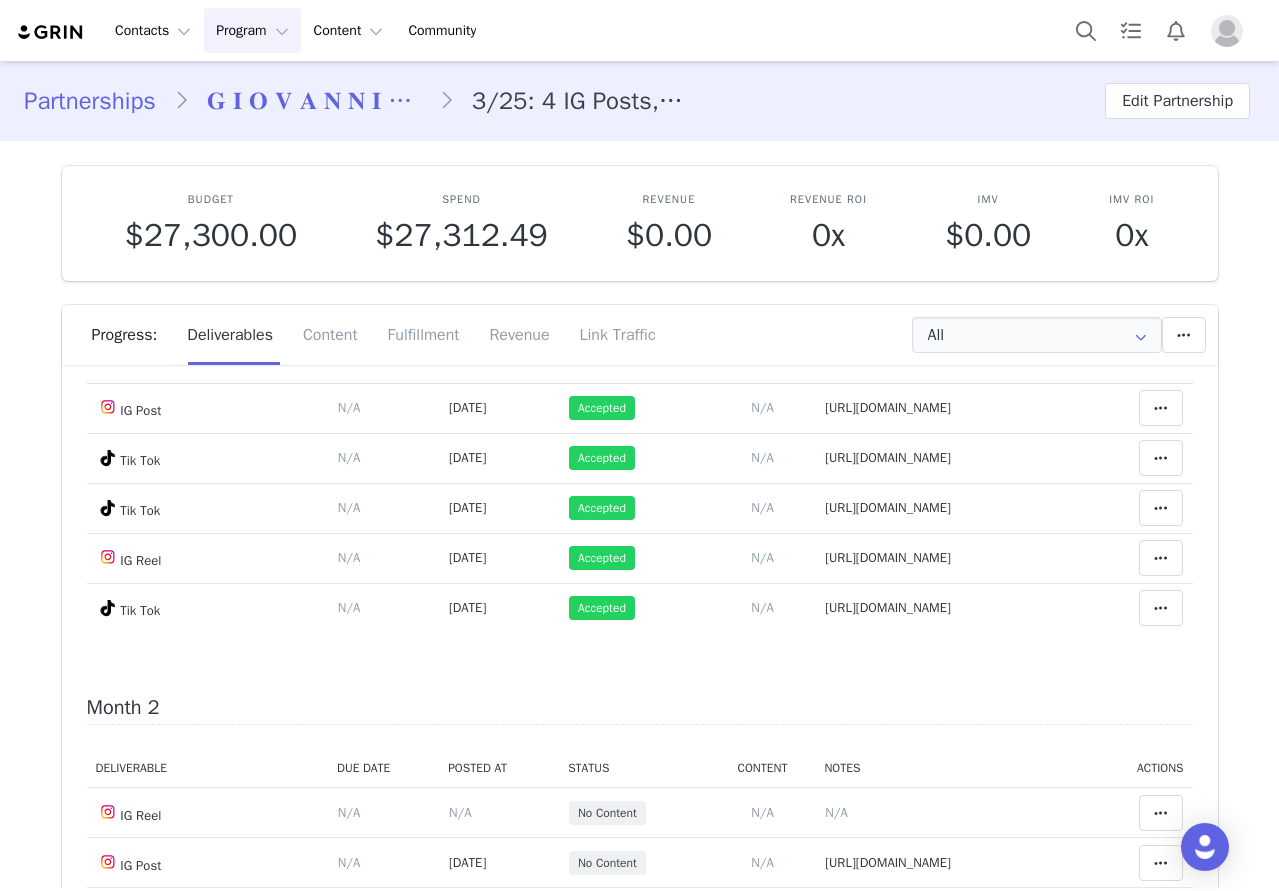 drag, startPoint x: 1148, startPoint y: 478, endPoint x: 1055, endPoint y: 492, distance: 94.04786 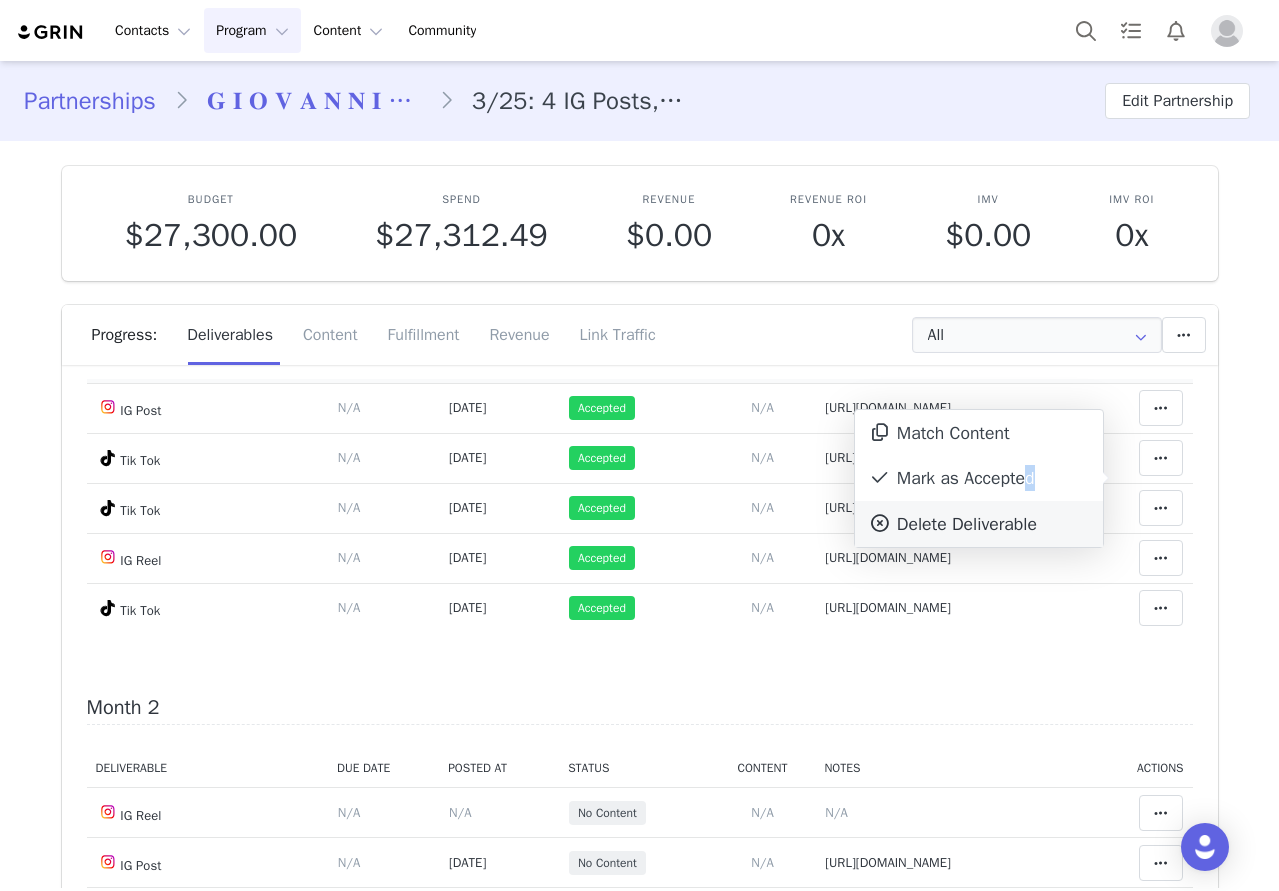 drag, startPoint x: 1026, startPoint y: 487, endPoint x: 891, endPoint y: 511, distance: 137.11674 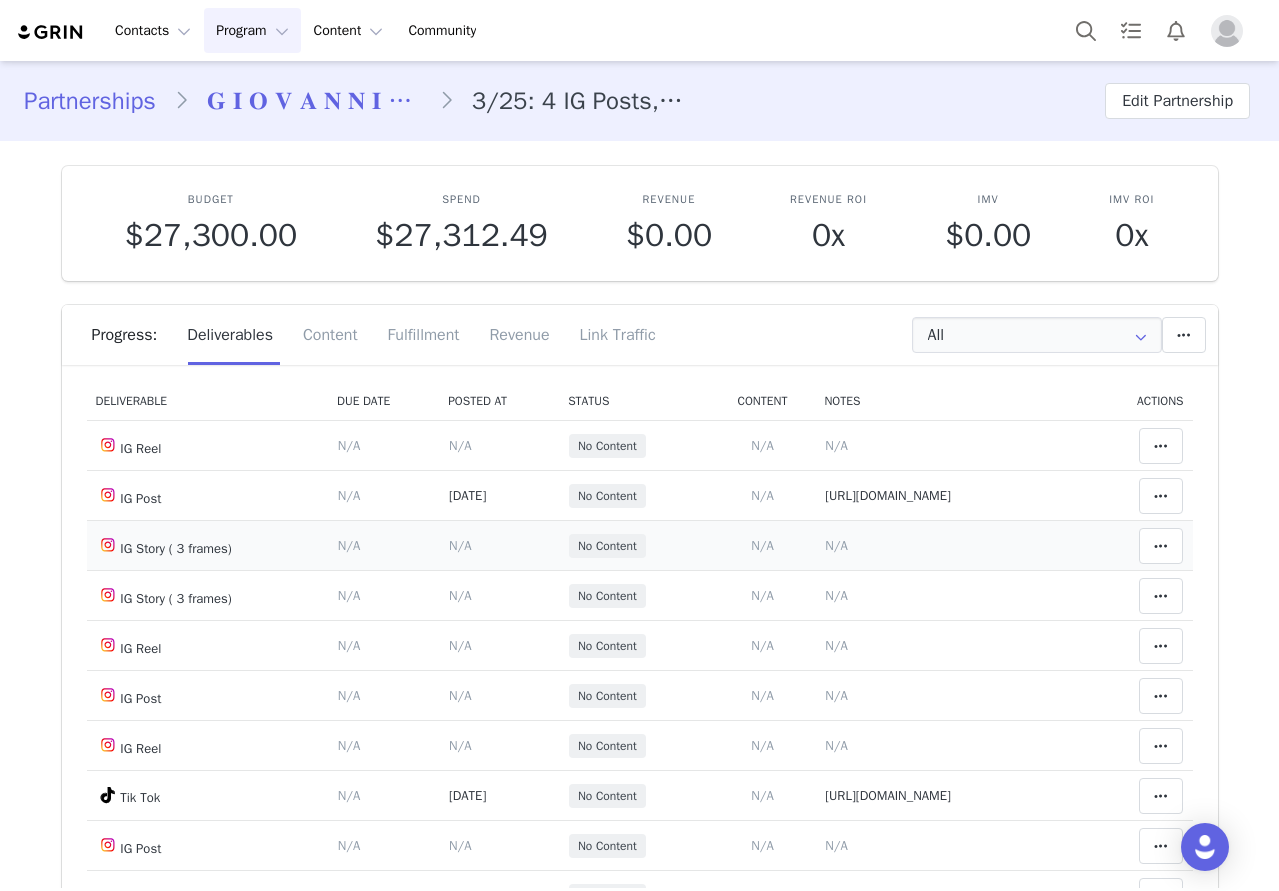 scroll, scrollTop: 1000, scrollLeft: 0, axis: vertical 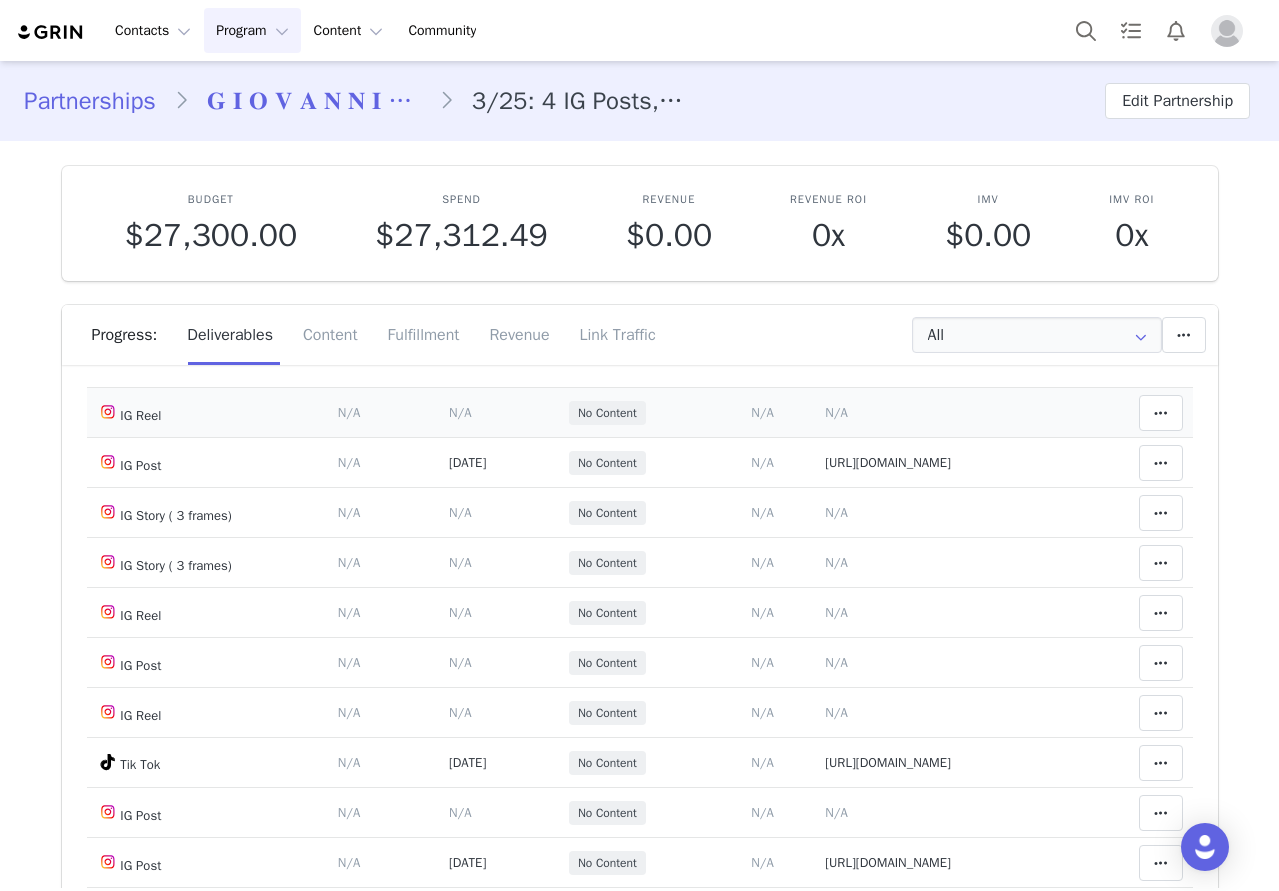 click on "N/A" at bounding box center [836, 412] 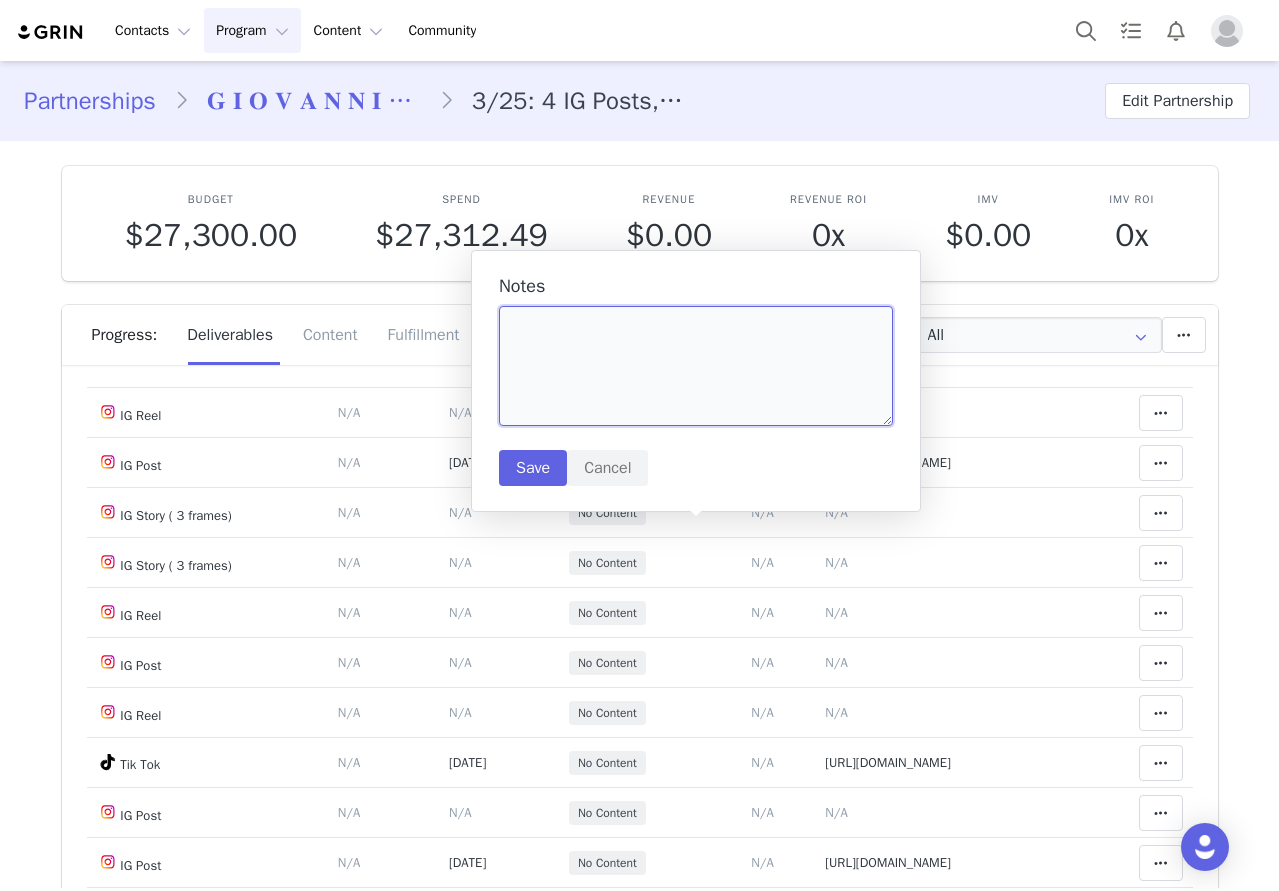 click at bounding box center (696, 366) 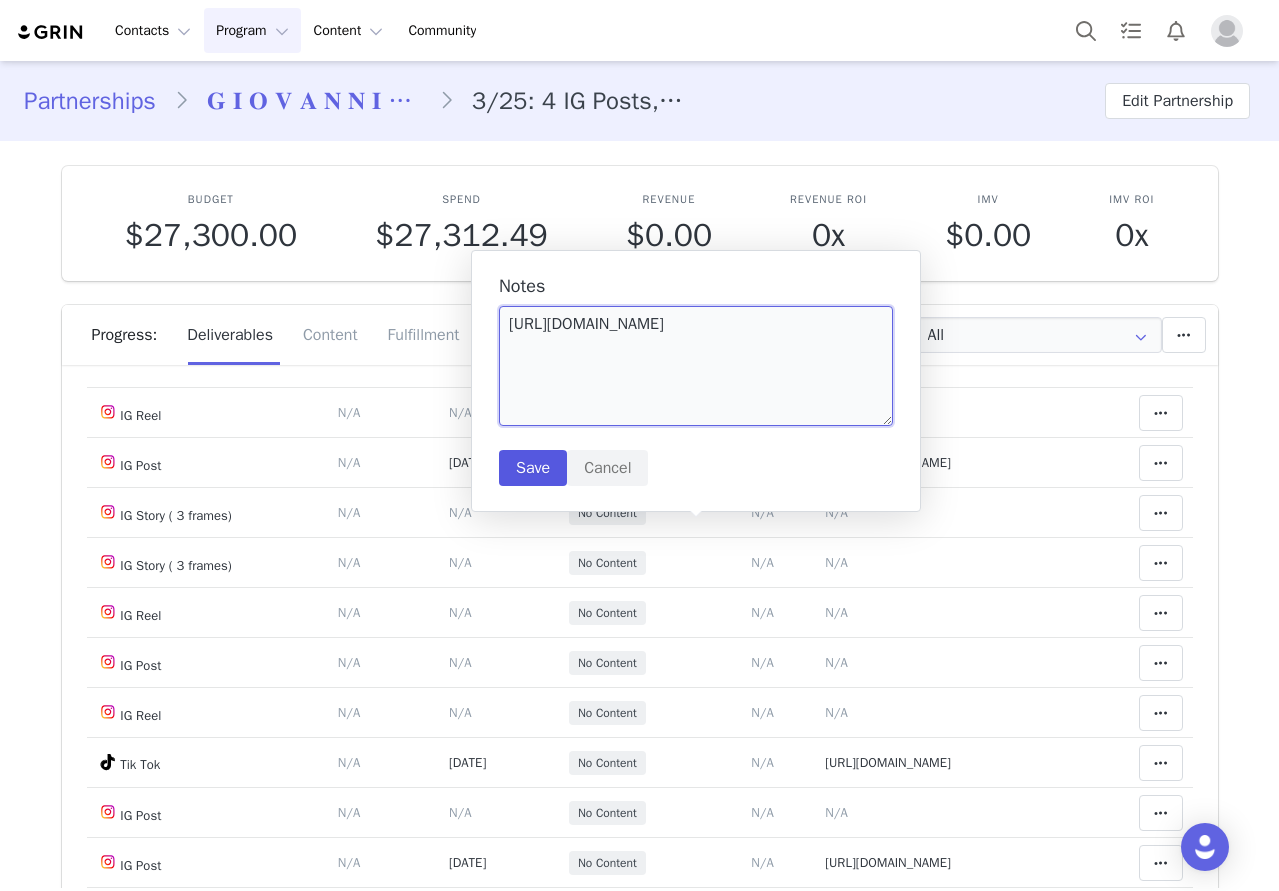 type on "[URL][DOMAIN_NAME]" 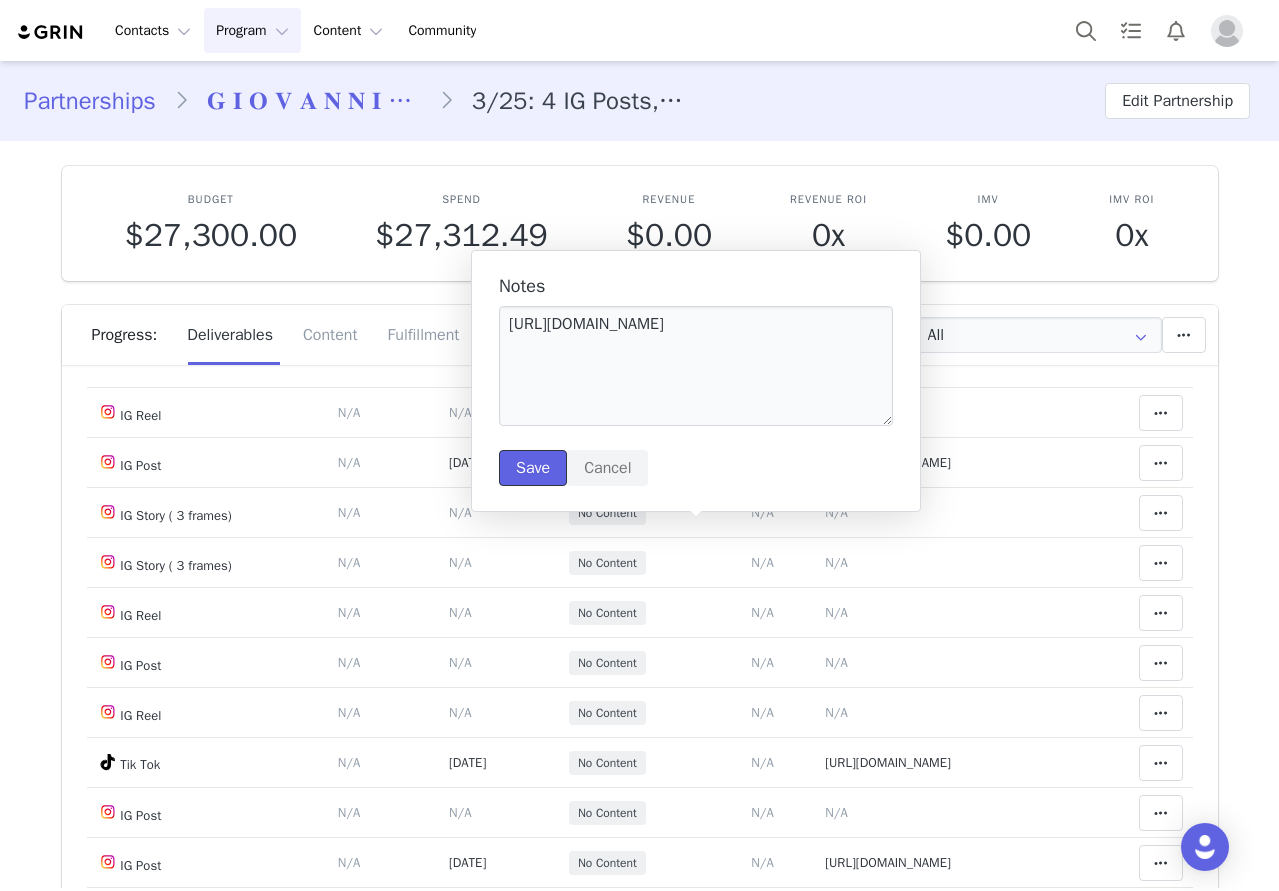 drag, startPoint x: 547, startPoint y: 468, endPoint x: 661, endPoint y: 485, distance: 115.260574 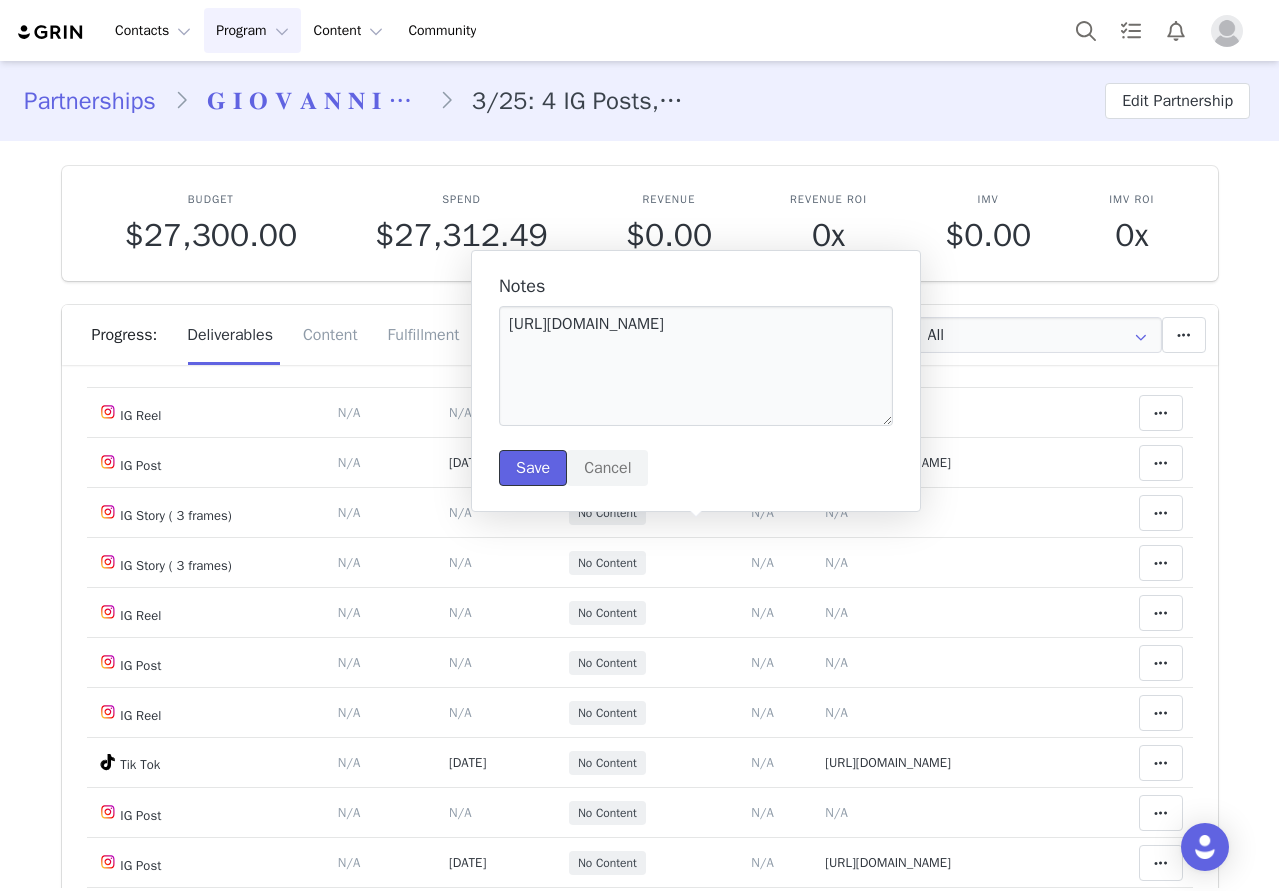 click on "Save" at bounding box center [533, 468] 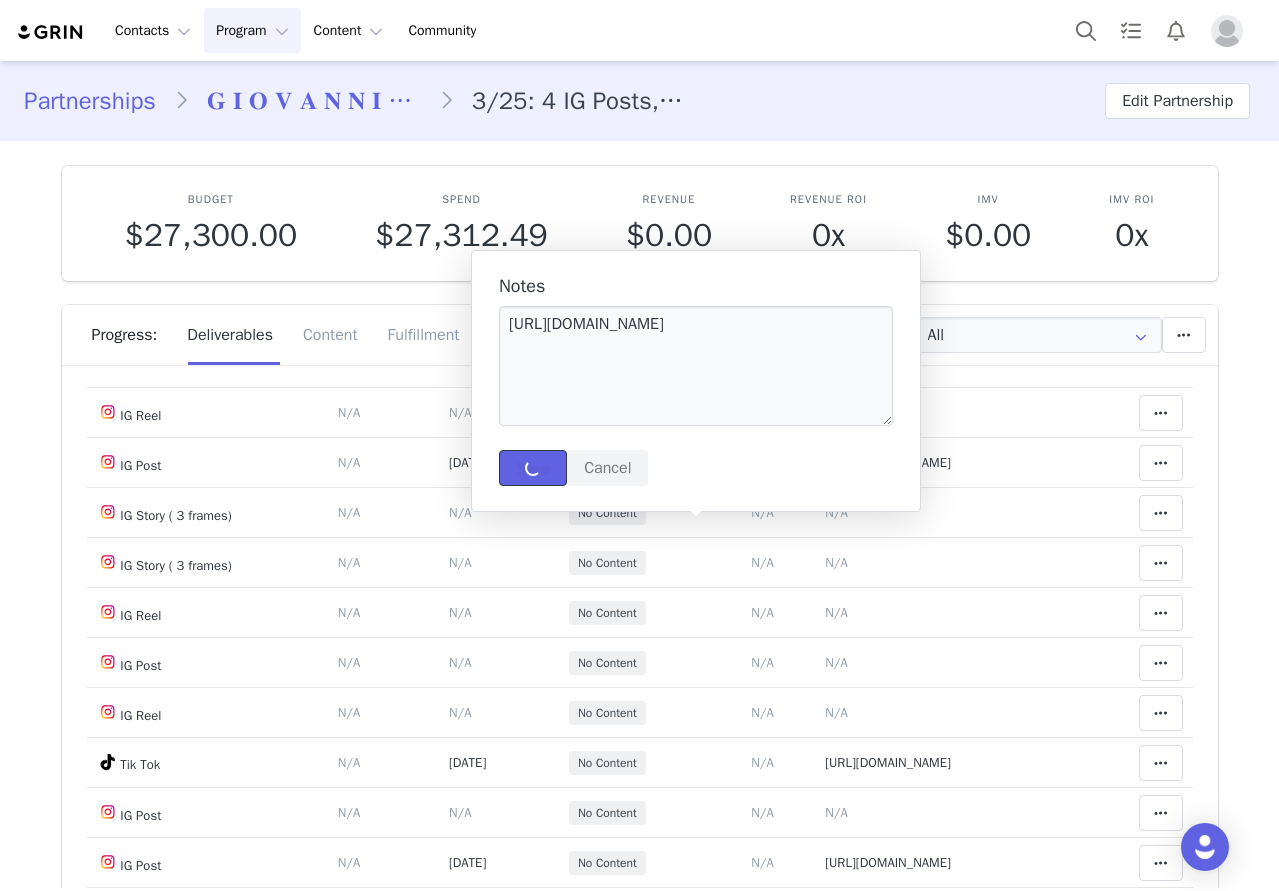 type 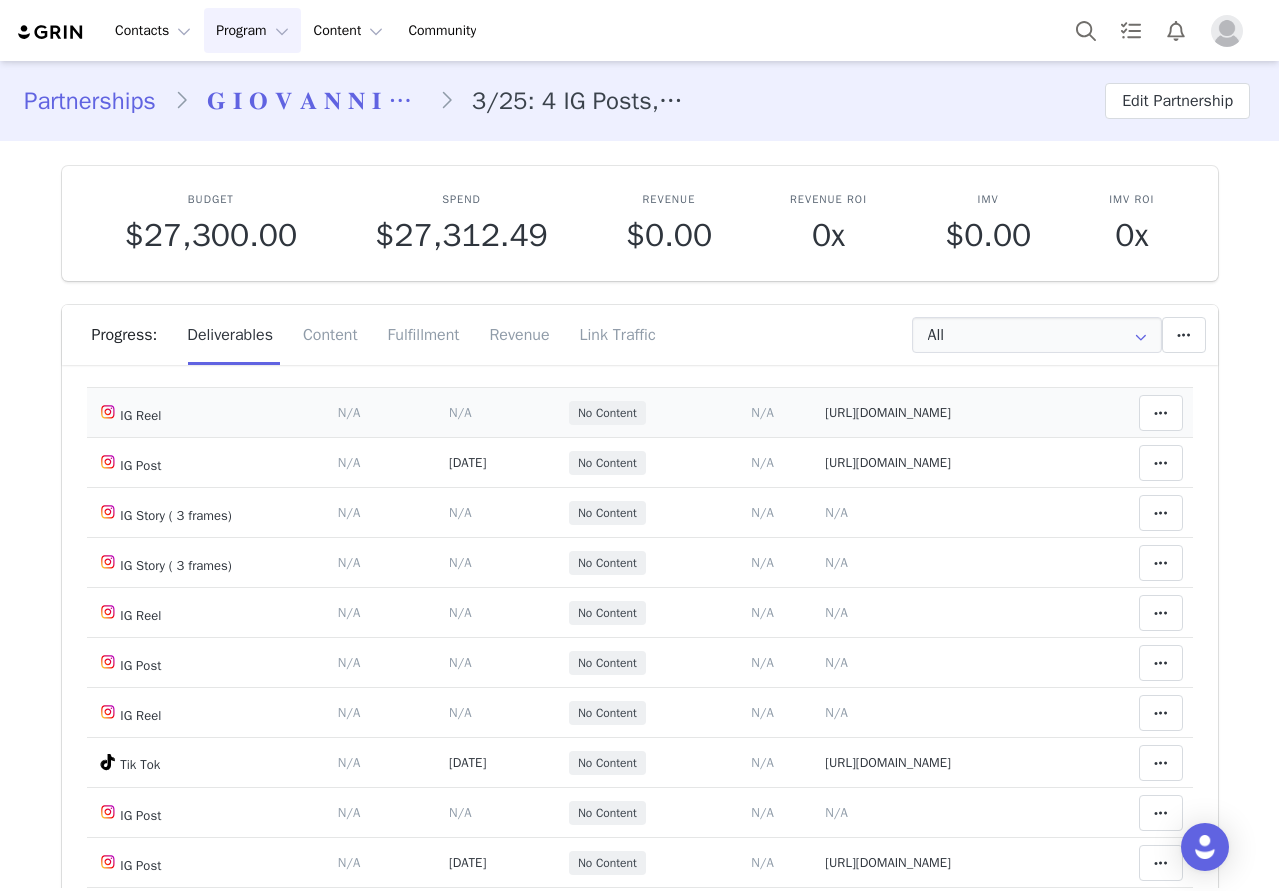 click on "N/A" at bounding box center (460, 412) 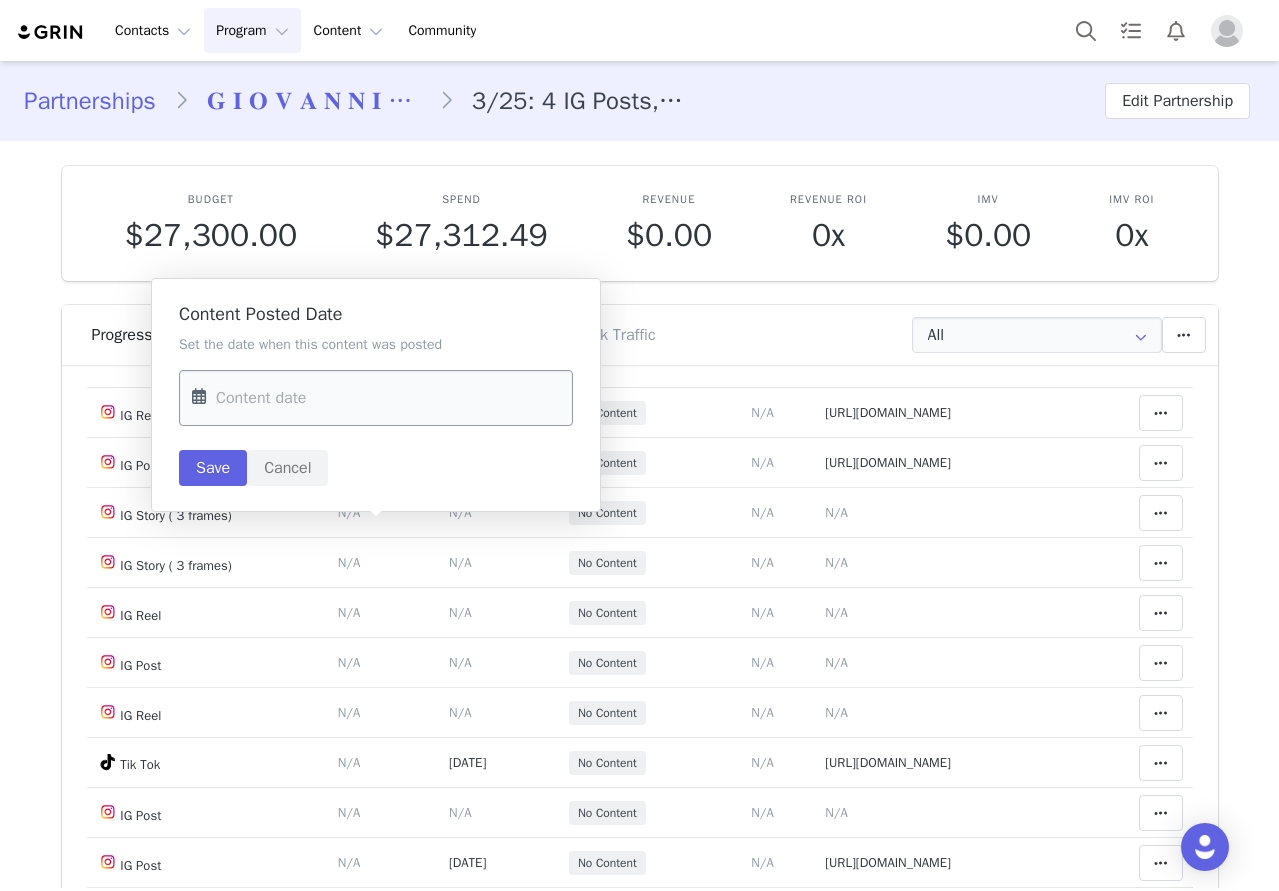 click at bounding box center (376, 398) 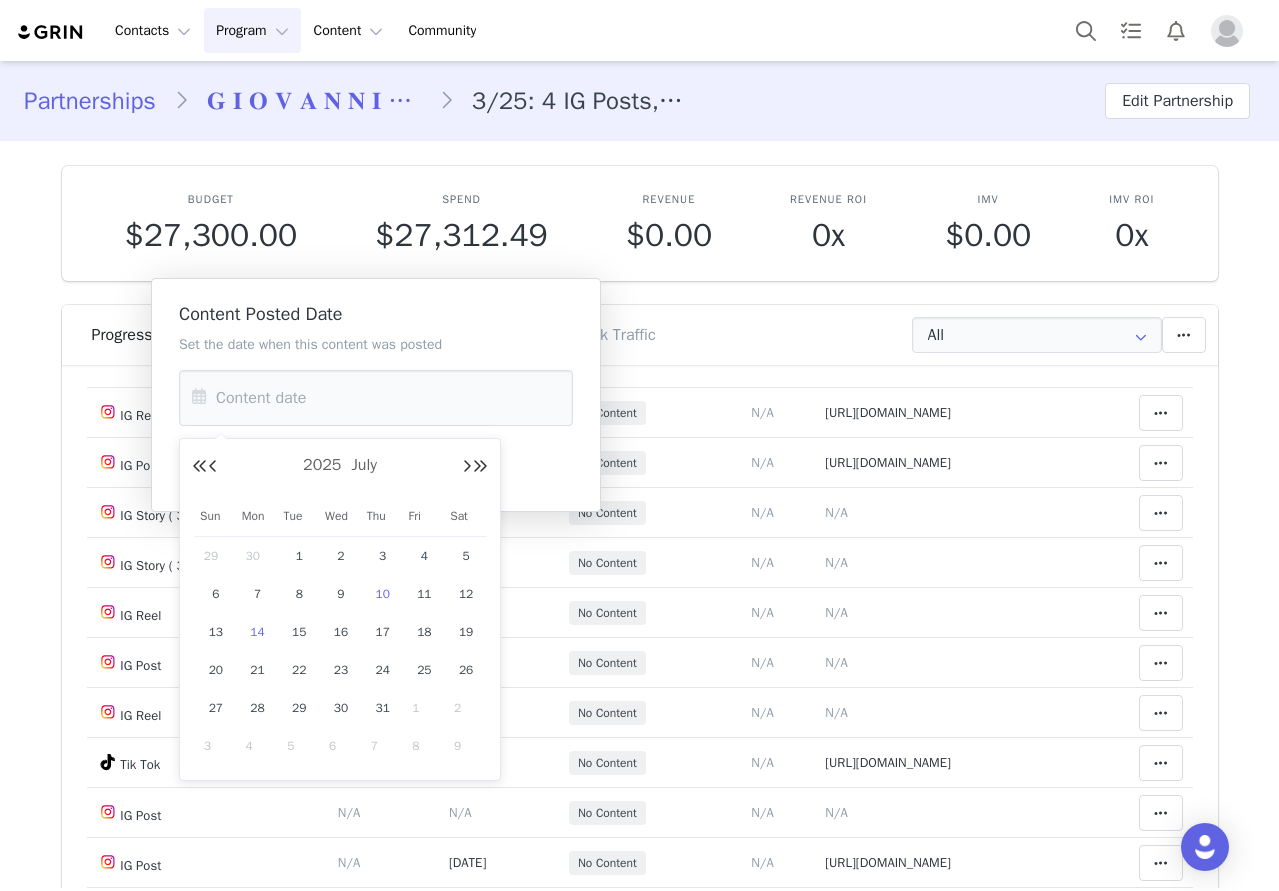 click on "6" at bounding box center [216, 594] 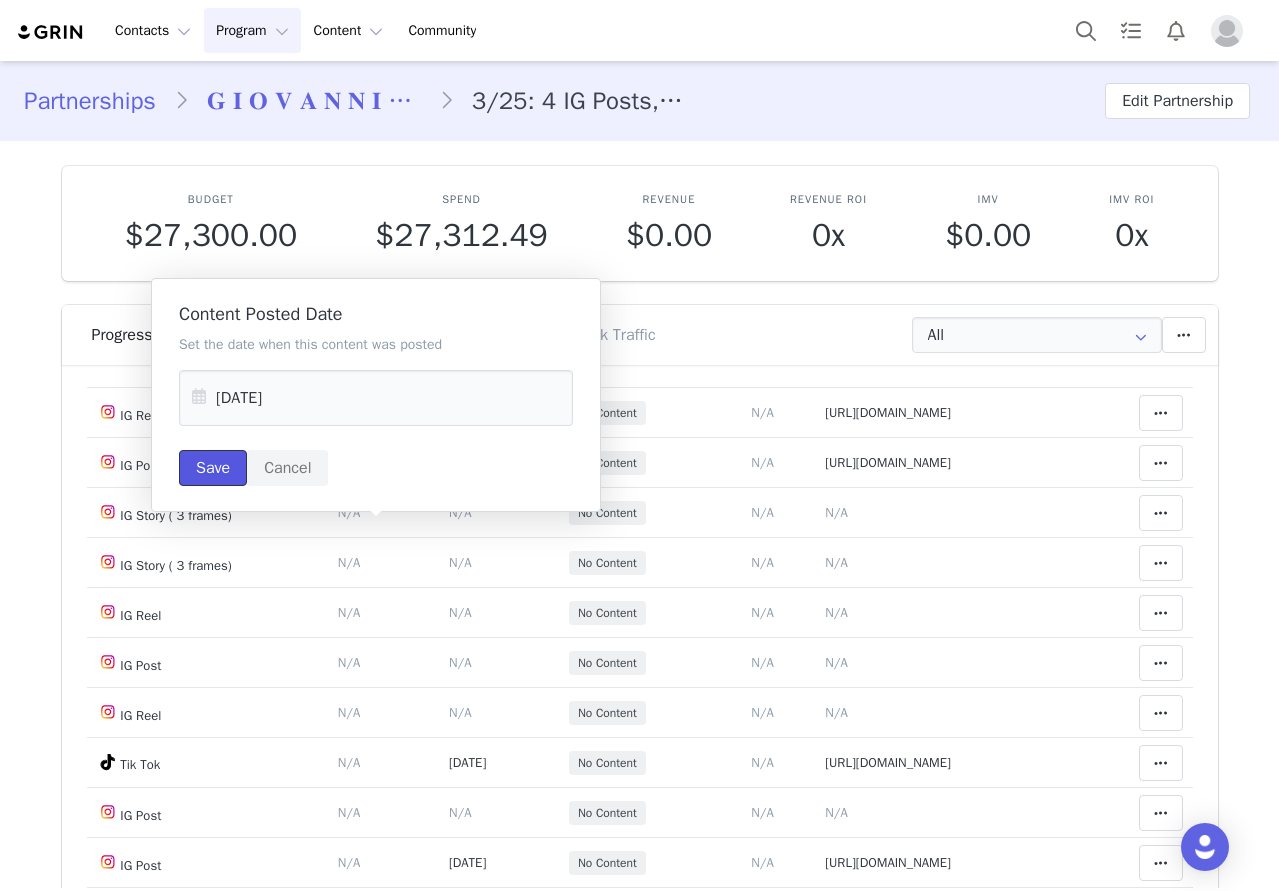 click on "Save" at bounding box center (213, 468) 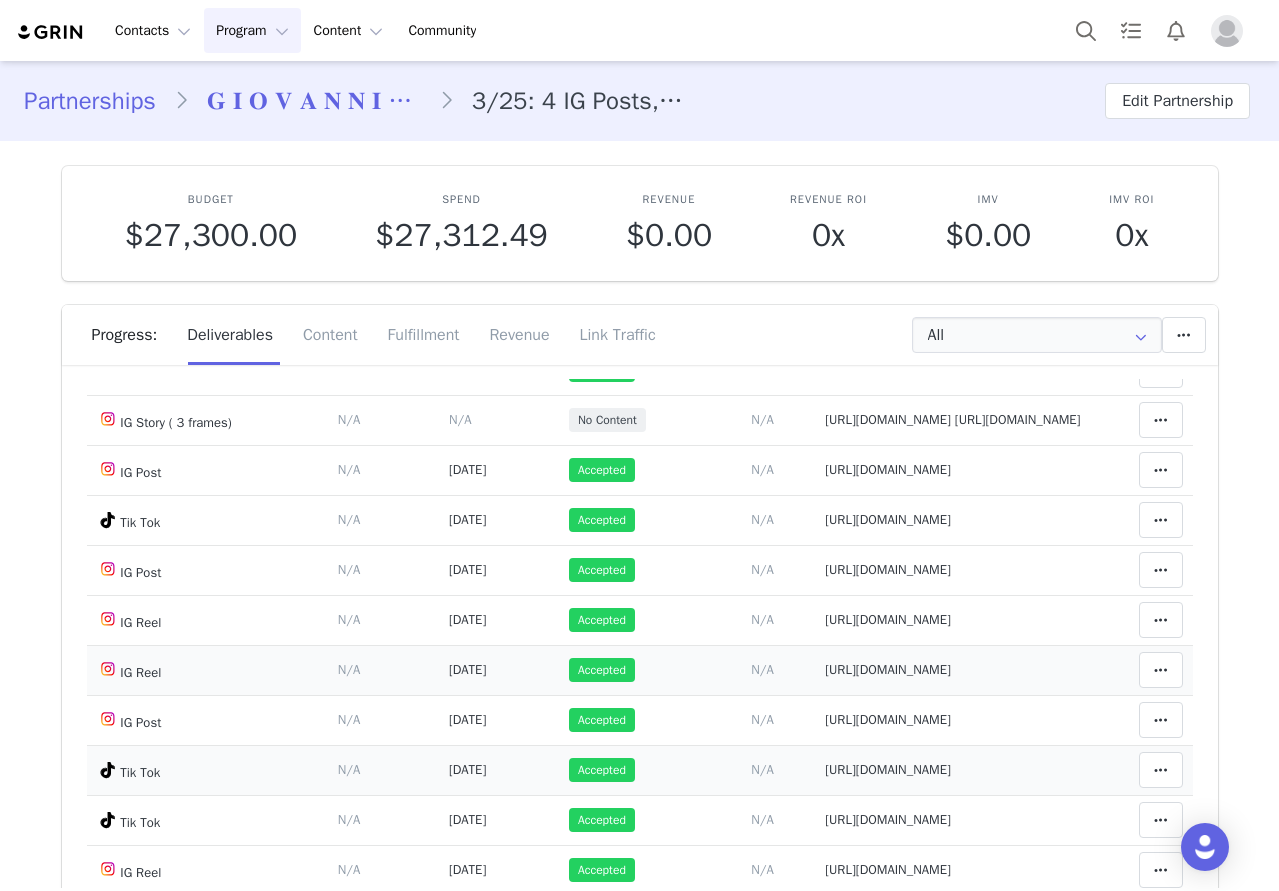 scroll, scrollTop: 200, scrollLeft: 0, axis: vertical 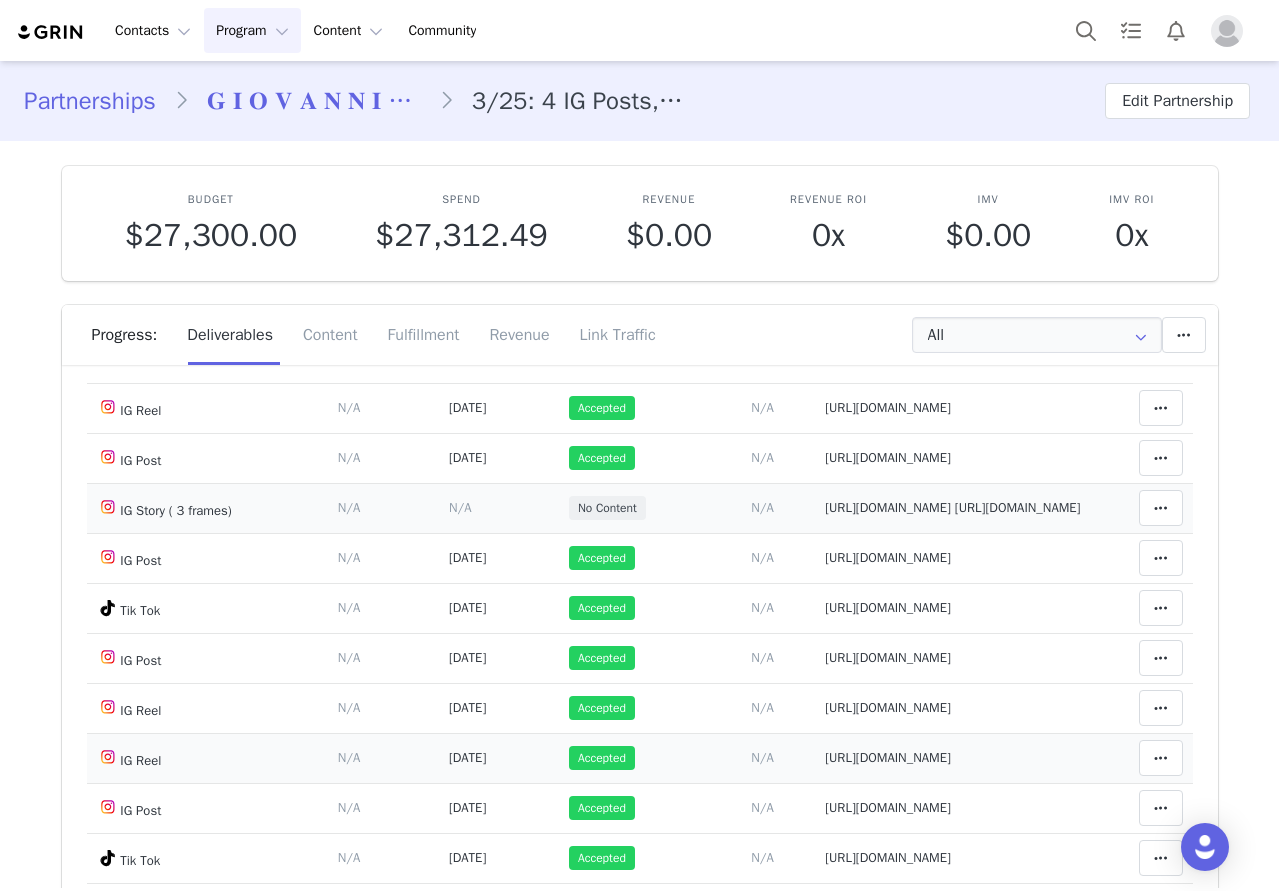drag, startPoint x: 671, startPoint y: 610, endPoint x: 746, endPoint y: 609, distance: 75.00667 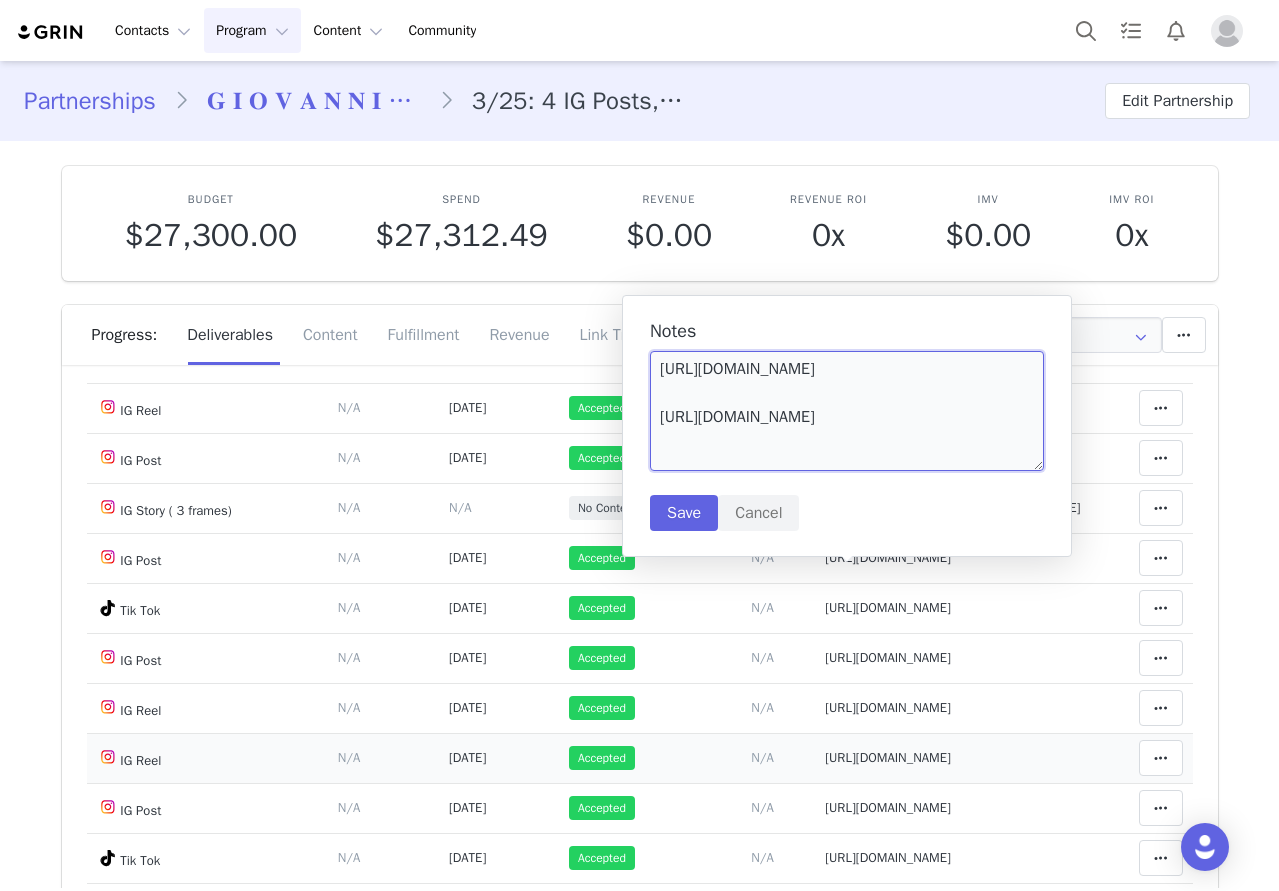 click on "[URL][DOMAIN_NAME]
[URL][DOMAIN_NAME]" at bounding box center (847, 411) 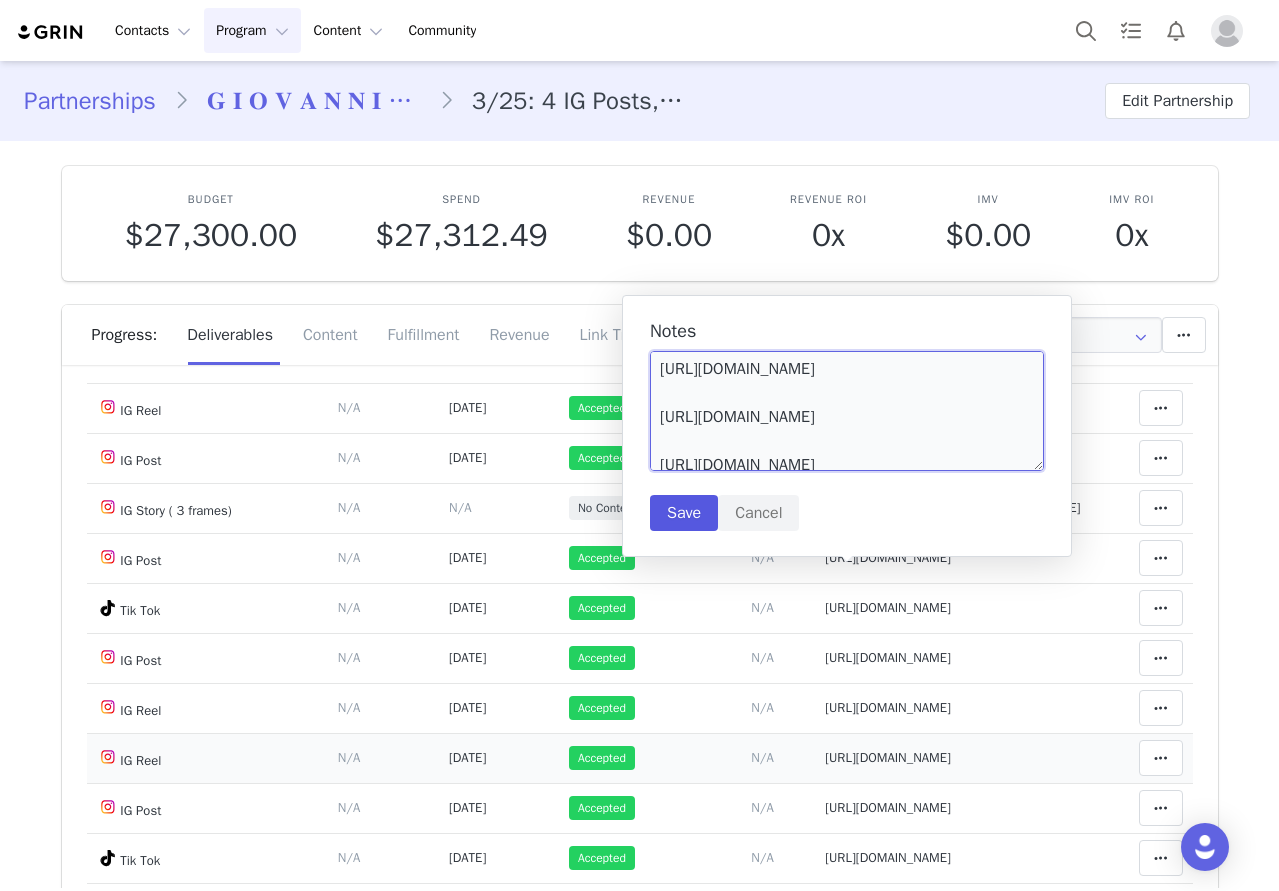 type on "[URL][DOMAIN_NAME]
[URL][DOMAIN_NAME]
[URL][DOMAIN_NAME]" 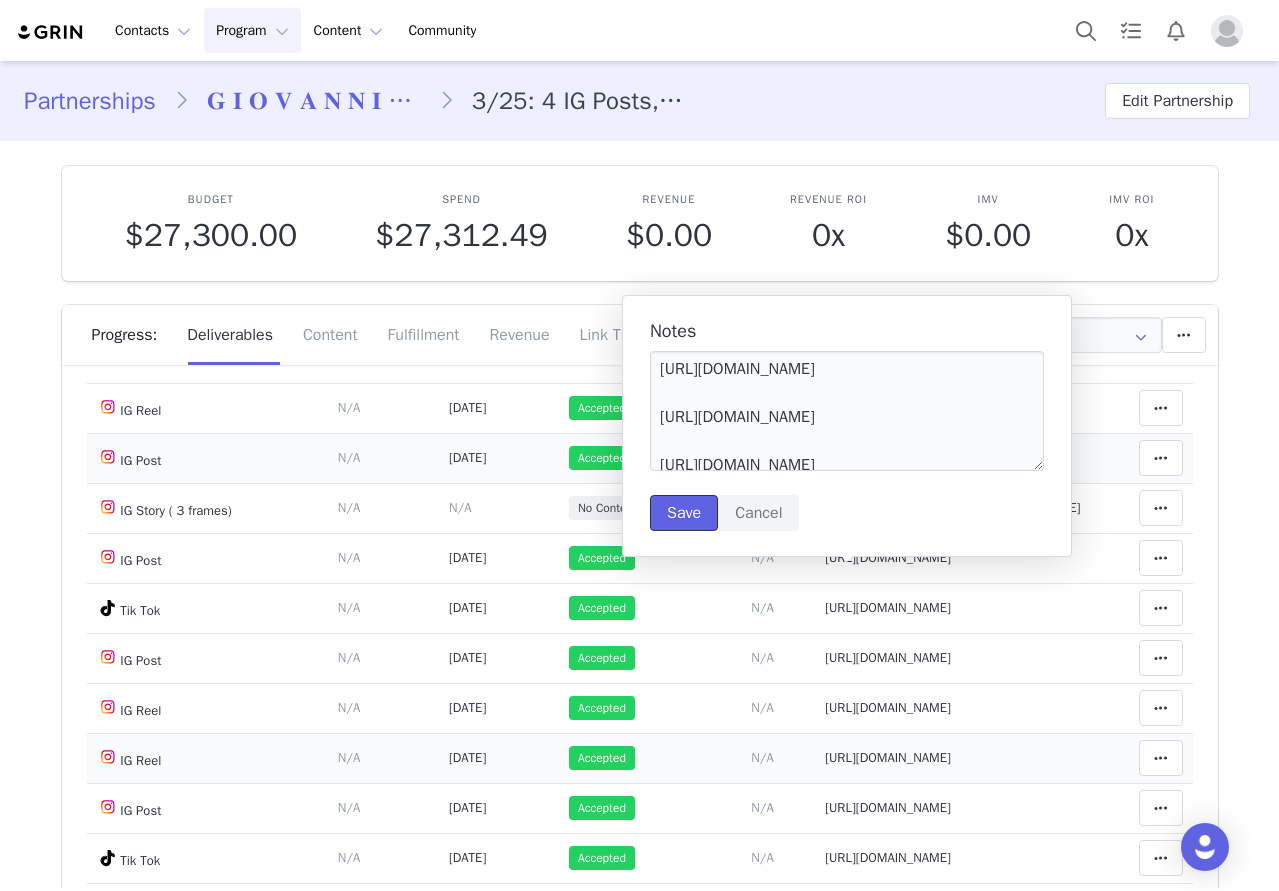 drag, startPoint x: 693, startPoint y: 510, endPoint x: 420, endPoint y: 520, distance: 273.18307 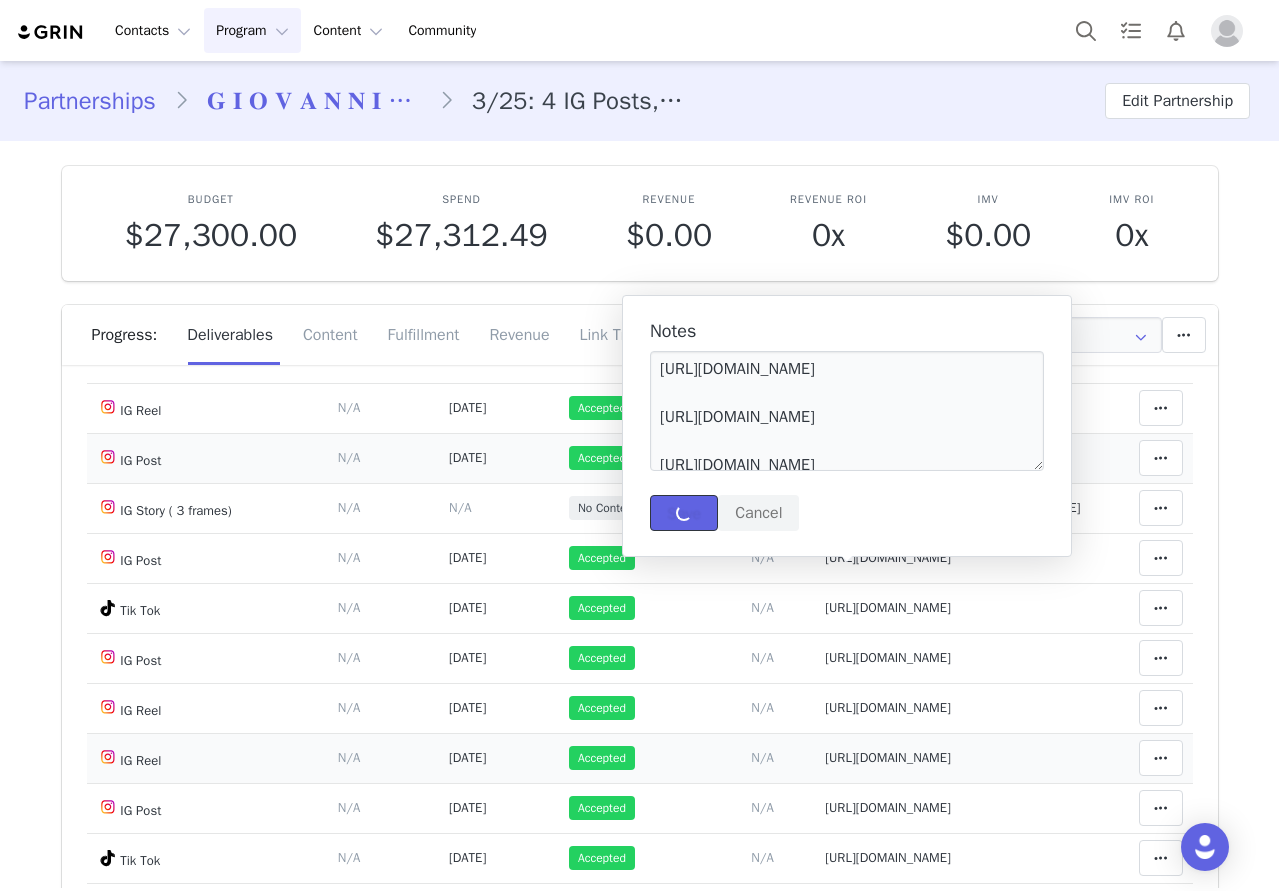 type 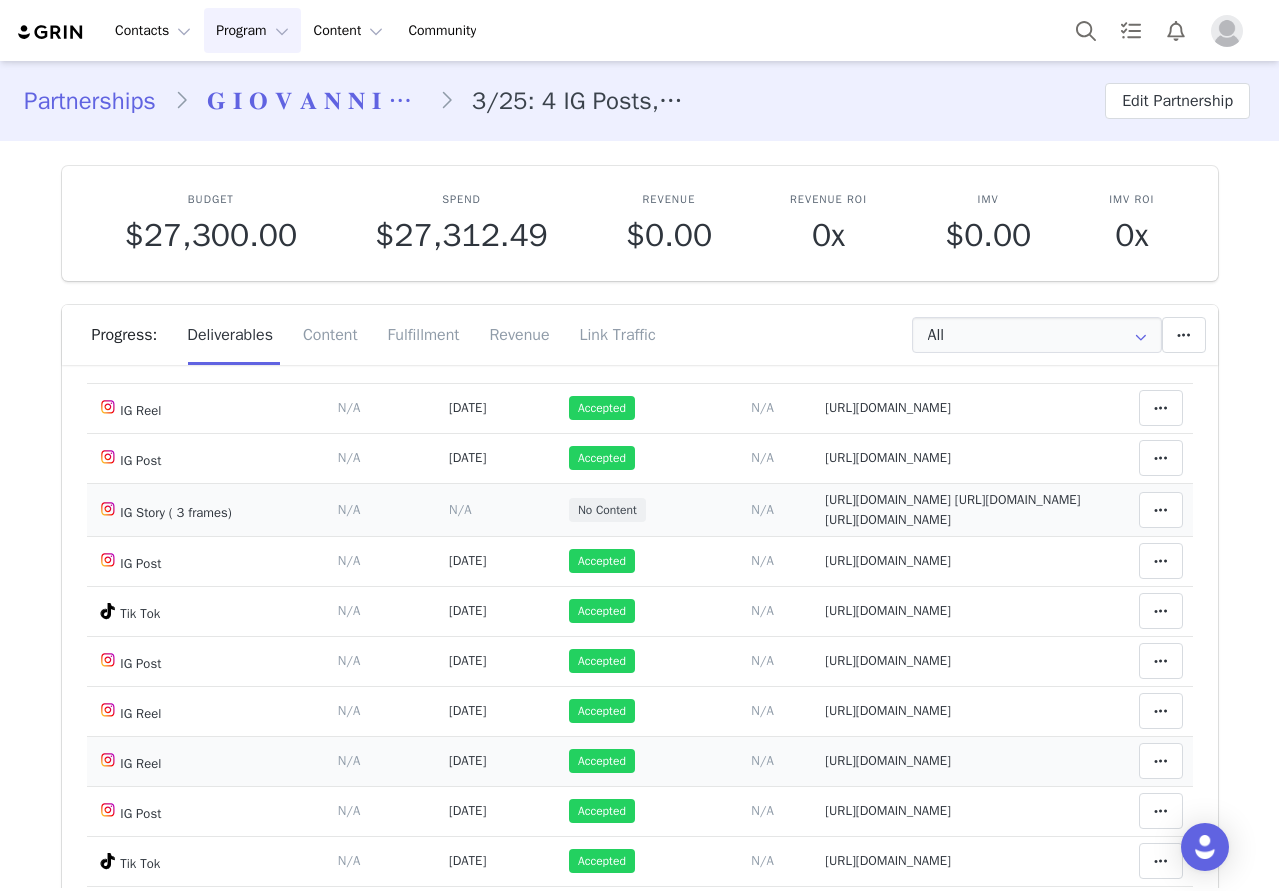 click on "Content Posted Date Set the date when this content was posted  Save  Cancel N/A" at bounding box center (499, 509) 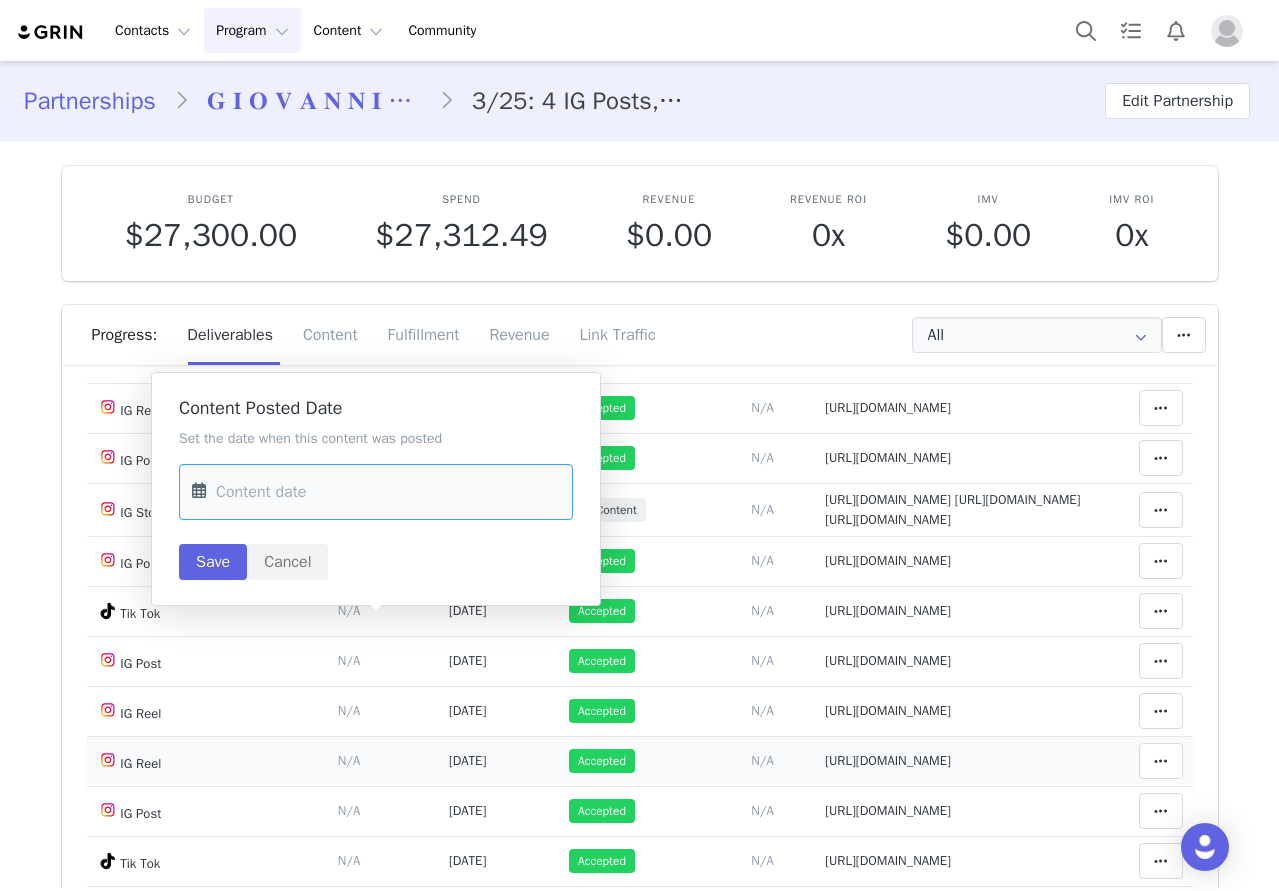 drag, startPoint x: 286, startPoint y: 497, endPoint x: 198, endPoint y: 485, distance: 88.814415 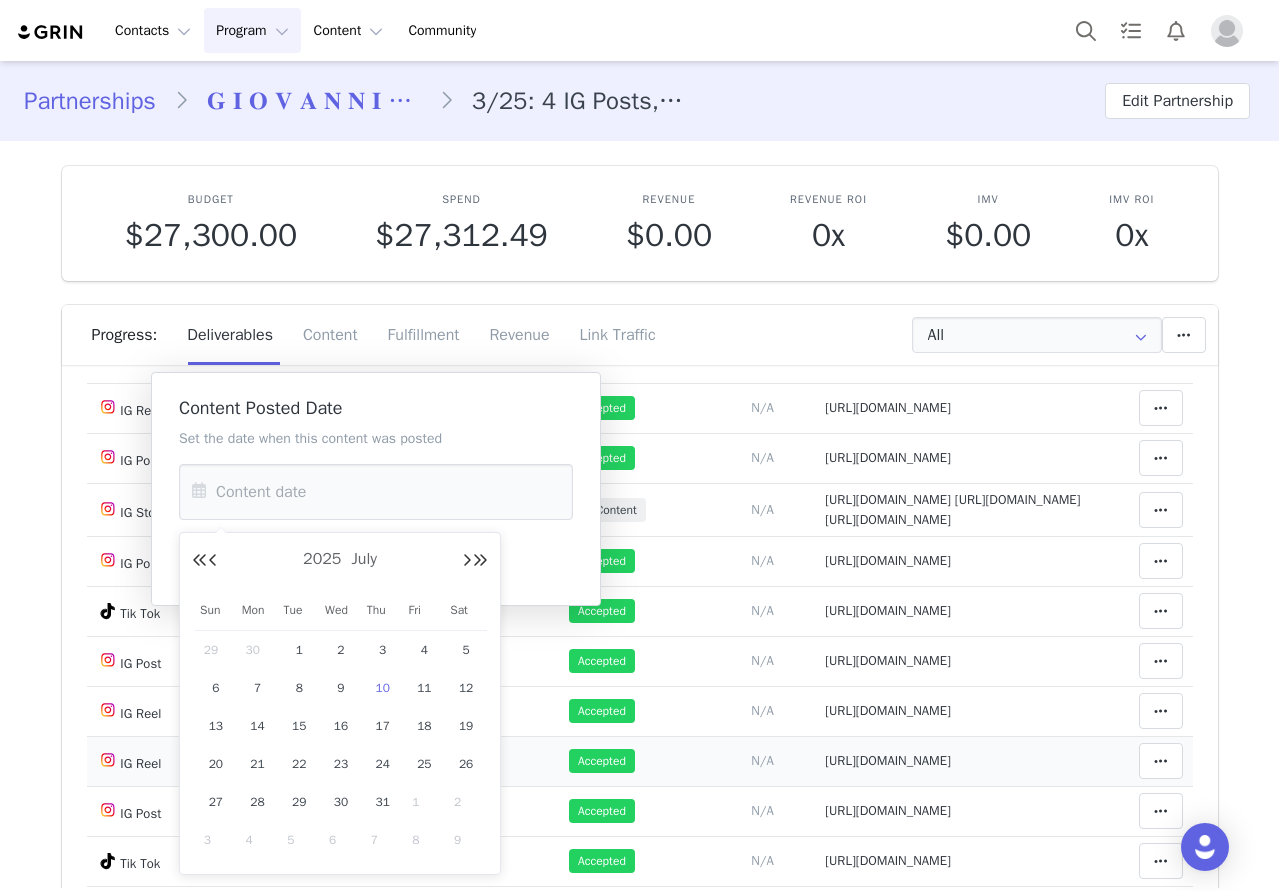 click at bounding box center [213, 561] 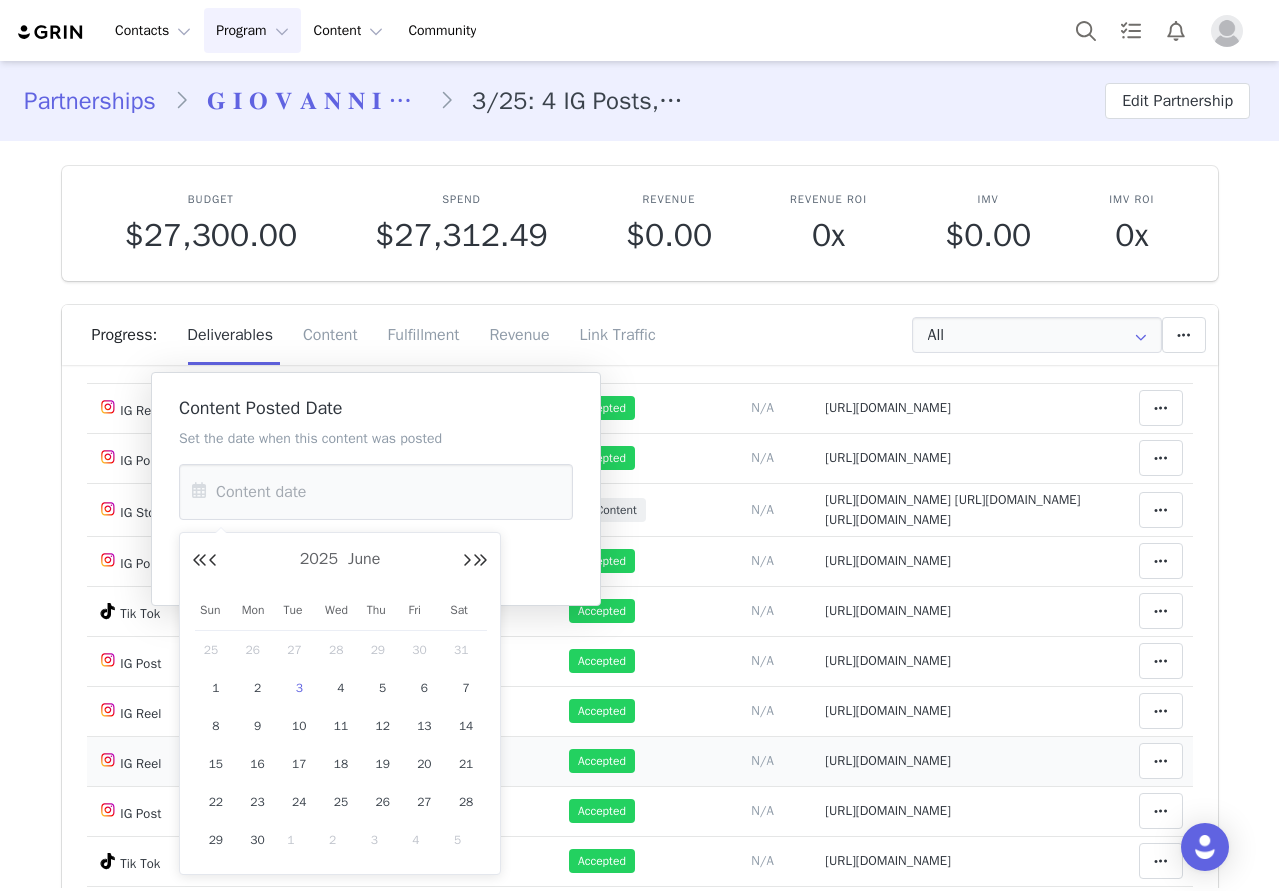 click on "3" at bounding box center (299, 688) 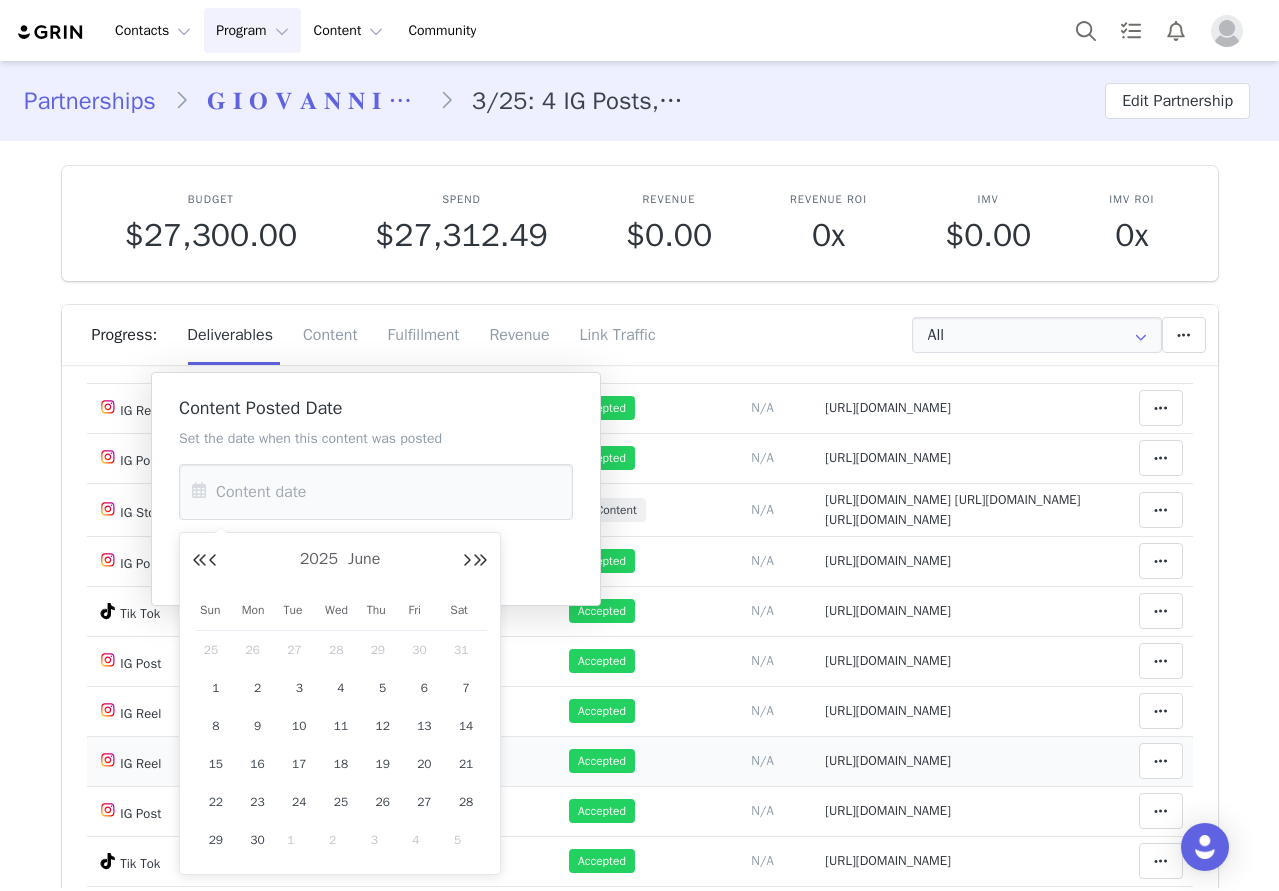 type on "[DATE]" 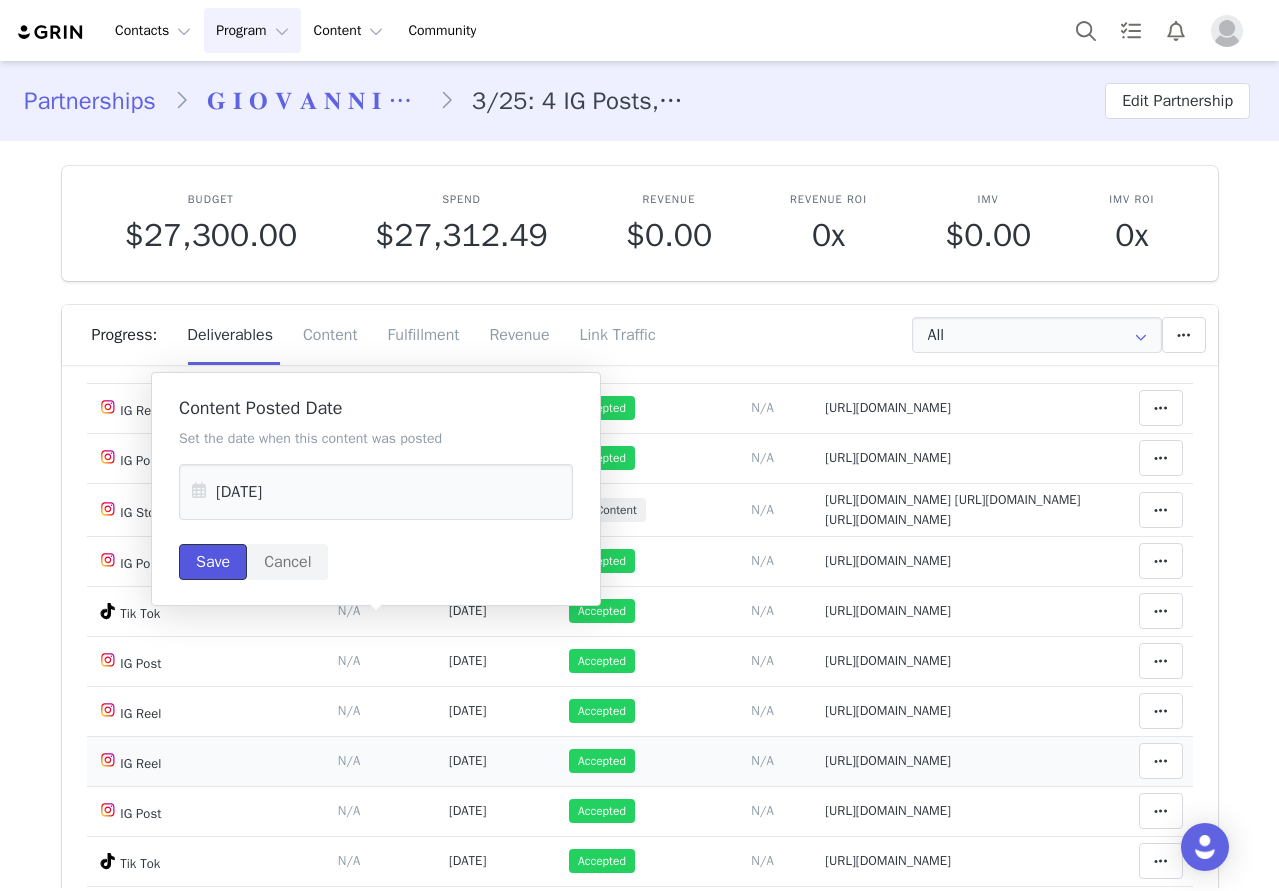 click on "Save" at bounding box center [213, 562] 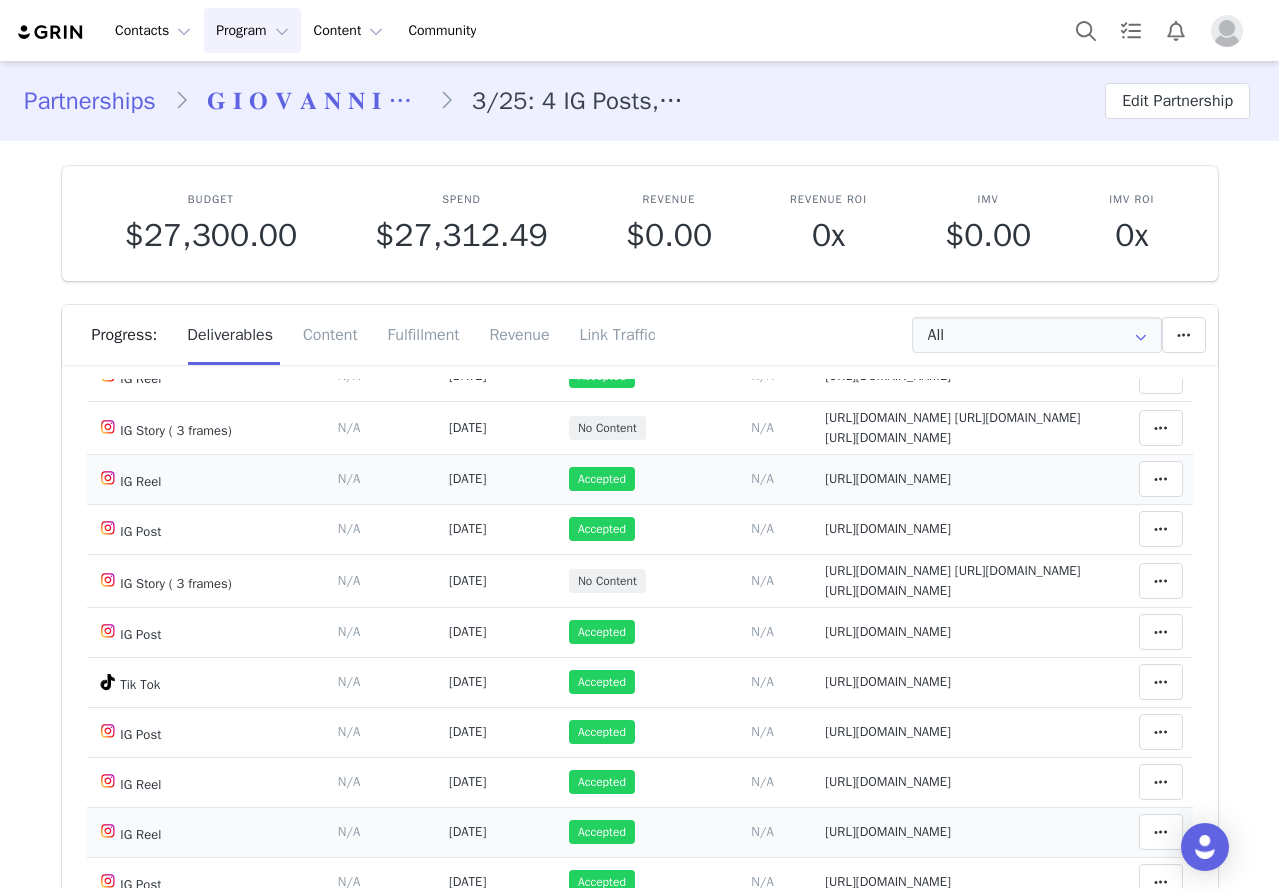 scroll, scrollTop: 0, scrollLeft: 0, axis: both 